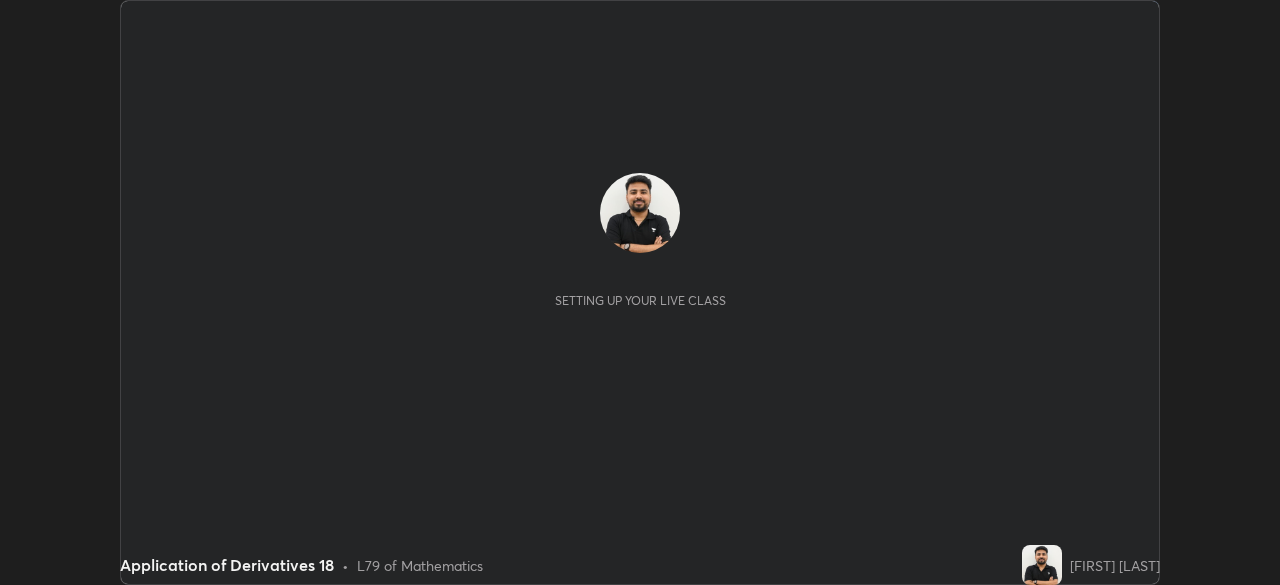 scroll, scrollTop: 0, scrollLeft: 0, axis: both 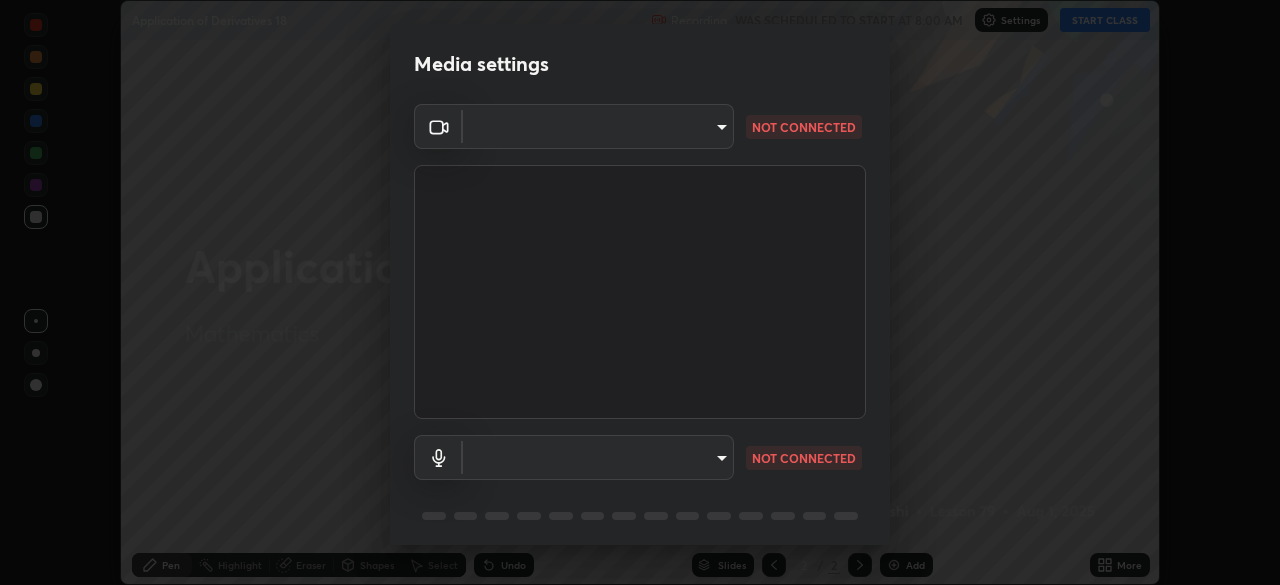 type on "[HASH]" 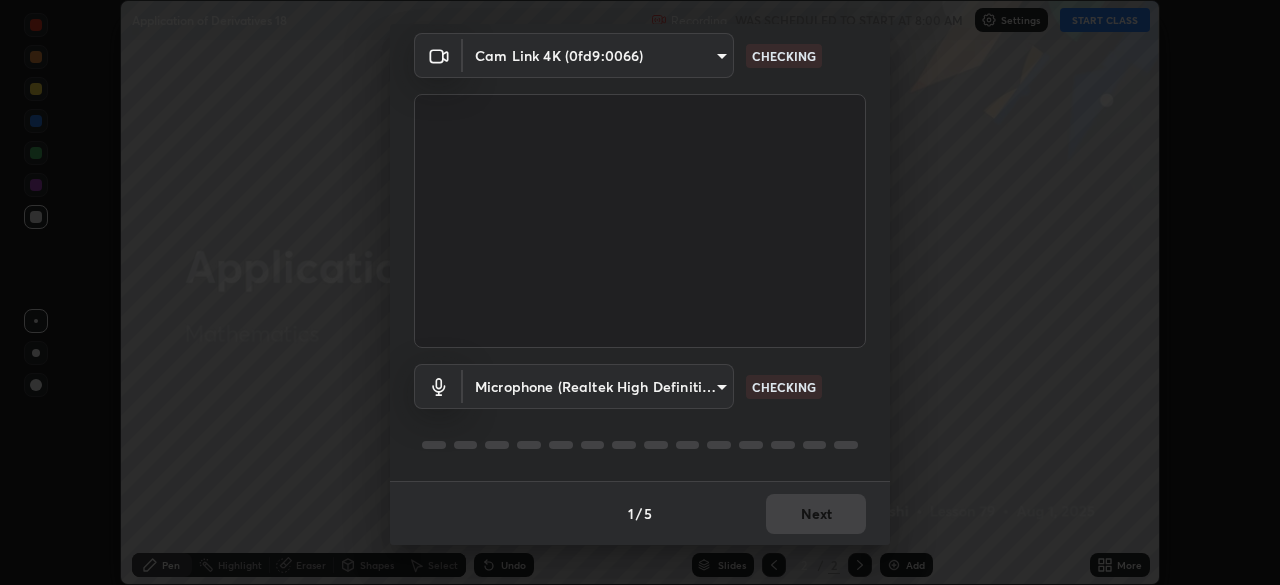 click on "Microphone (Realtek High Definition Audio) [HASH] CHECKING" at bounding box center [640, 414] 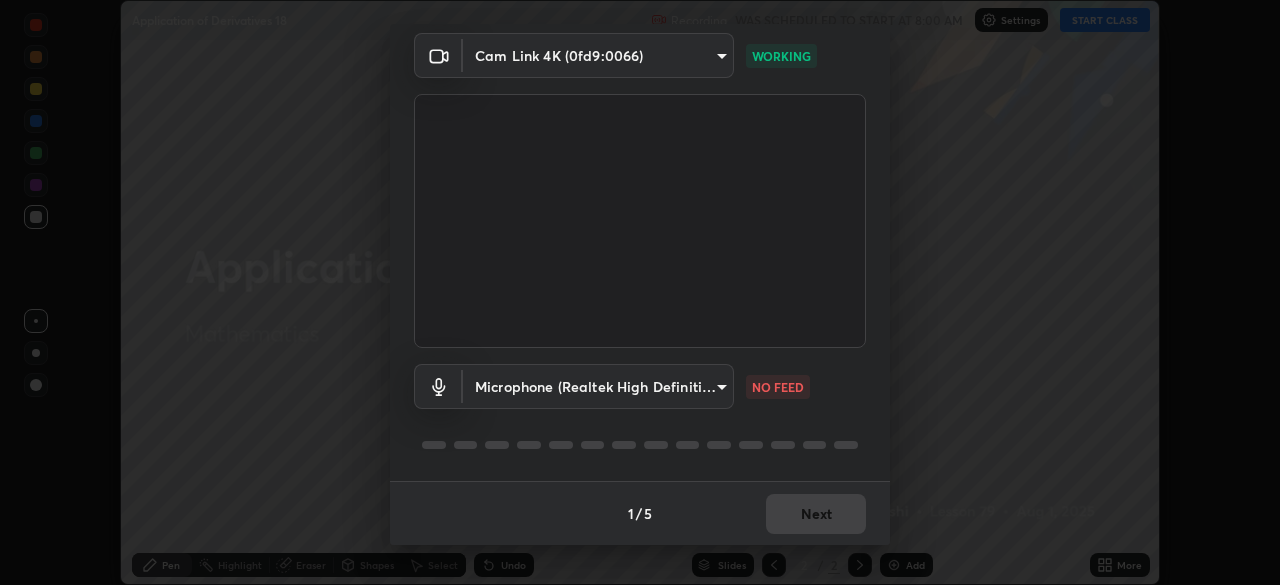 click on "Microphone (Realtek High Definition Audio) [HASH] NO FEED" at bounding box center [640, 414] 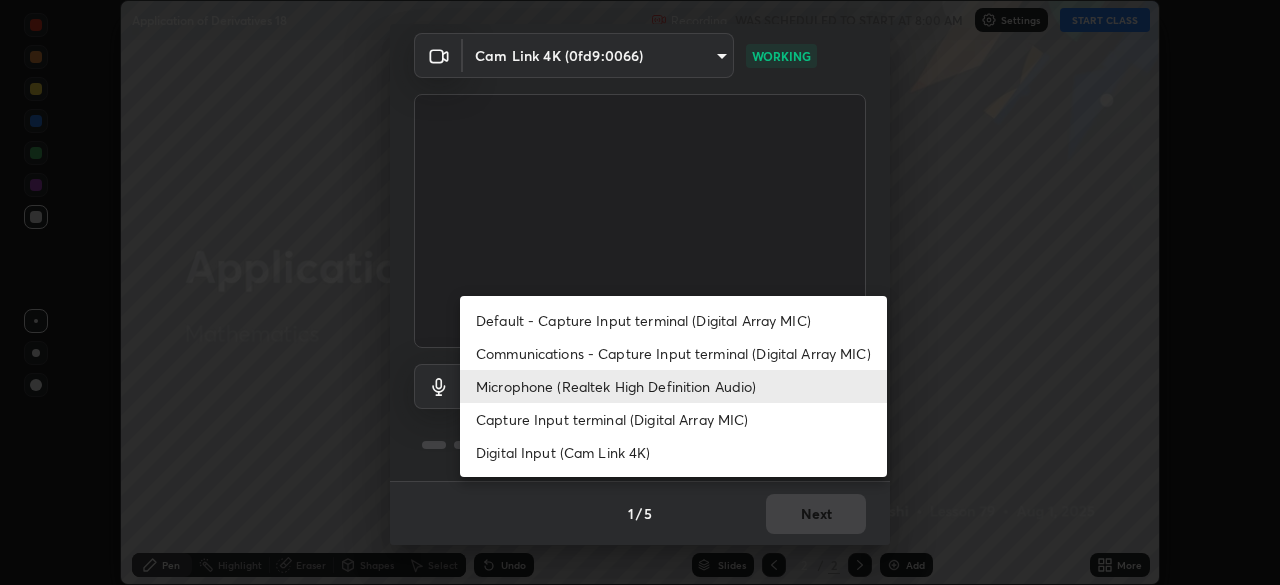 click on "Communications - Capture Input terminal (Digital Array MIC)" at bounding box center (673, 353) 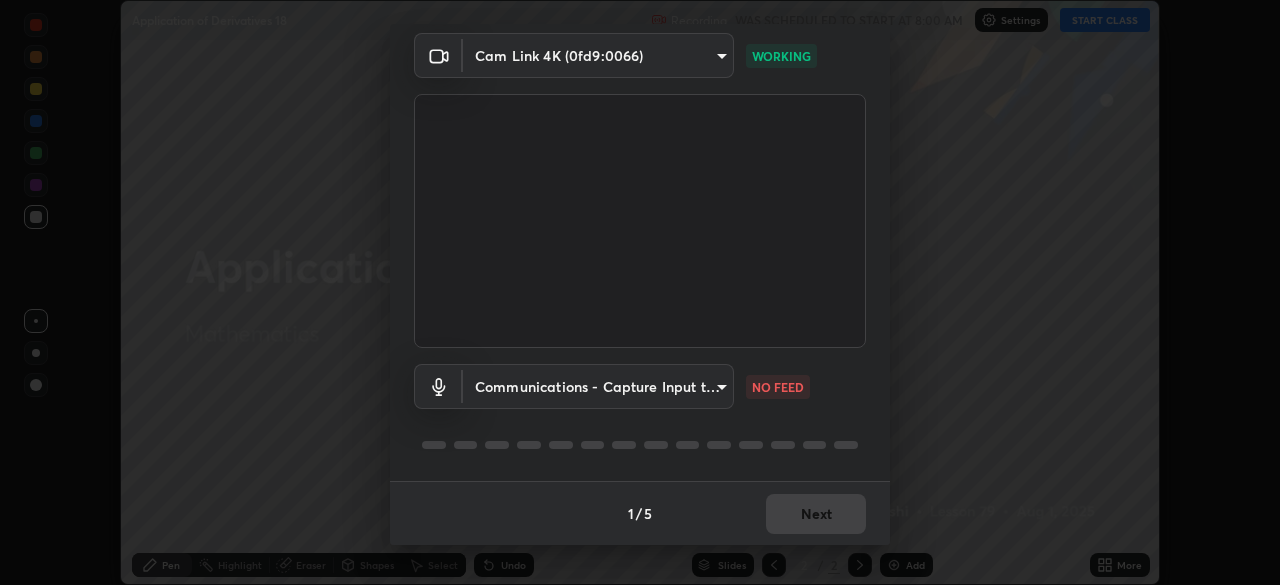 click on "Erase all Application of Derivatives 18 Recording WAS SCHEDULED TO START AT  8:00 AM Settings START CLASS Setting up your live class Application of Derivatives 18 • L79 of Mathematics [FIRST] [LAST] Pen Highlight Eraser Shapes Select Undo Slides 2 / 2 Add More No doubts shared Encourage your learners to ask a doubt for better clarity Report an issue Reason for reporting Buffering Chat not working Audio - Video sync issue Educator video quality low ​ Attach an image Report Media settings Cam Link 4K ([HEX]) [HASH] WORKING Communications - Capture Input terminal (Digital Array MIC) communications NO FEED 1 / 5 Next Default - Capture Input terminal (Digital Array MIC) Communications - Capture Input terminal (Digital Array MIC) Microphone (Realtek High Definition Audio) Capture Input terminal (Digital Array MIC) Digital Input (Cam Link 4K)" at bounding box center (640, 292) 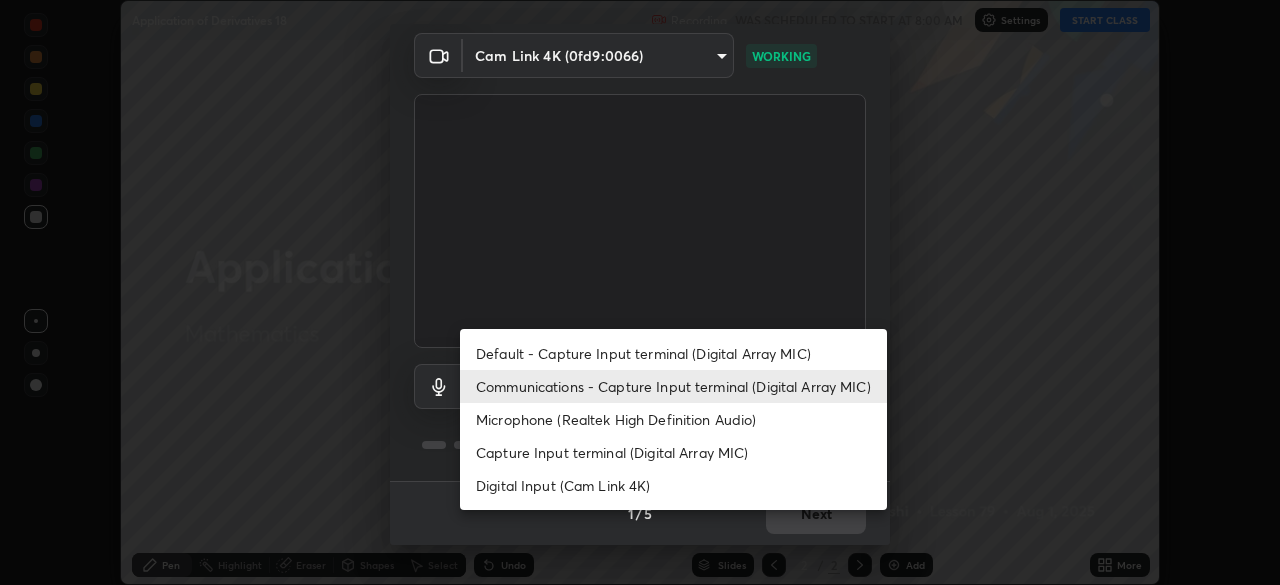 click on "Microphone (Realtek High Definition Audio)" at bounding box center [673, 419] 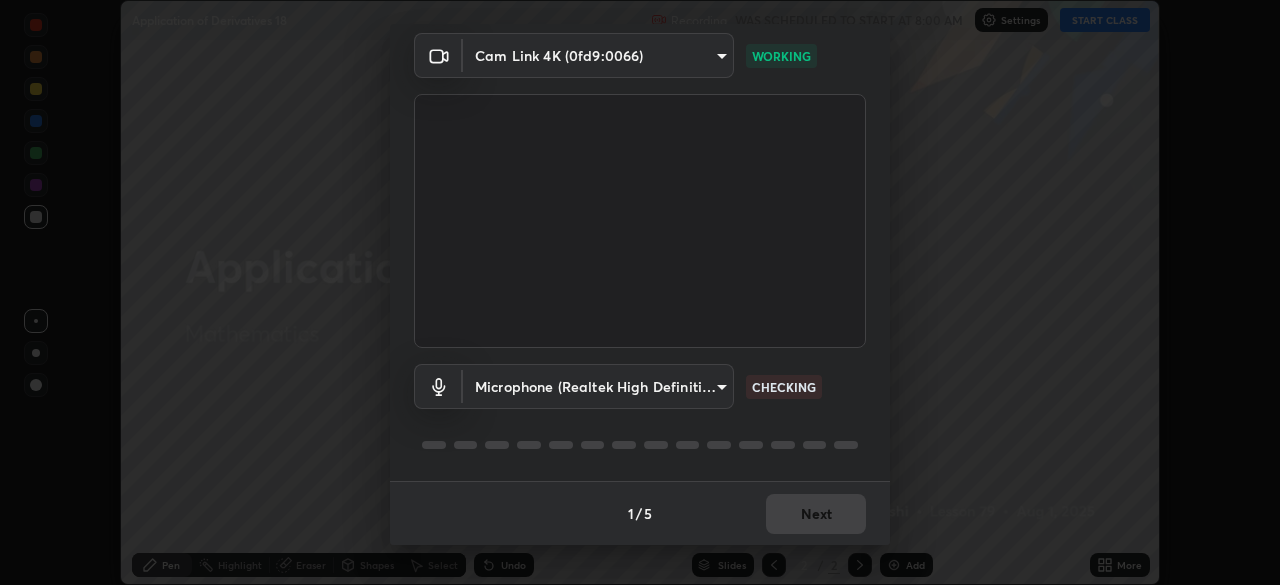click at bounding box center [640, 445] 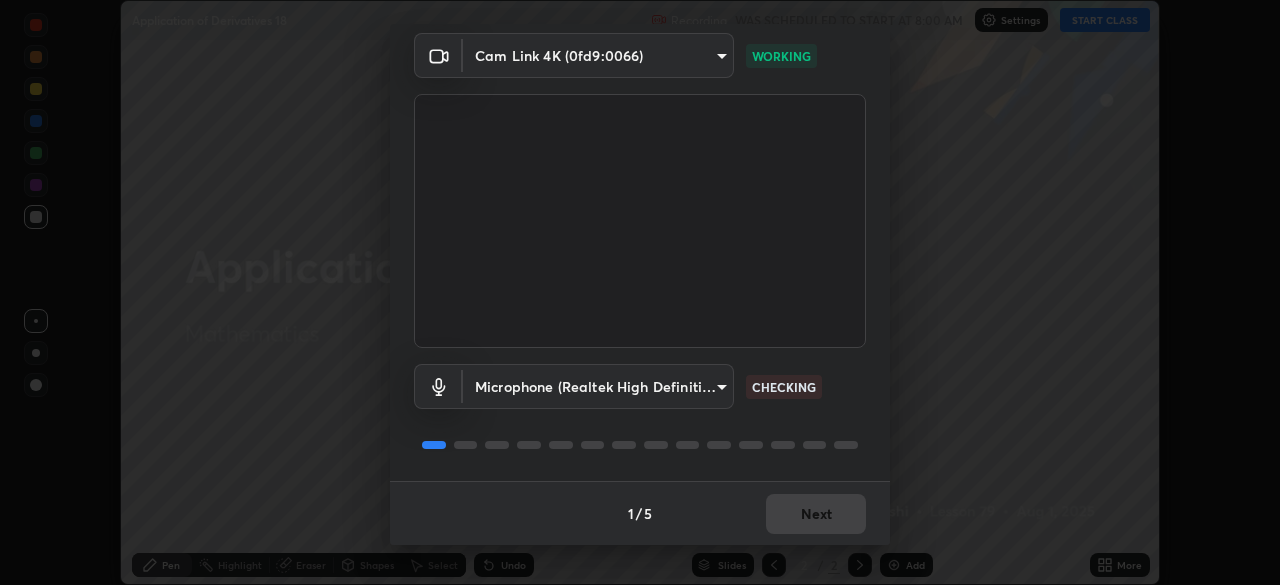 click on "Microphone (Realtek High Definition Audio) [HASH] CHECKING" at bounding box center [640, 414] 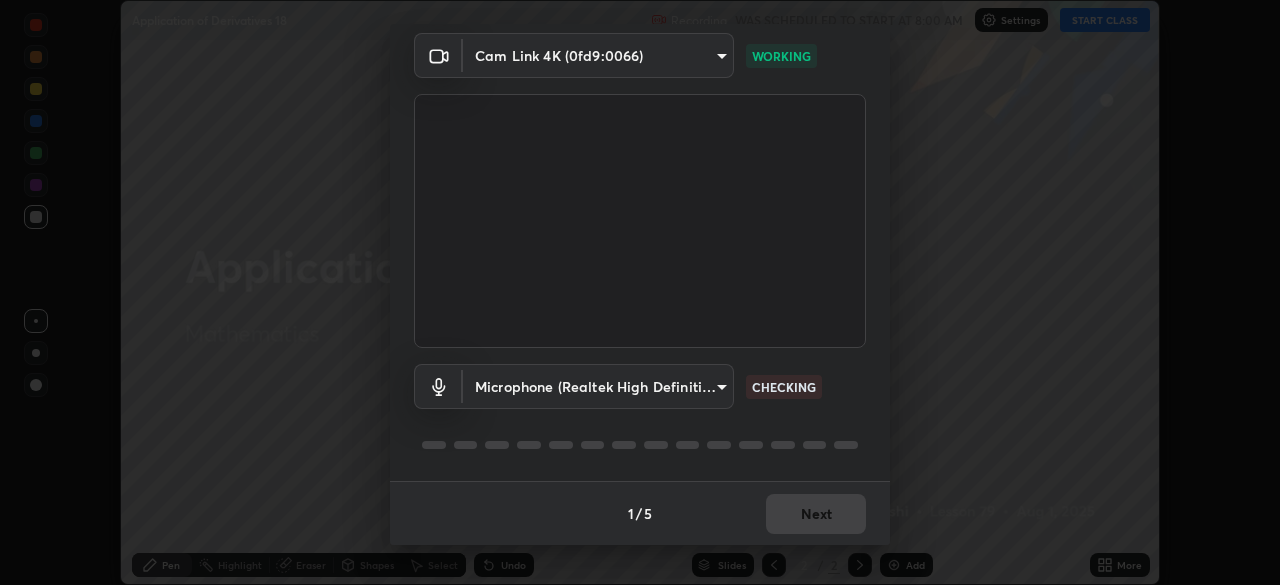 click at bounding box center (640, 445) 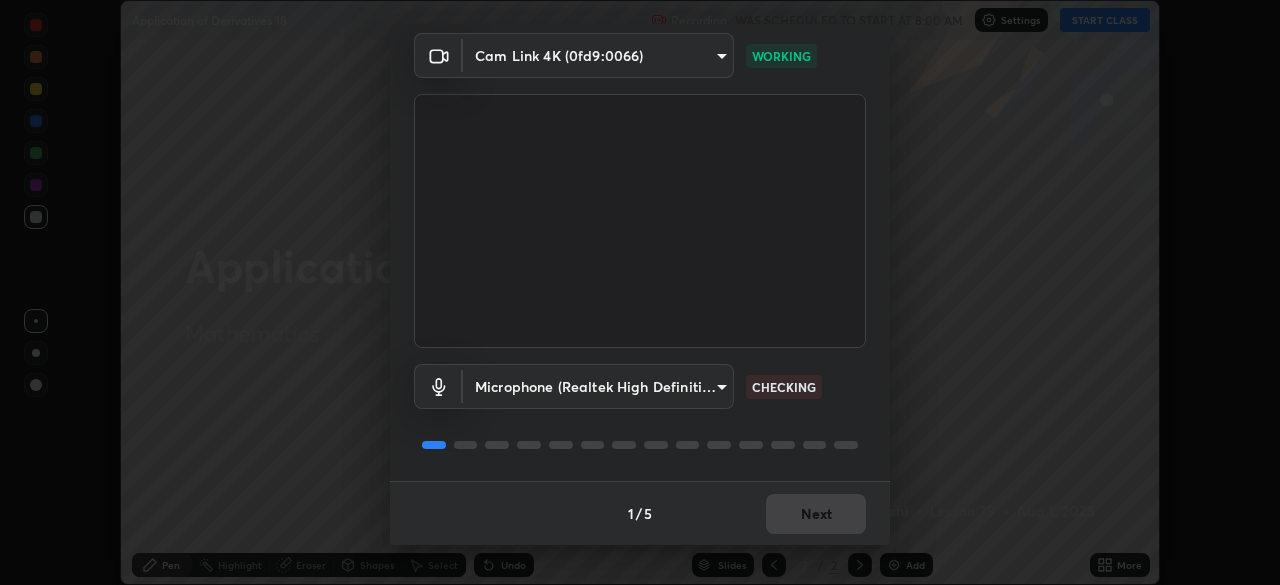 click at bounding box center [640, 445] 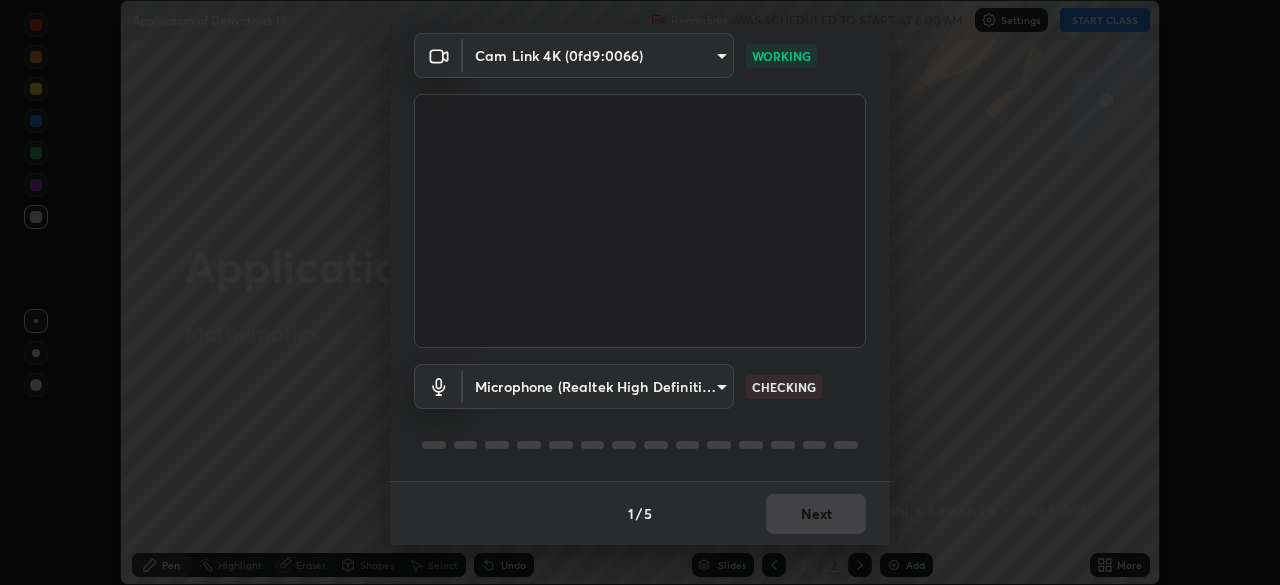 click at bounding box center (640, 445) 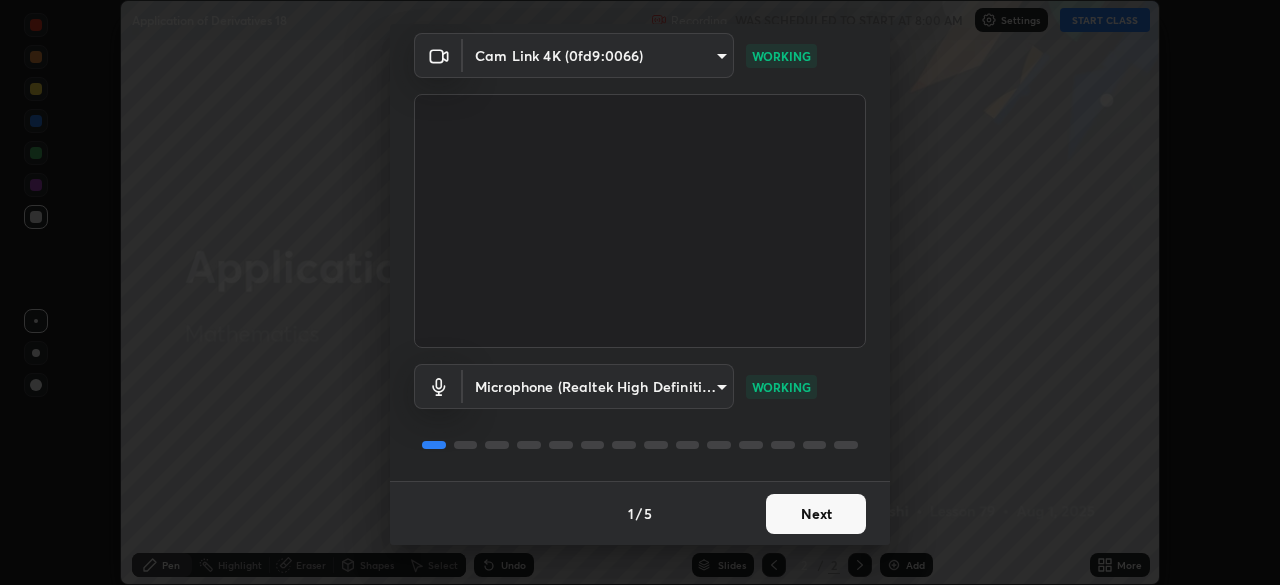 click on "Next" at bounding box center (816, 514) 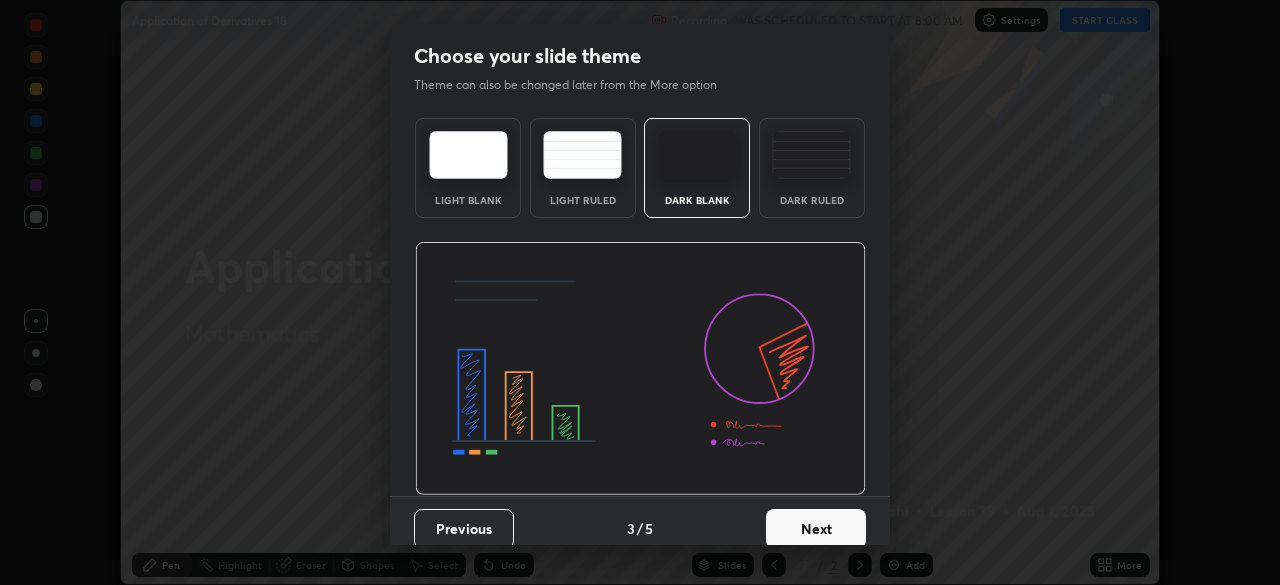 click on "Next" at bounding box center [816, 529] 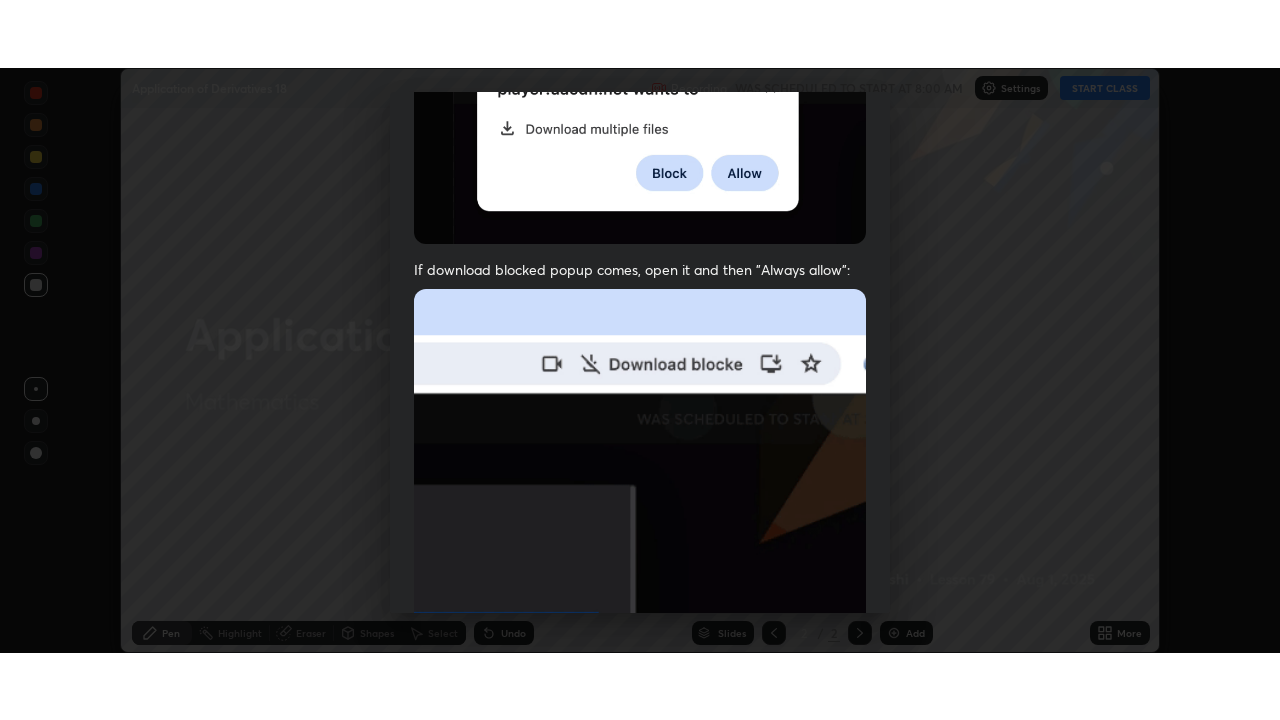 scroll, scrollTop: 479, scrollLeft: 0, axis: vertical 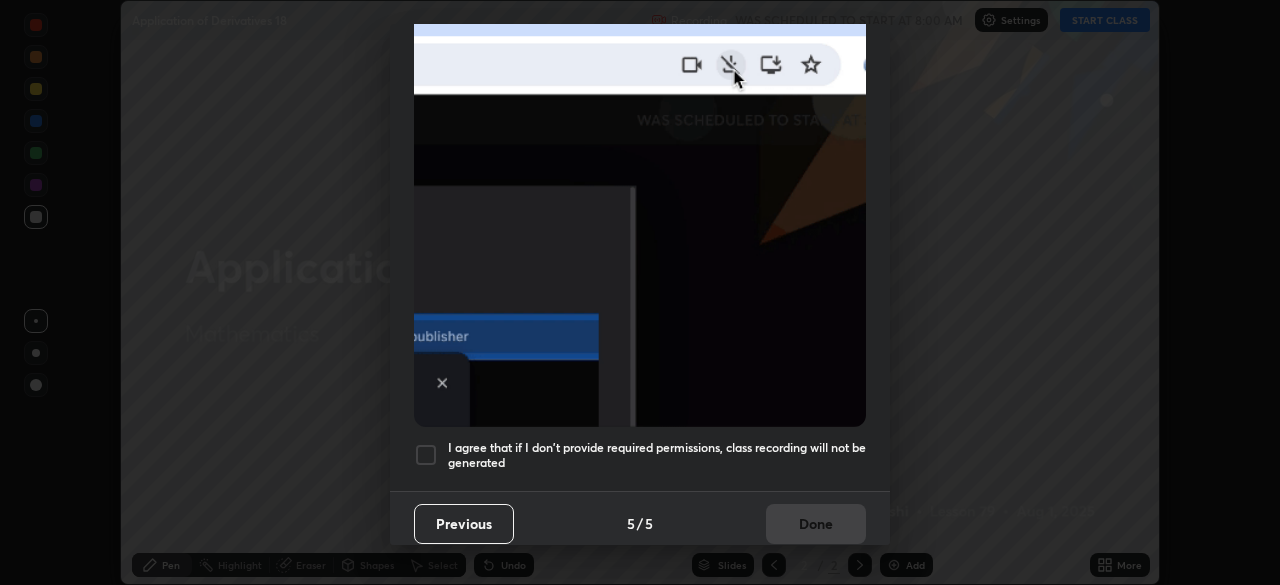 click at bounding box center [426, 455] 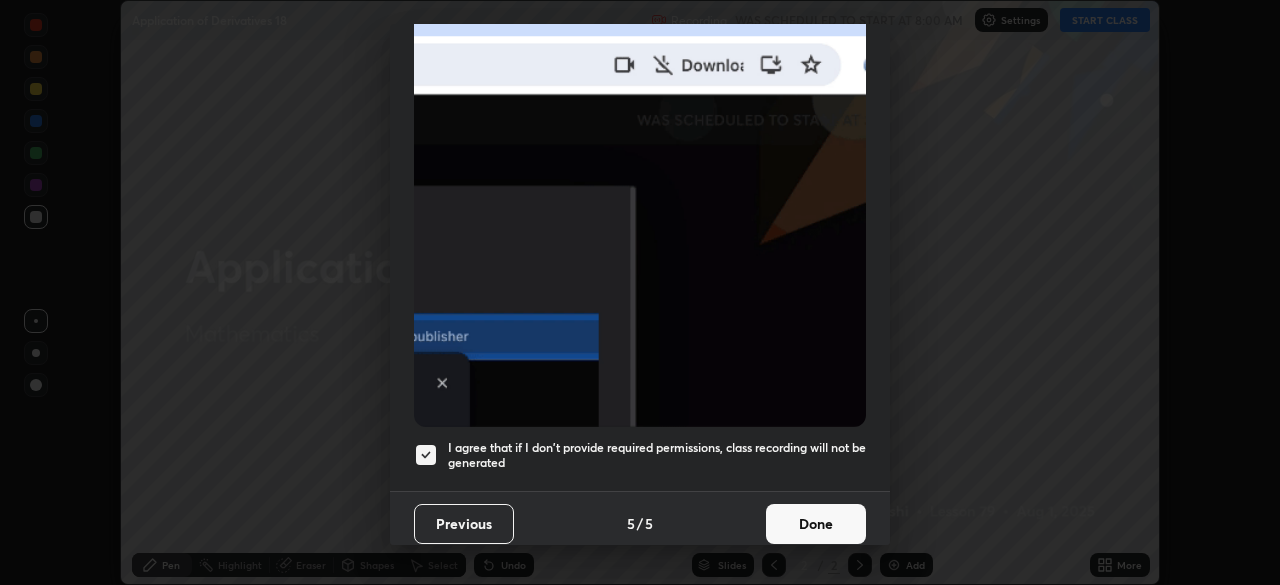 click on "Done" at bounding box center [816, 524] 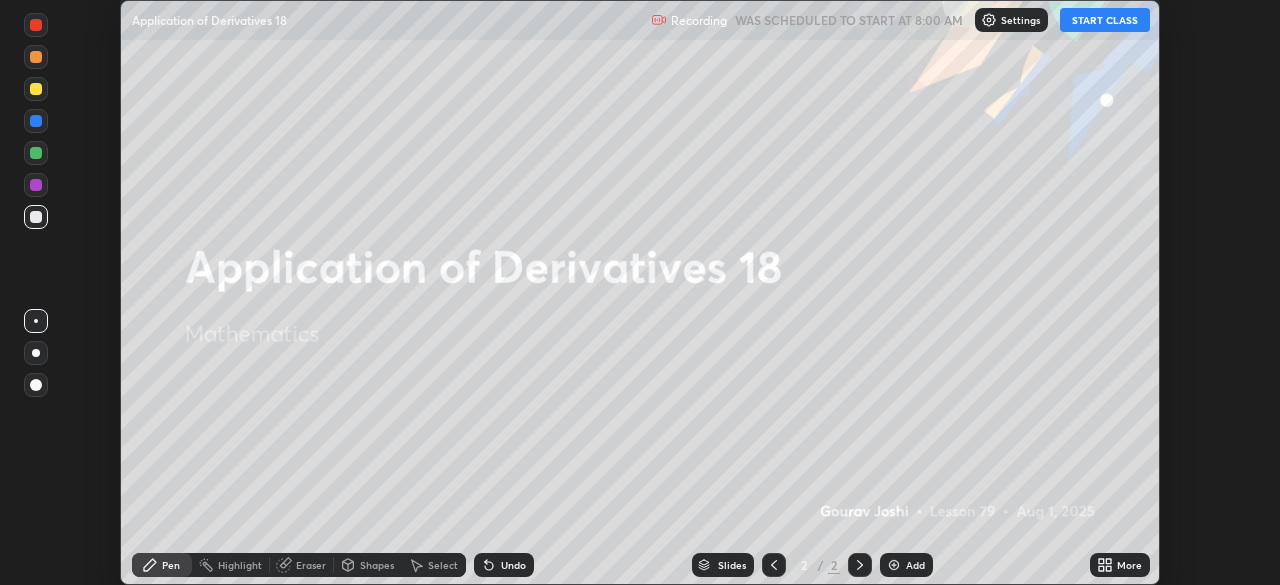 click on "START CLASS" at bounding box center (1105, 20) 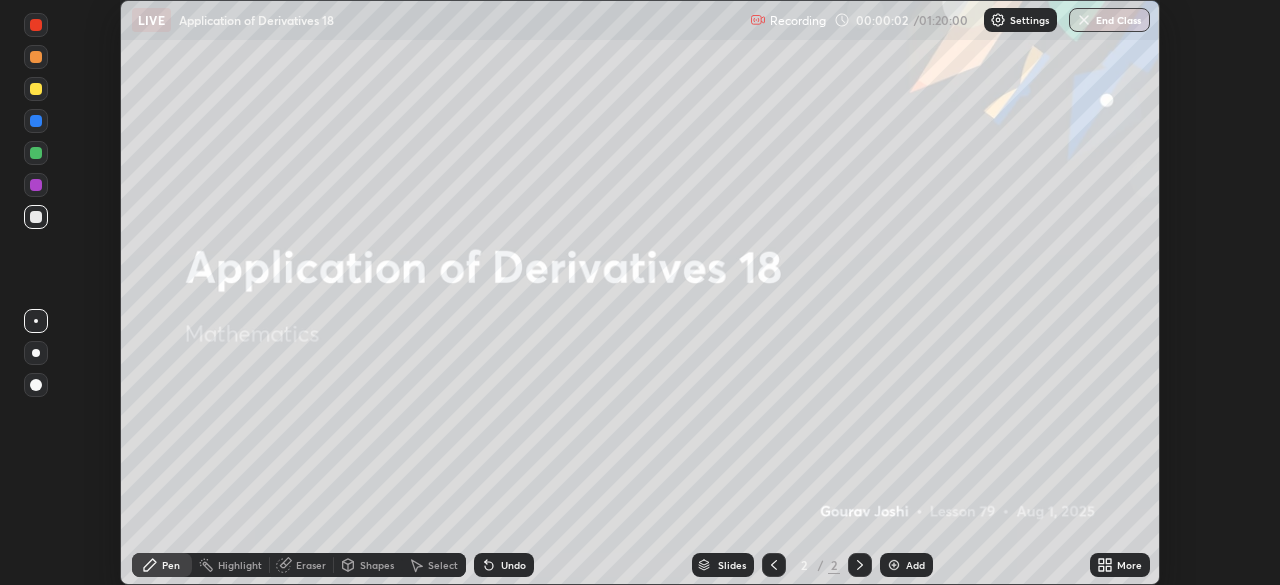 click 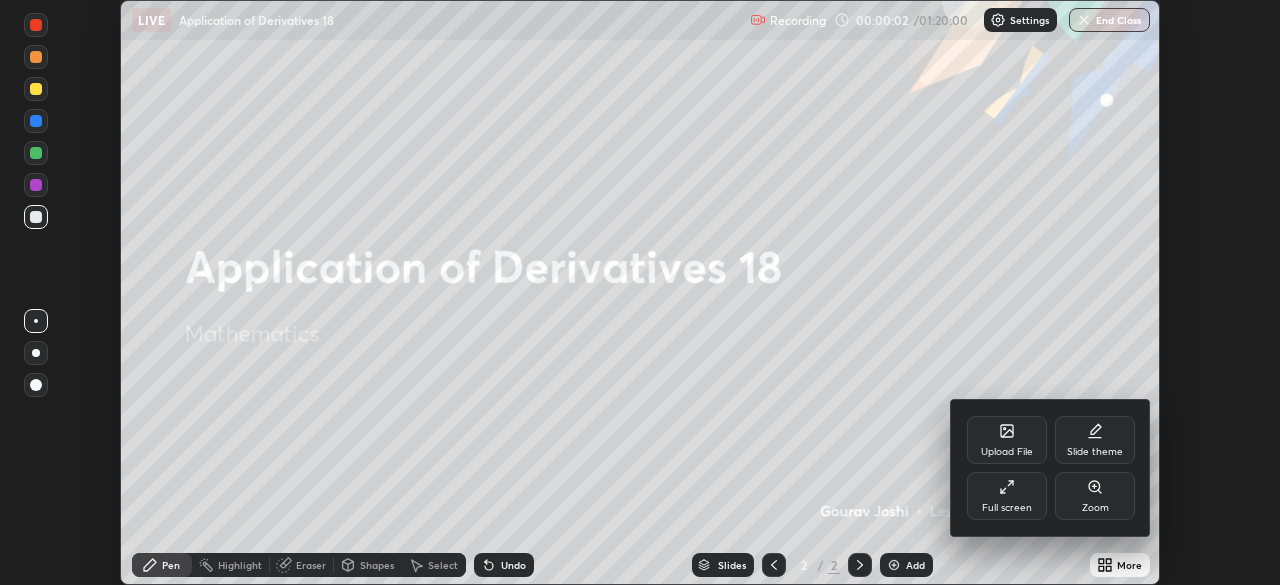 click on "Full screen" at bounding box center [1007, 508] 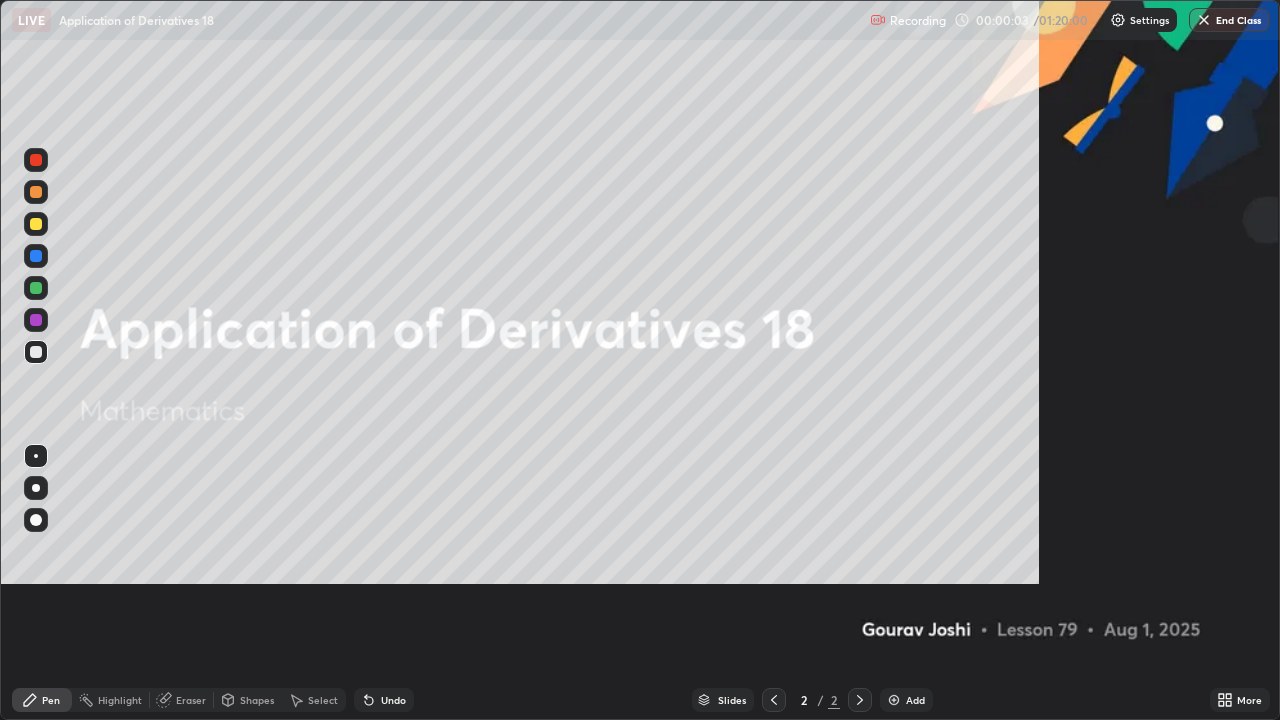 scroll, scrollTop: 99280, scrollLeft: 98720, axis: both 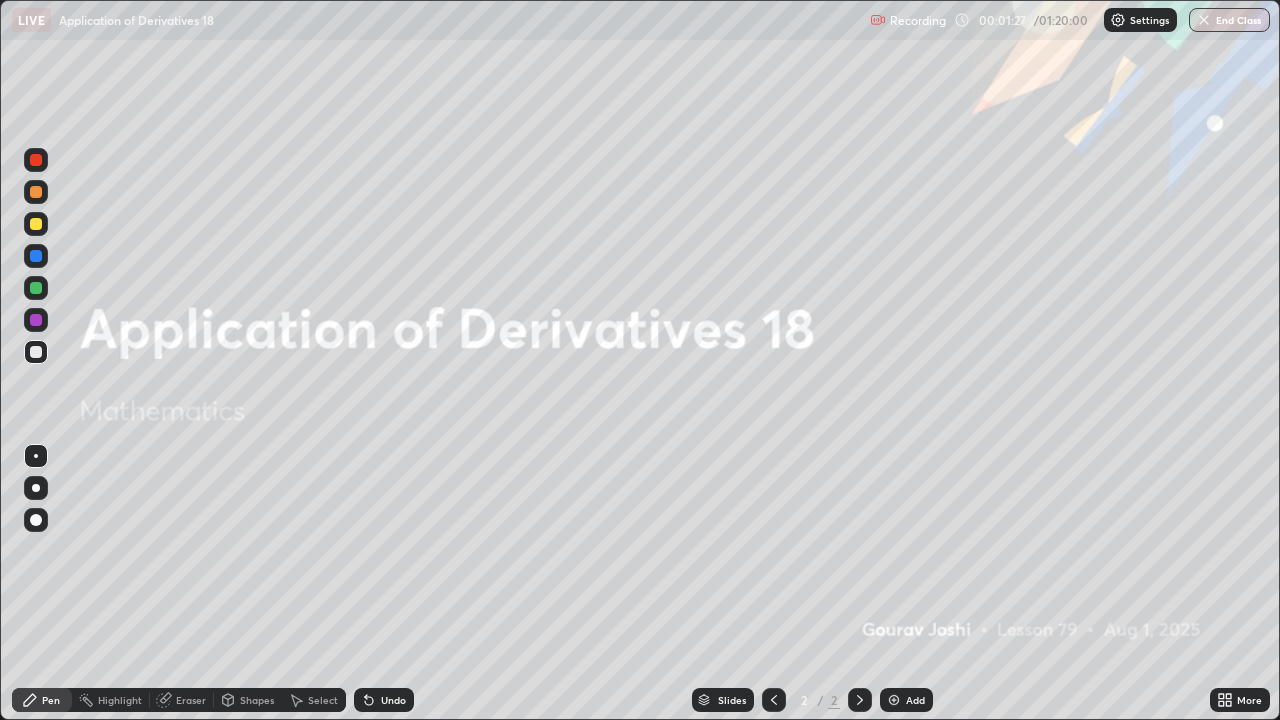 click at bounding box center (894, 700) 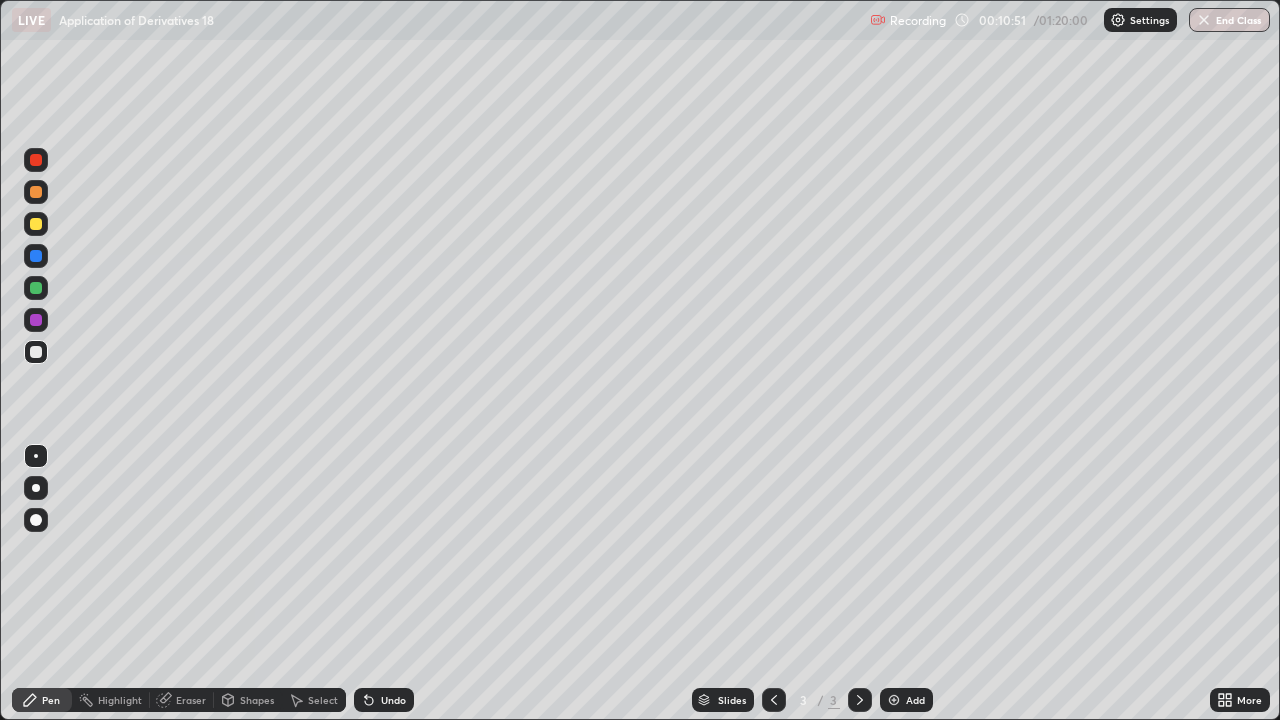 click on "Select" at bounding box center (323, 700) 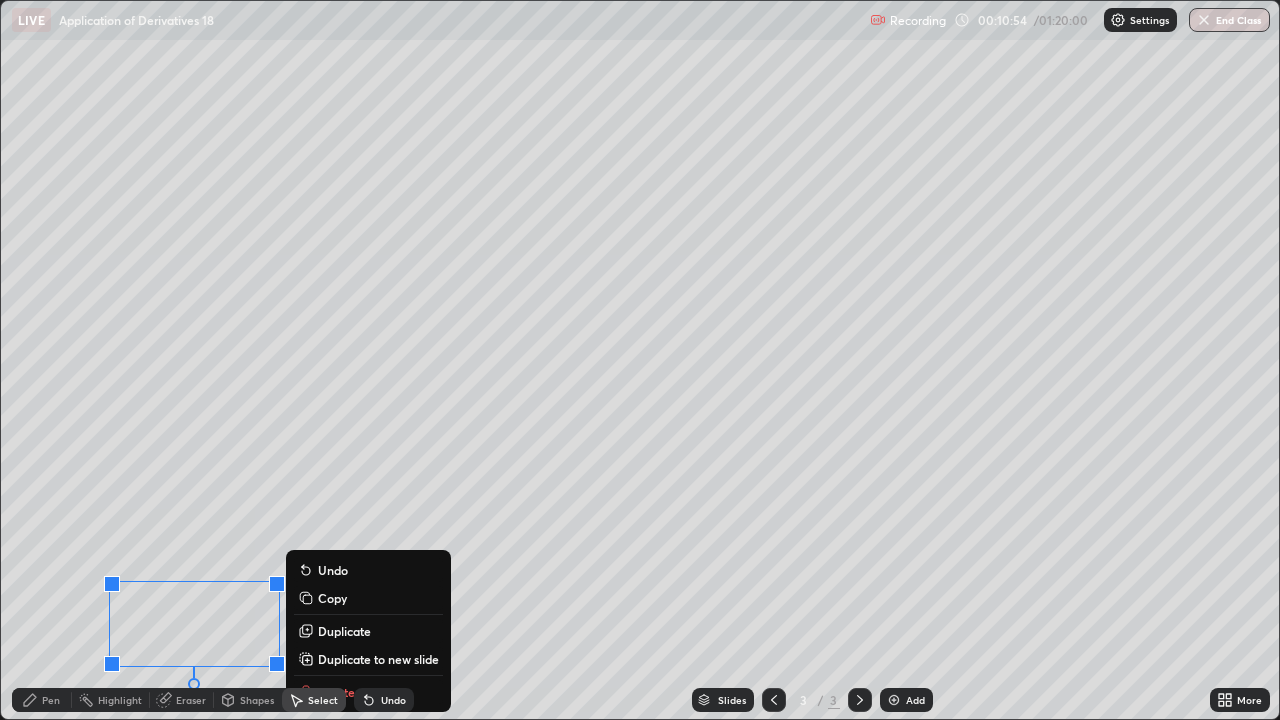 click on "Copy" at bounding box center [332, 598] 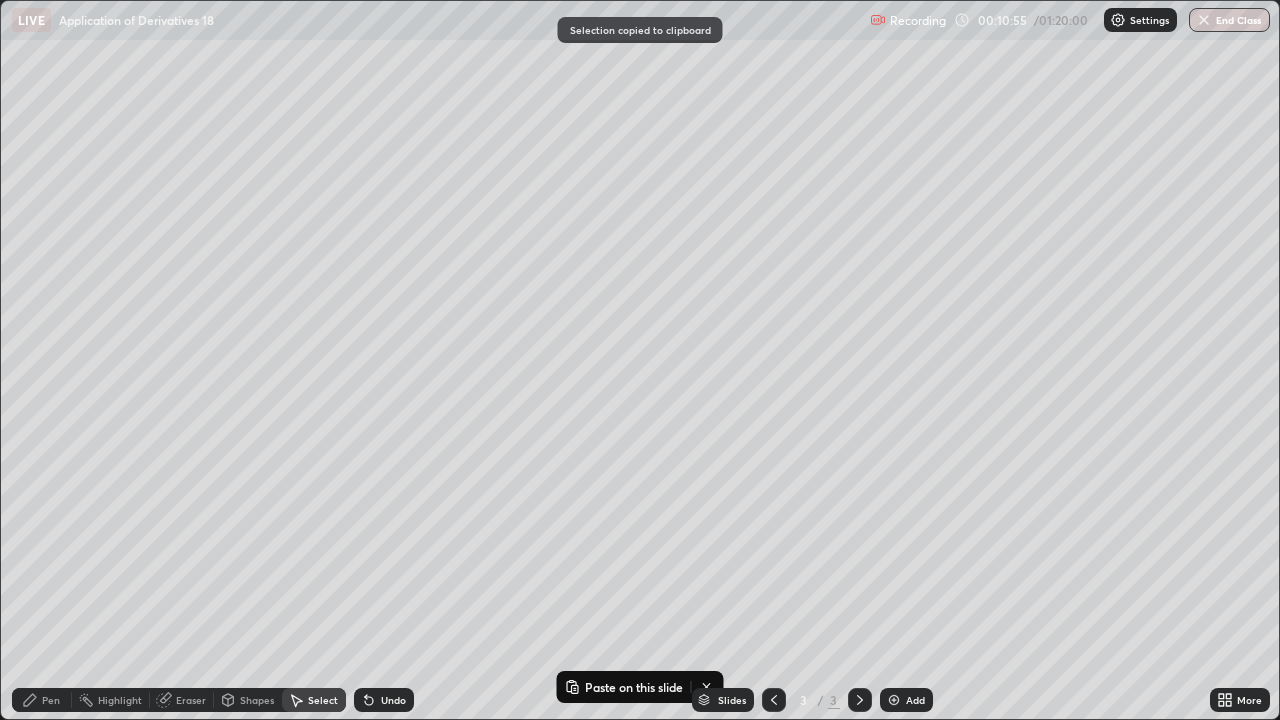 click at bounding box center [894, 700] 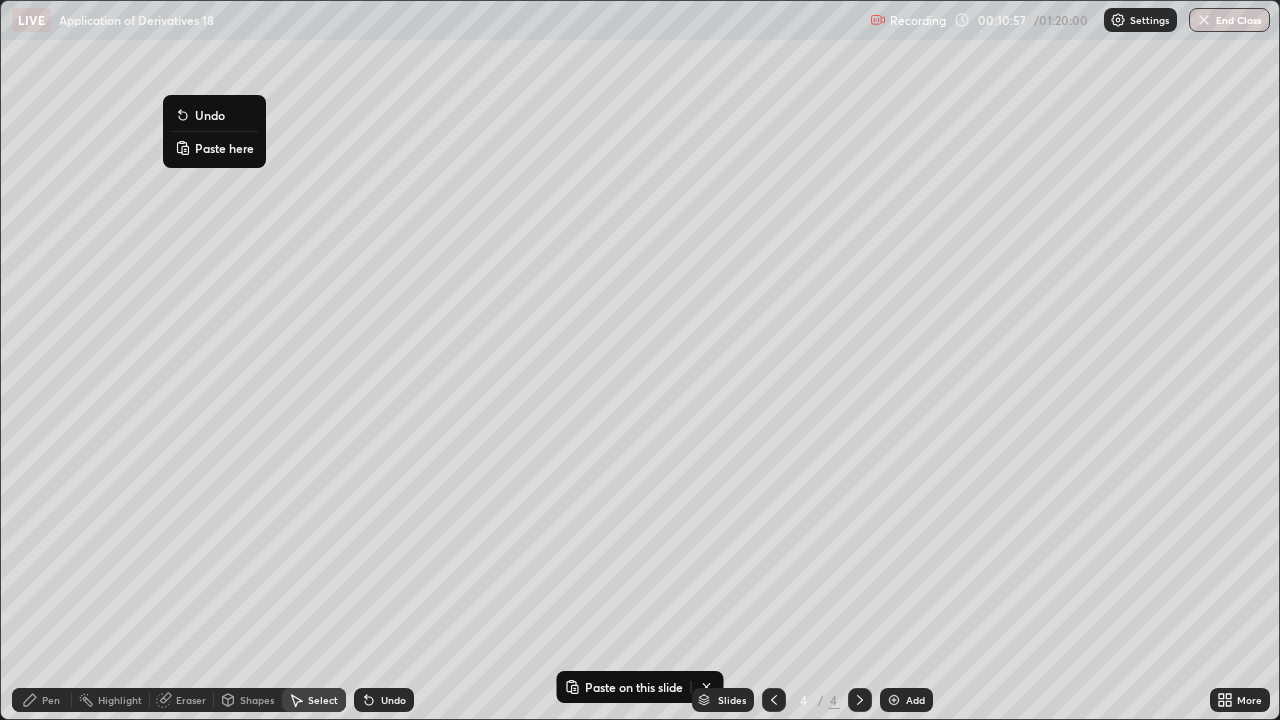 click 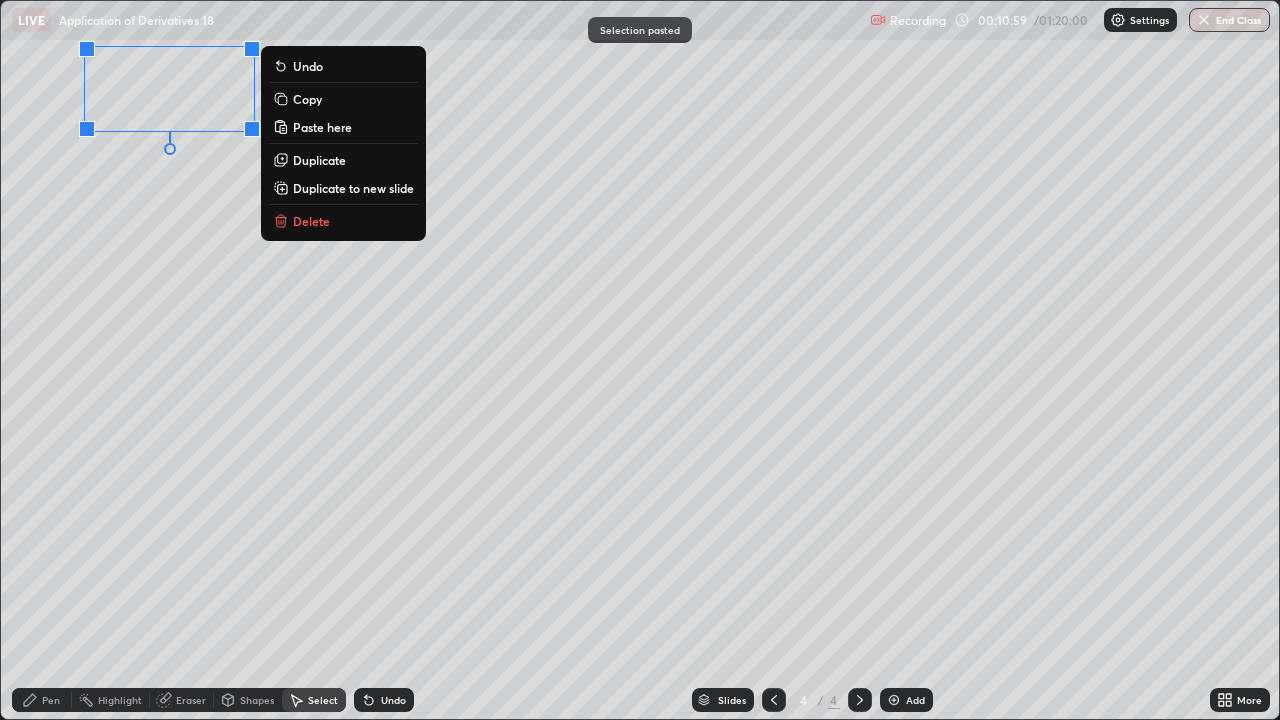 click on "0 ° Undo Copy Paste here Duplicate Duplicate to new slide Delete" at bounding box center (640, 360) 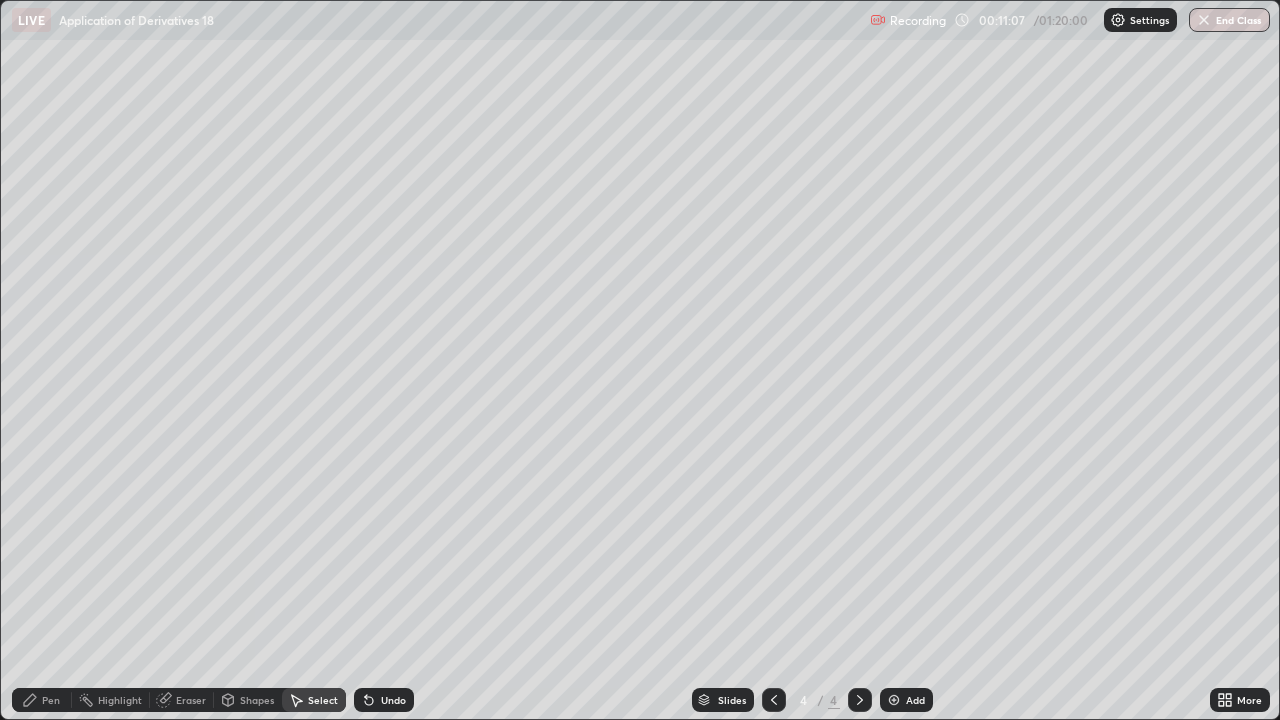 click 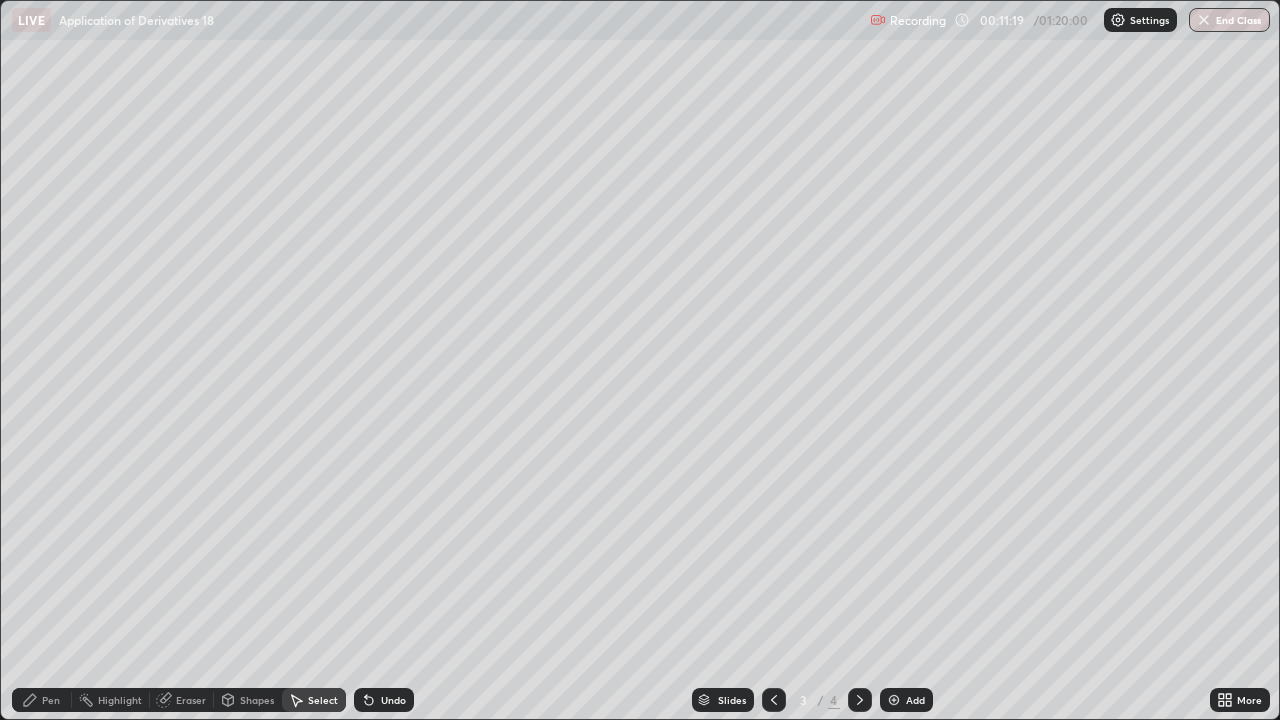 click 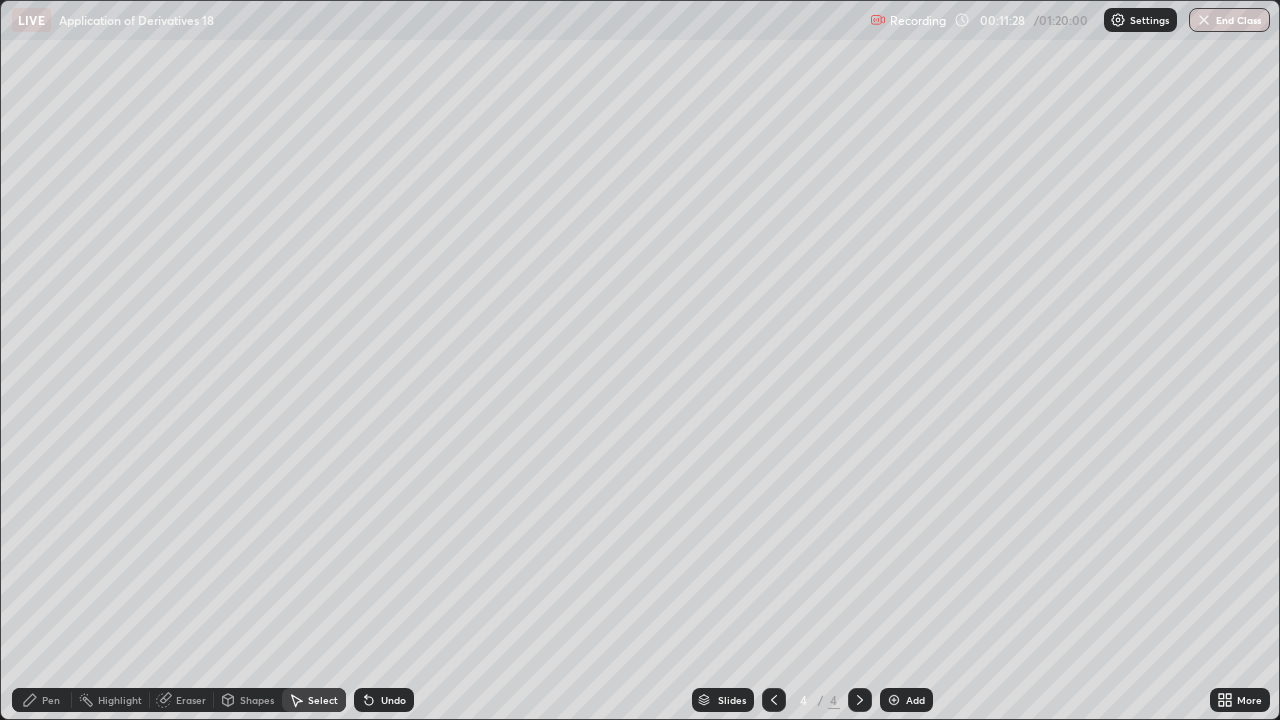 click on "Pen" at bounding box center [51, 700] 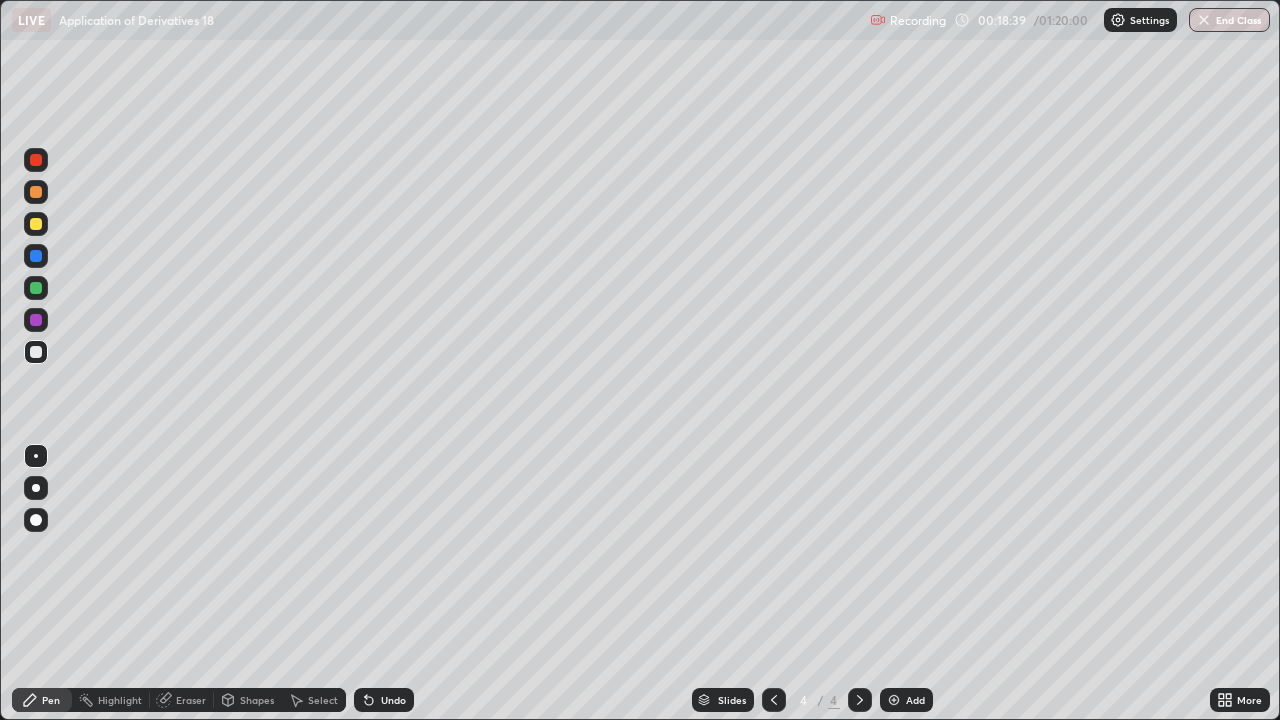 click on "Eraser" at bounding box center (191, 700) 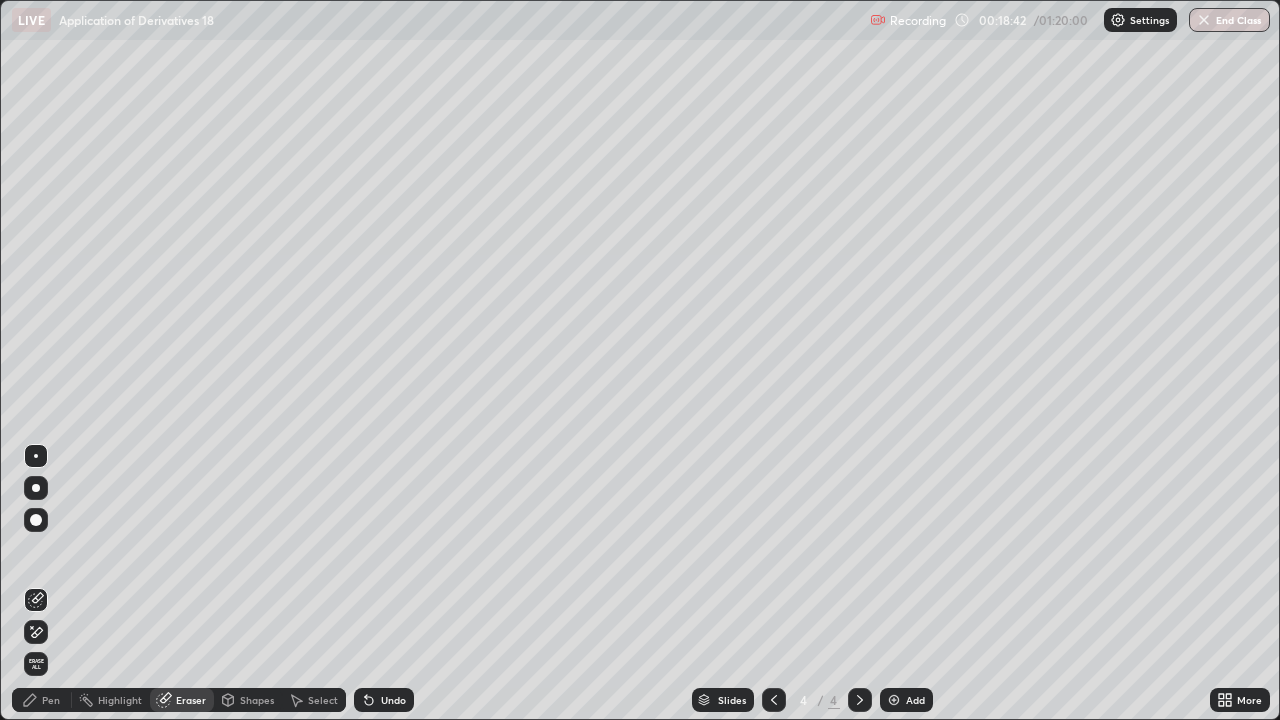 click on "Pen" at bounding box center (42, 700) 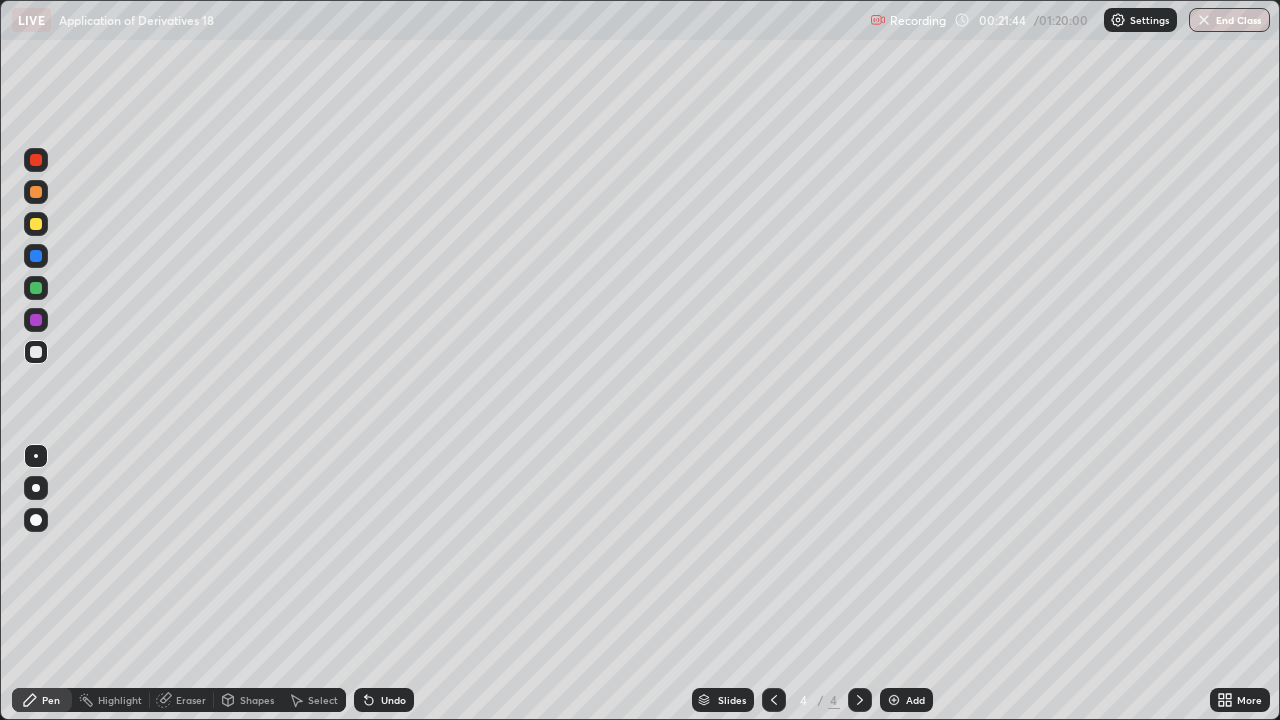 click on "Select" at bounding box center [323, 700] 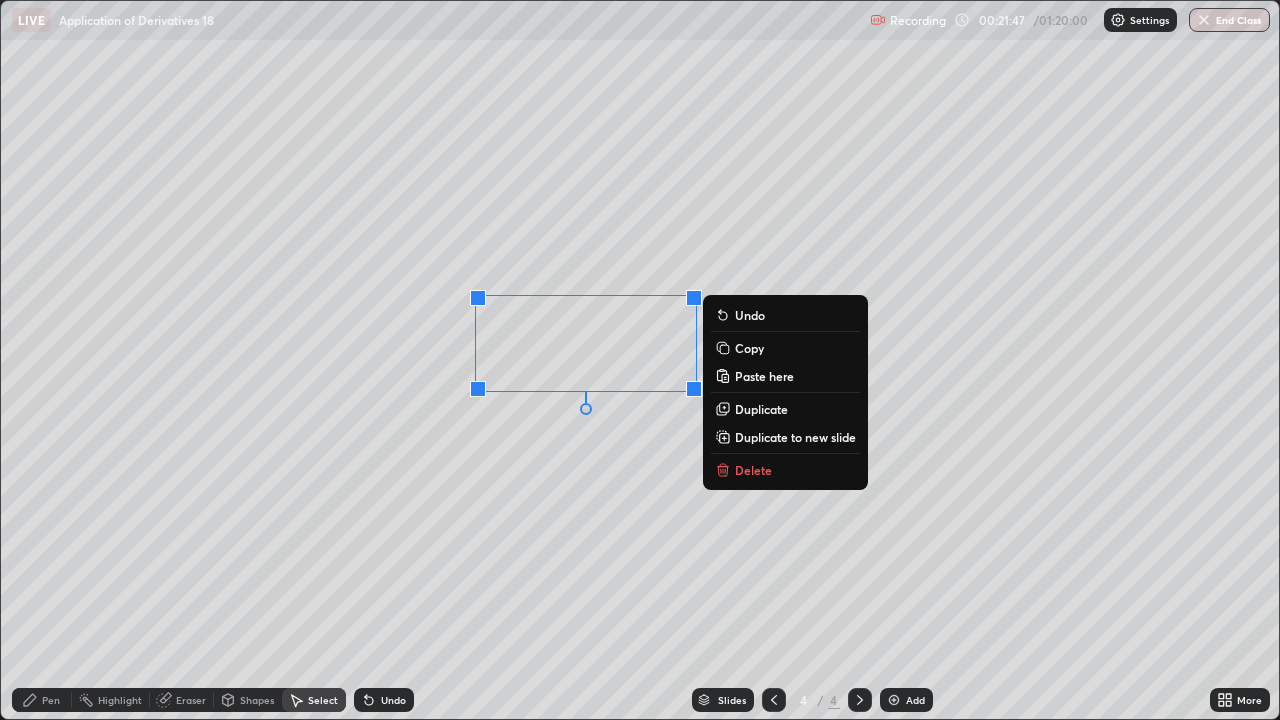 click on "Copy" at bounding box center (749, 348) 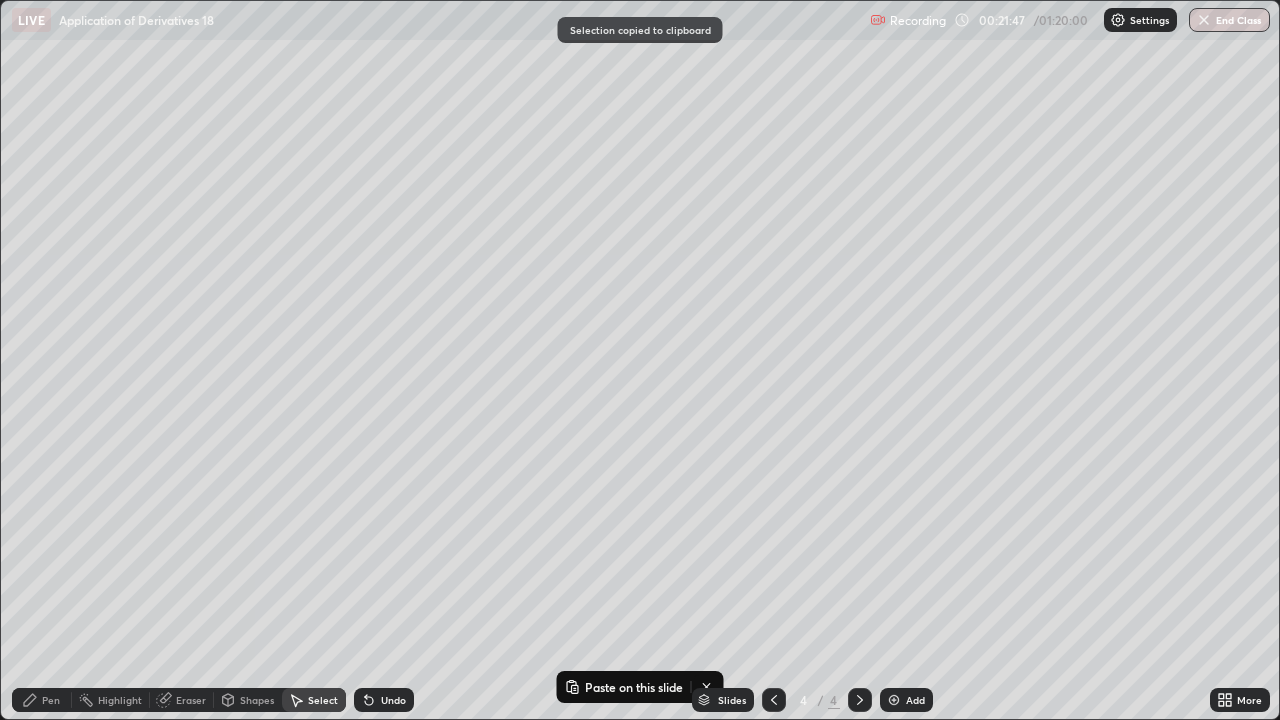 click at bounding box center [894, 700] 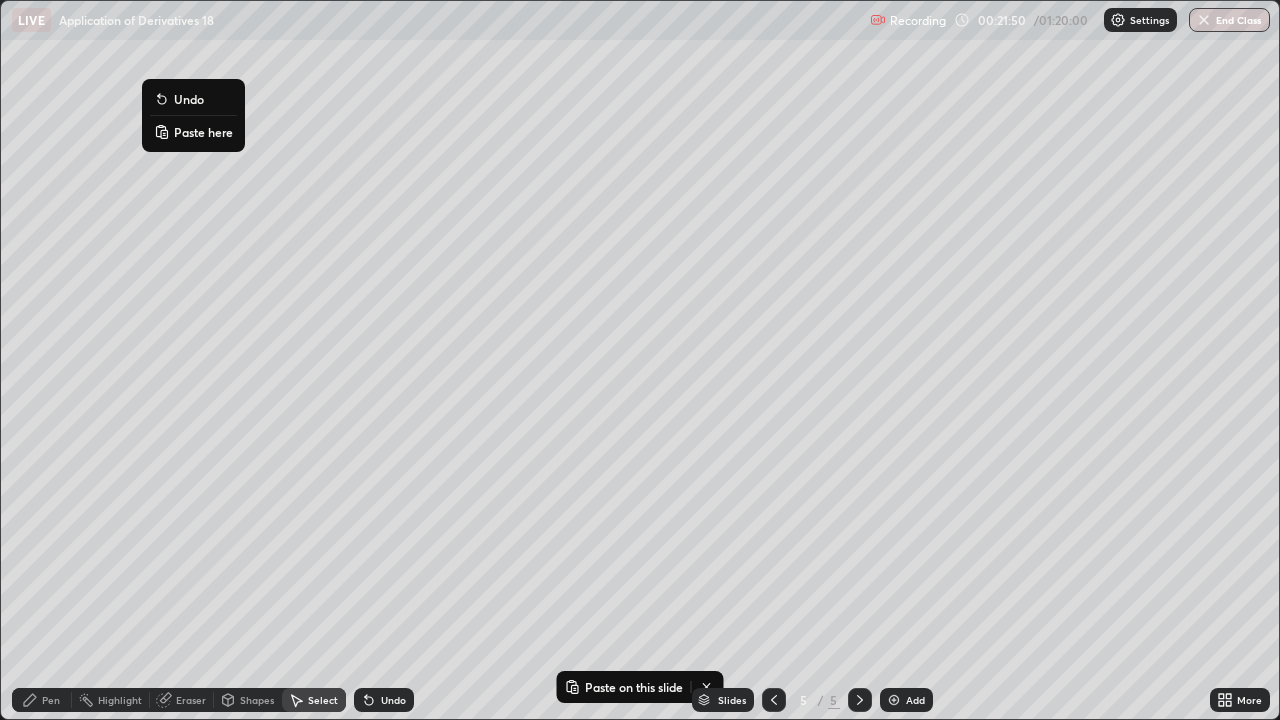 click on "Paste here" at bounding box center (203, 132) 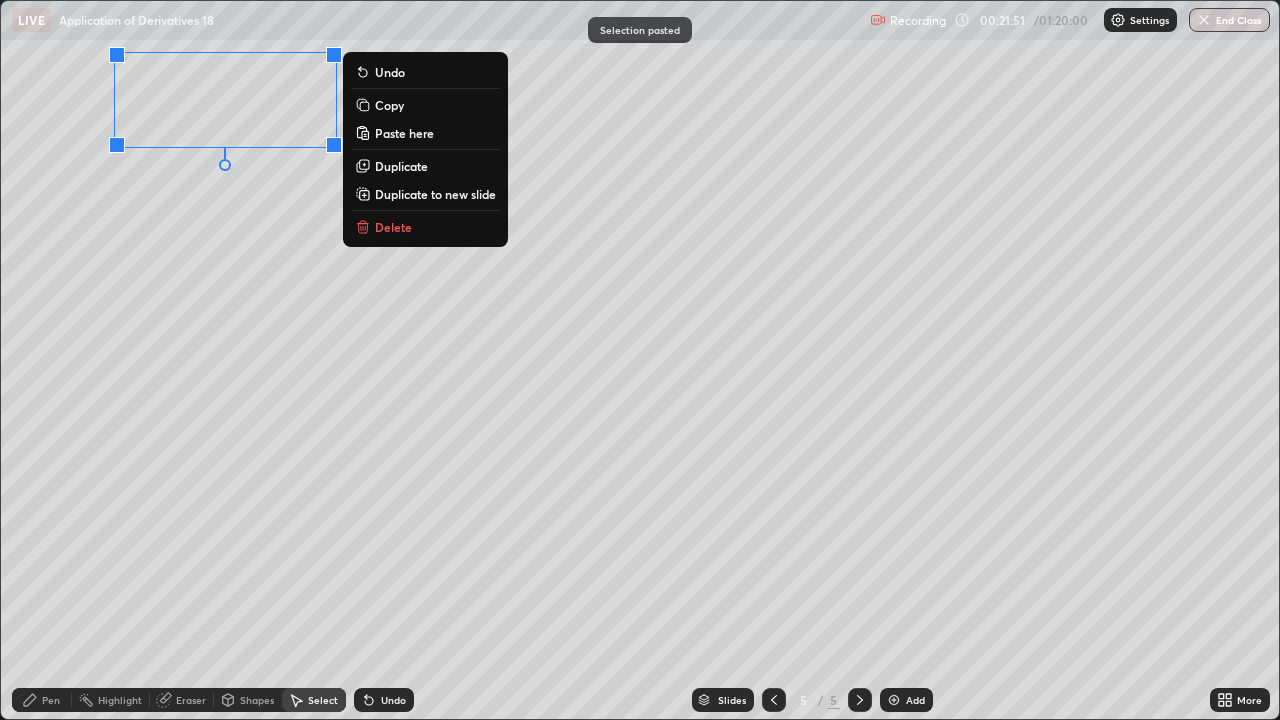 click on "0 ° Undo Copy Paste here Duplicate Duplicate to new slide Delete" at bounding box center (640, 360) 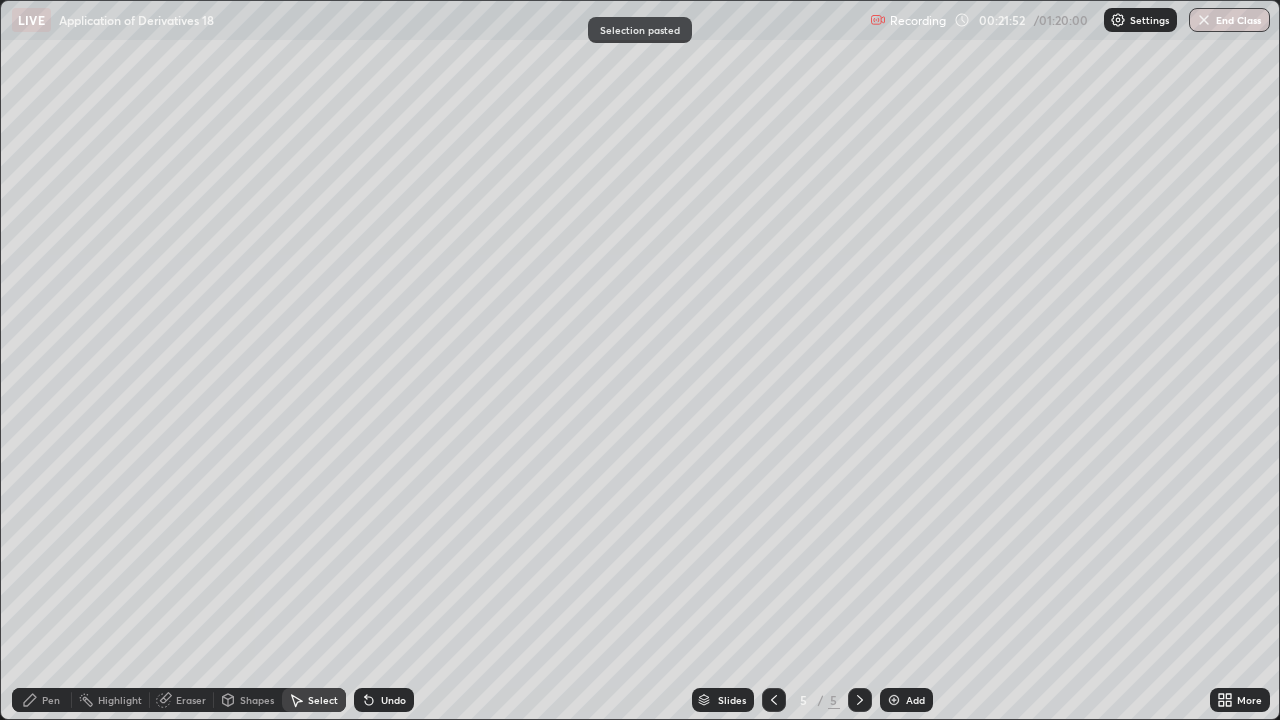 click 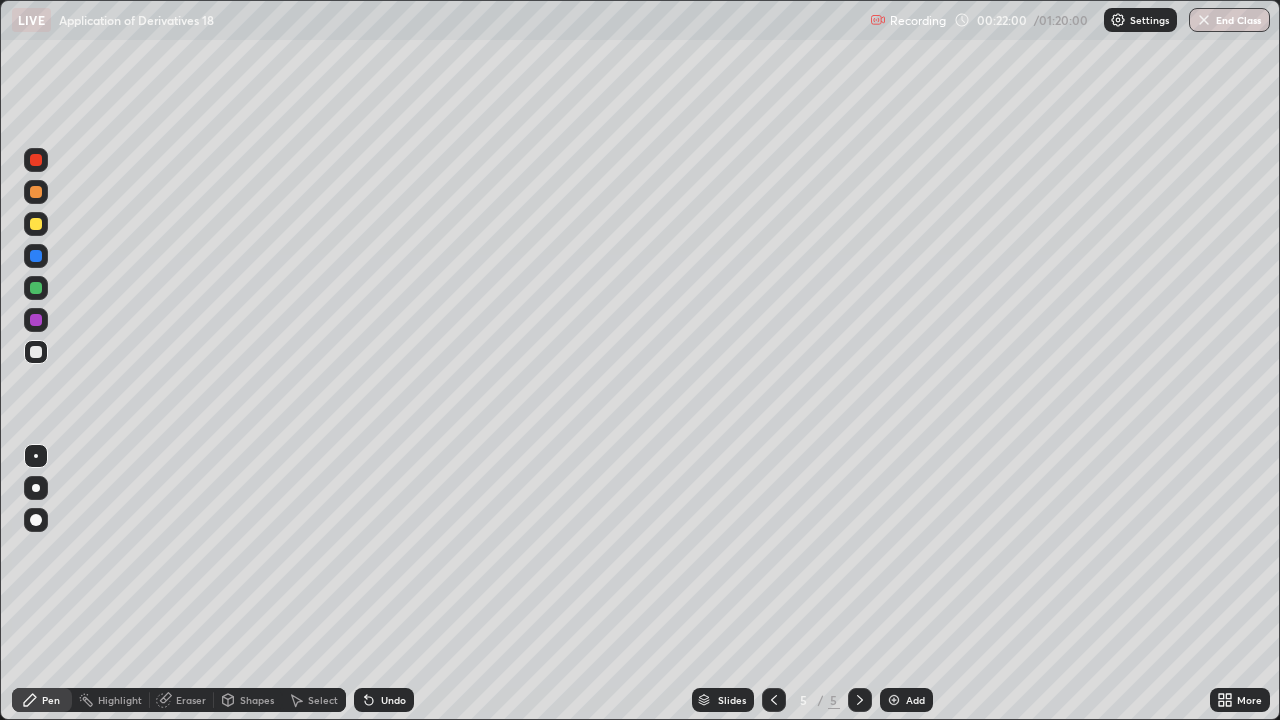 click at bounding box center (36, 256) 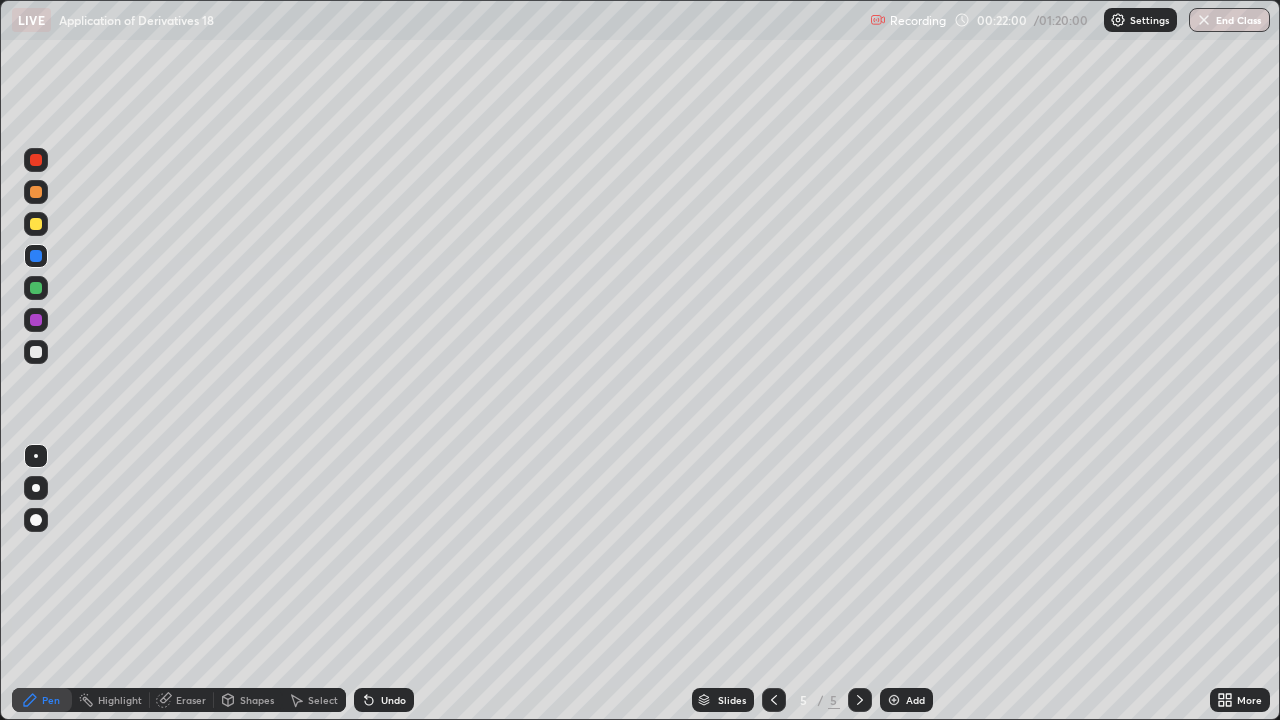 click at bounding box center (36, 224) 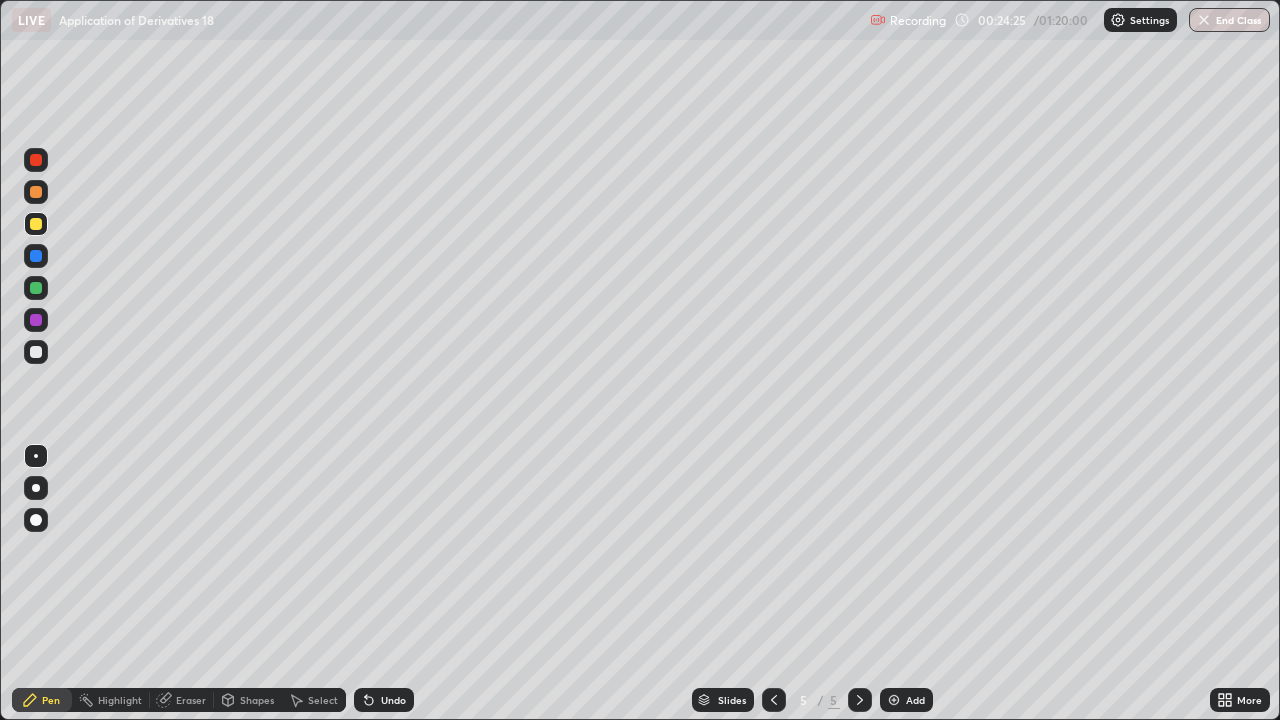 click at bounding box center (36, 352) 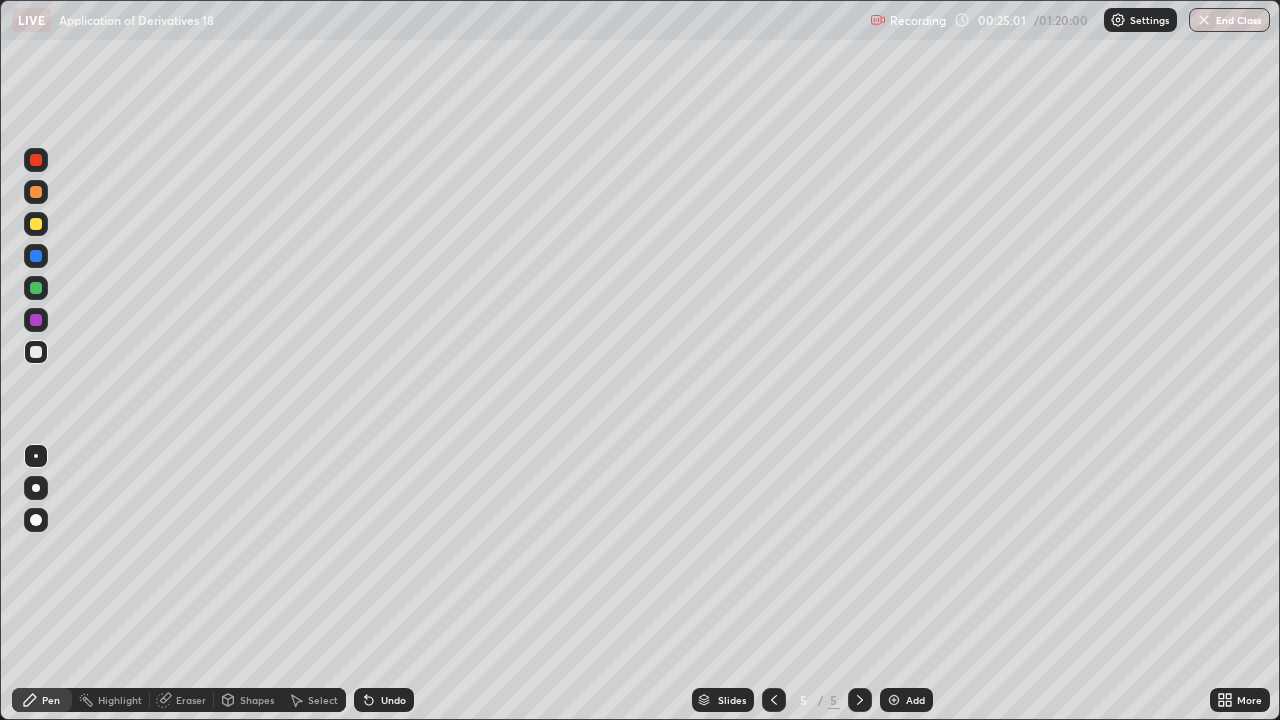 click at bounding box center (36, 224) 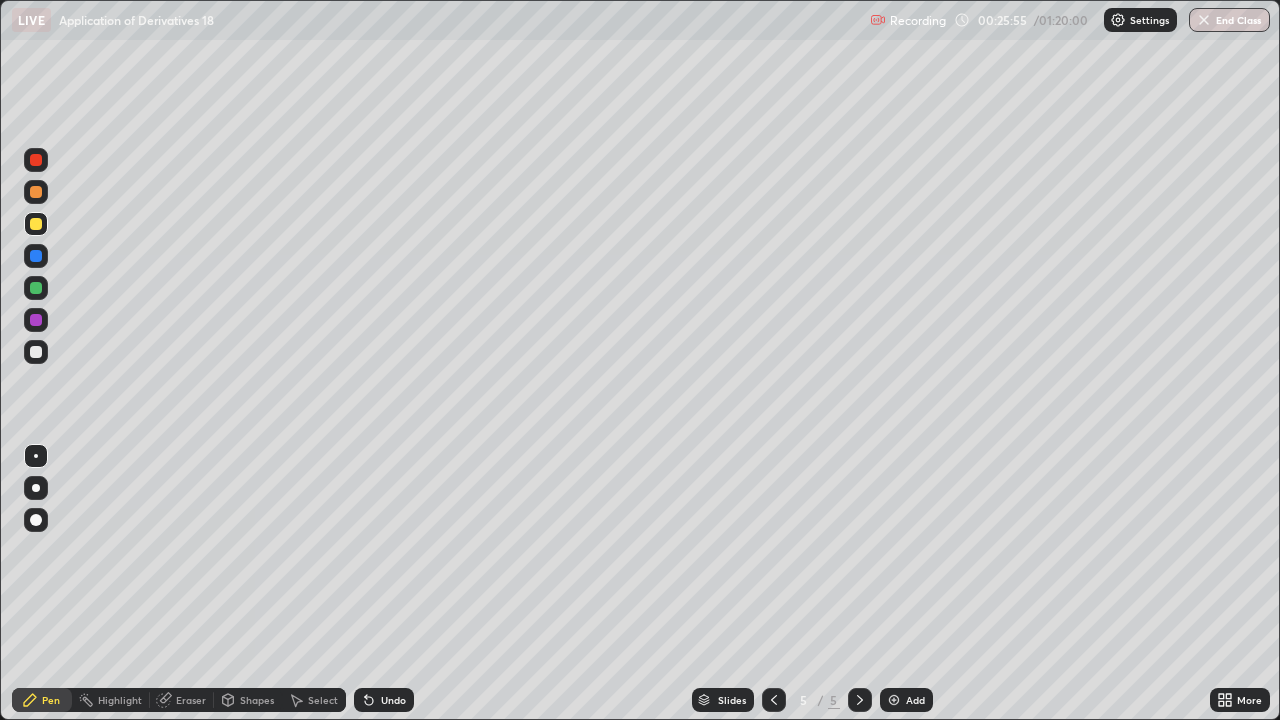 click on "Undo" at bounding box center (393, 700) 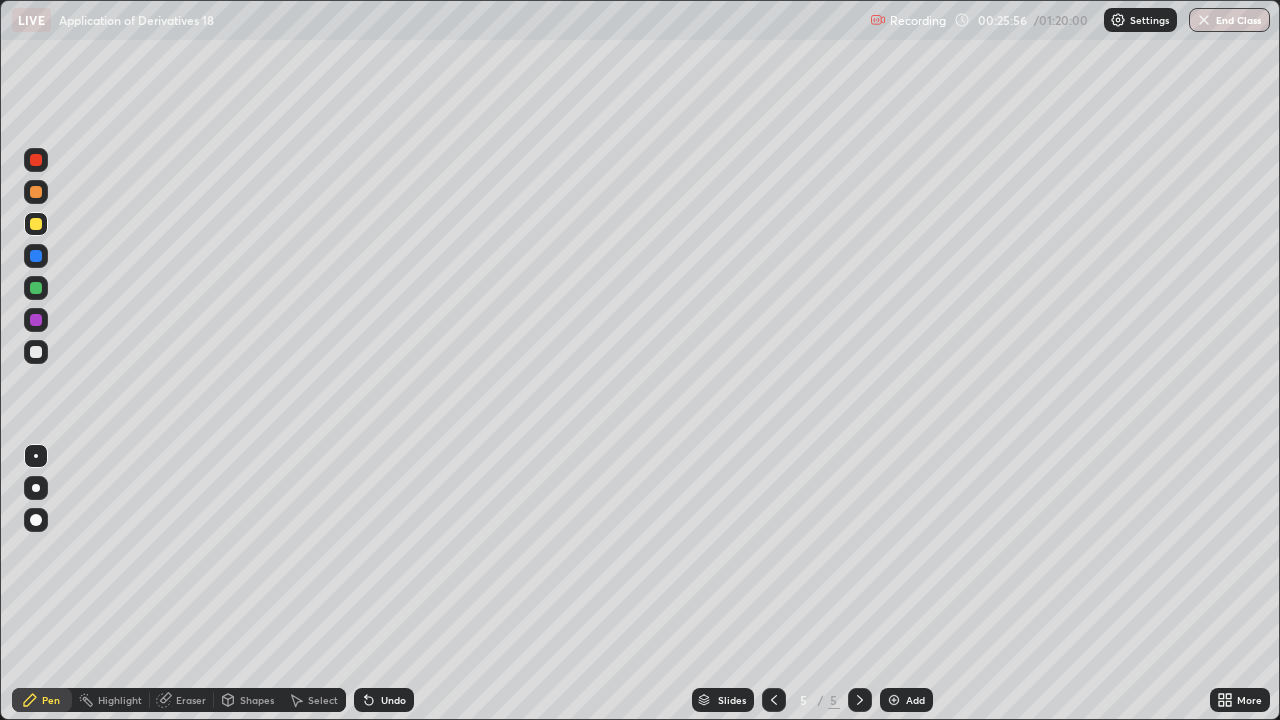 click on "Undo" at bounding box center [393, 700] 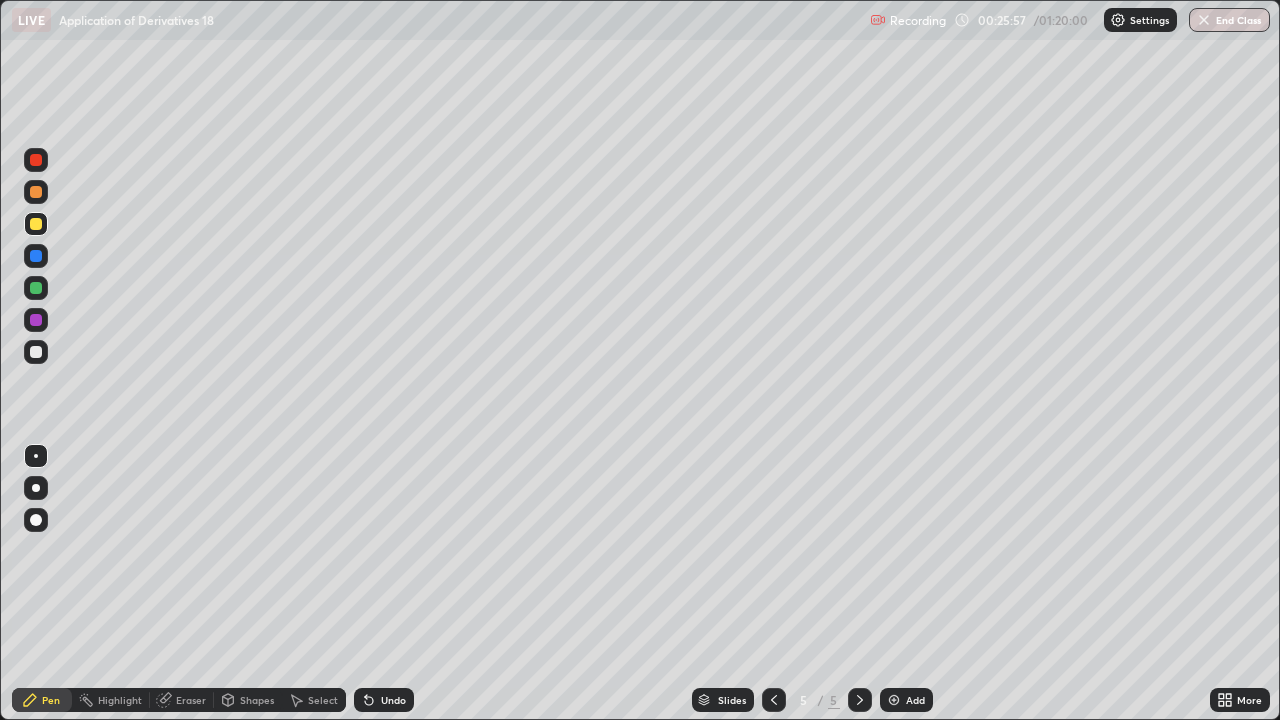 click on "Undo" at bounding box center (393, 700) 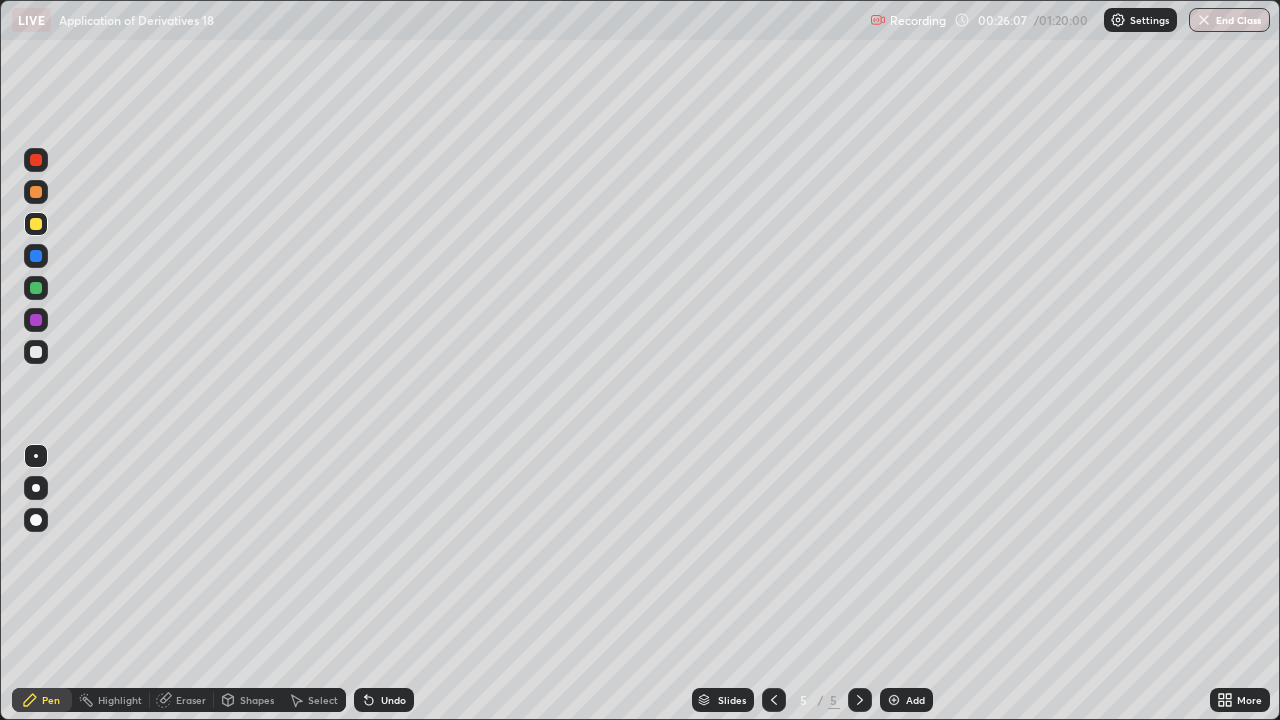 click at bounding box center [36, 352] 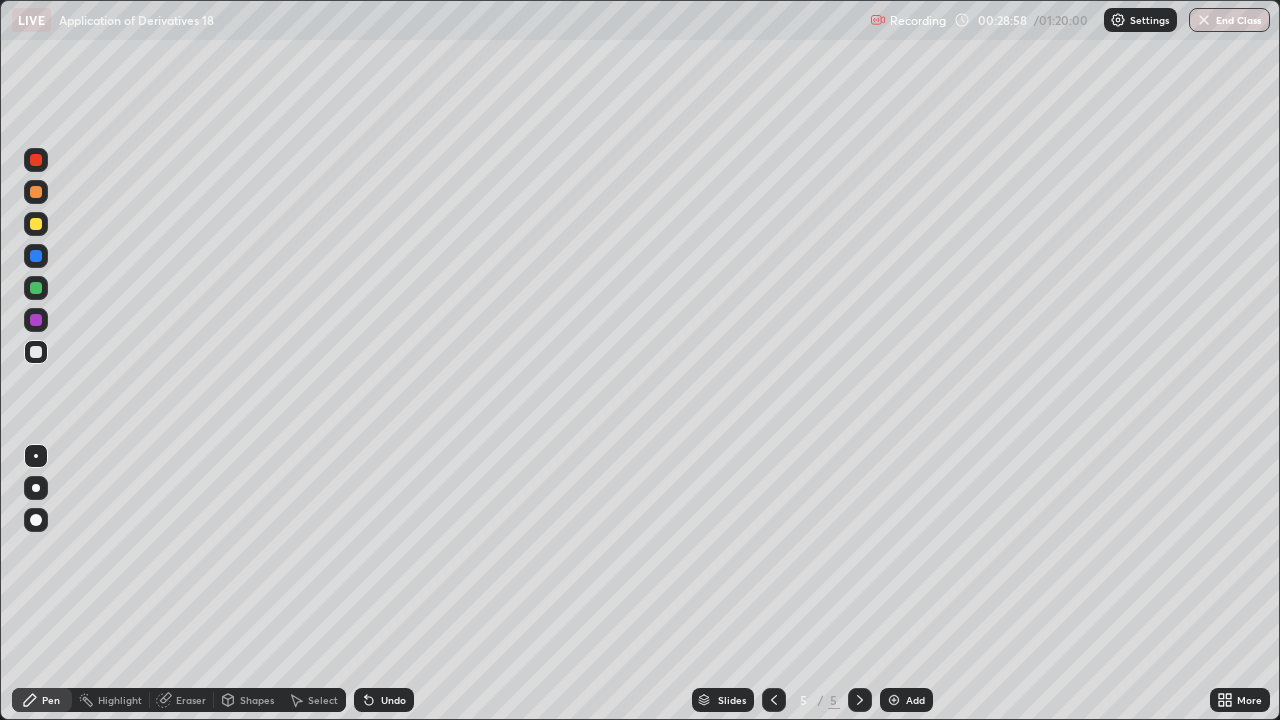 click at bounding box center (894, 700) 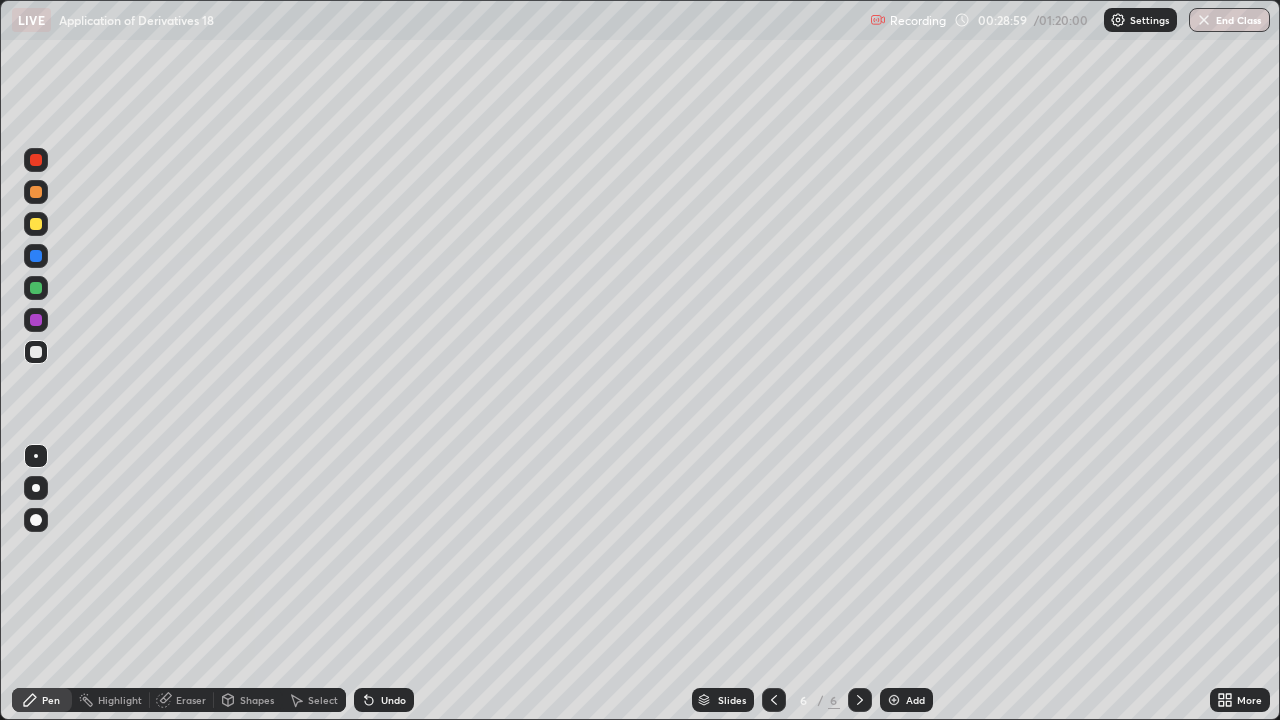 click at bounding box center [36, 352] 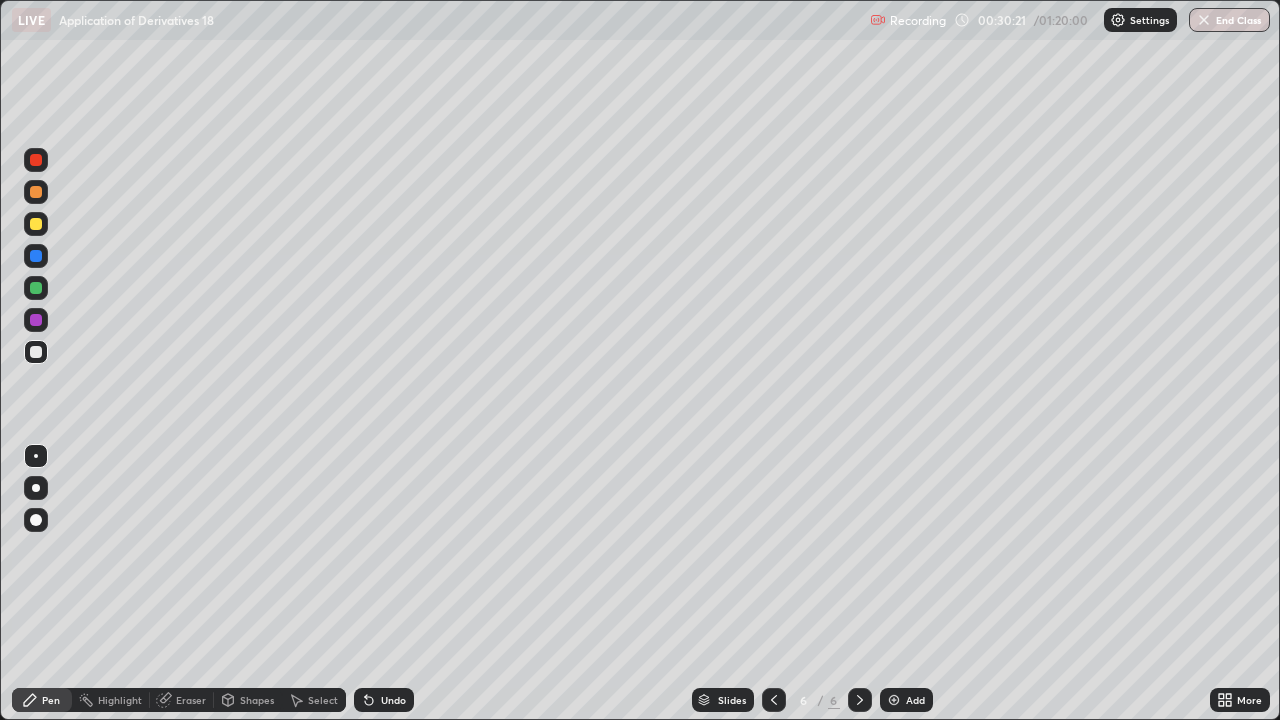 click at bounding box center (36, 224) 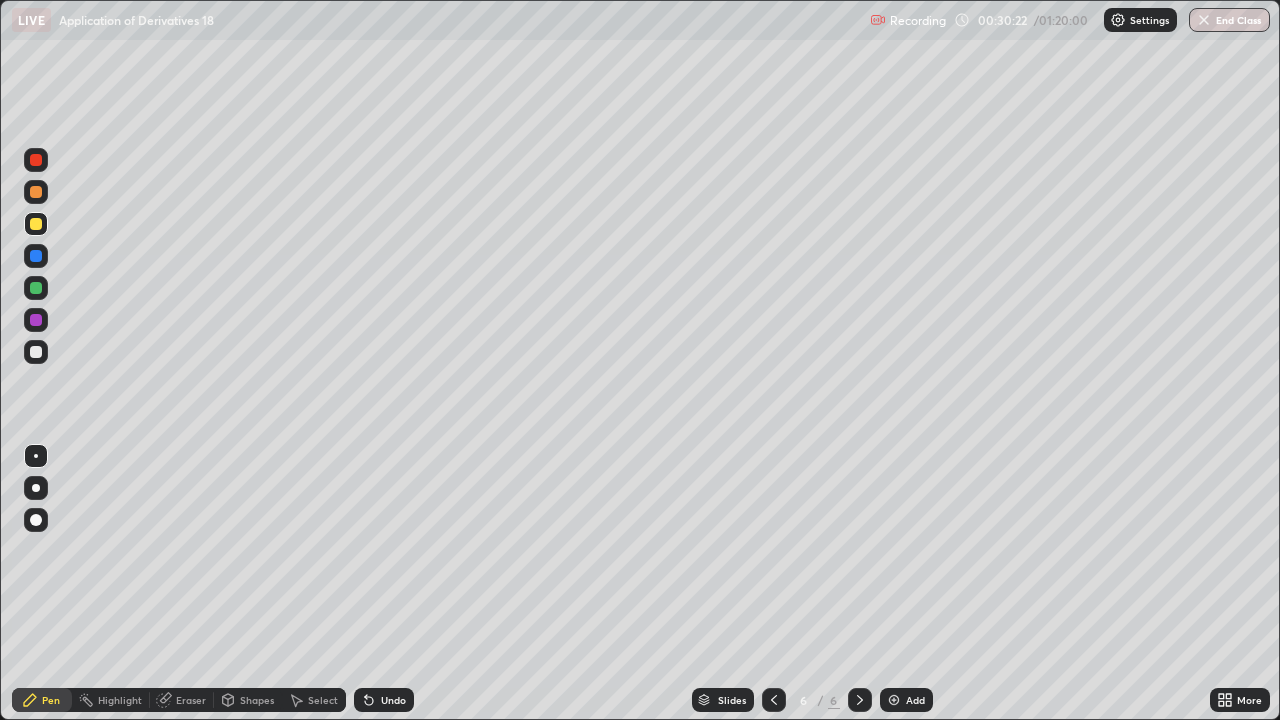 click at bounding box center [36, 352] 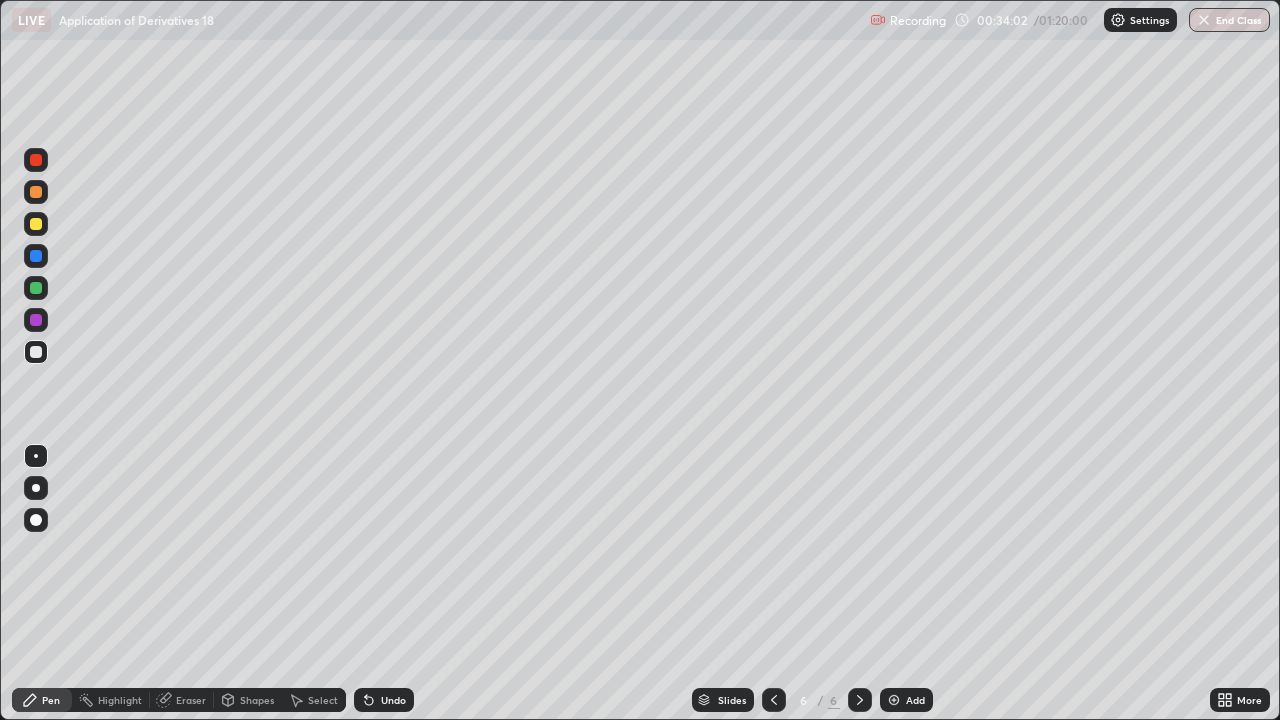 click on "Undo" at bounding box center (384, 700) 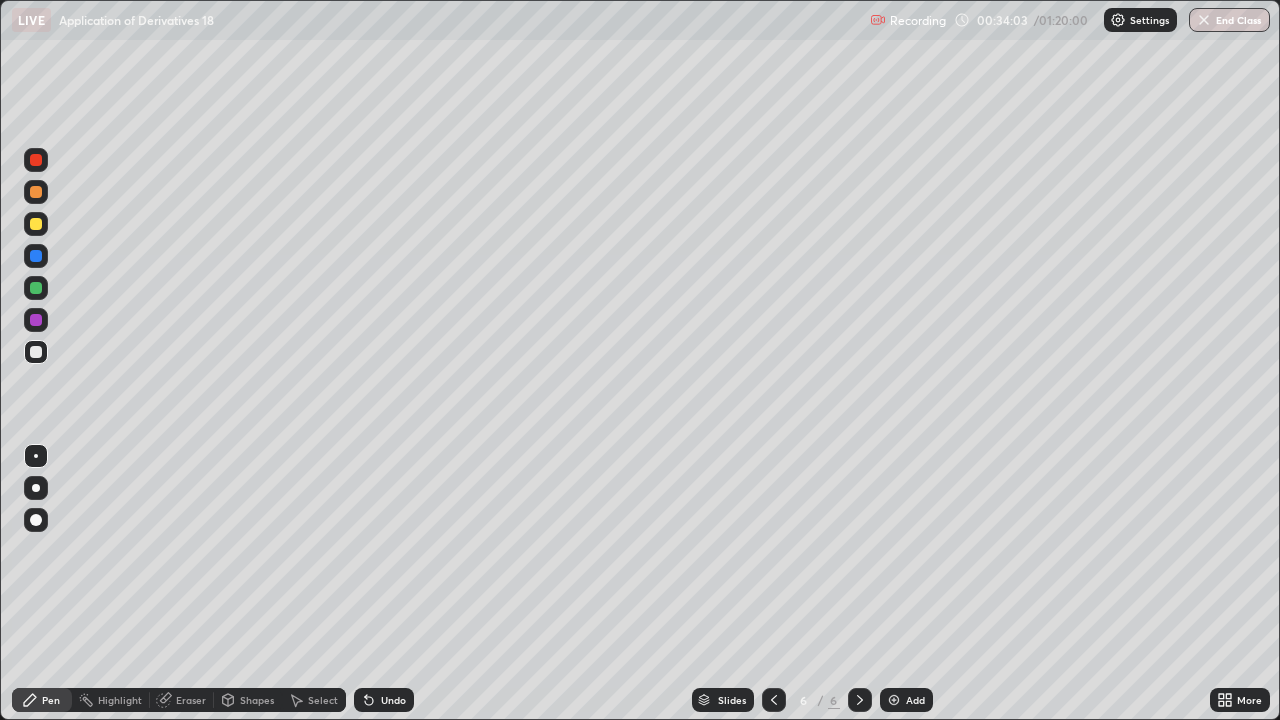 click on "Undo" at bounding box center (393, 700) 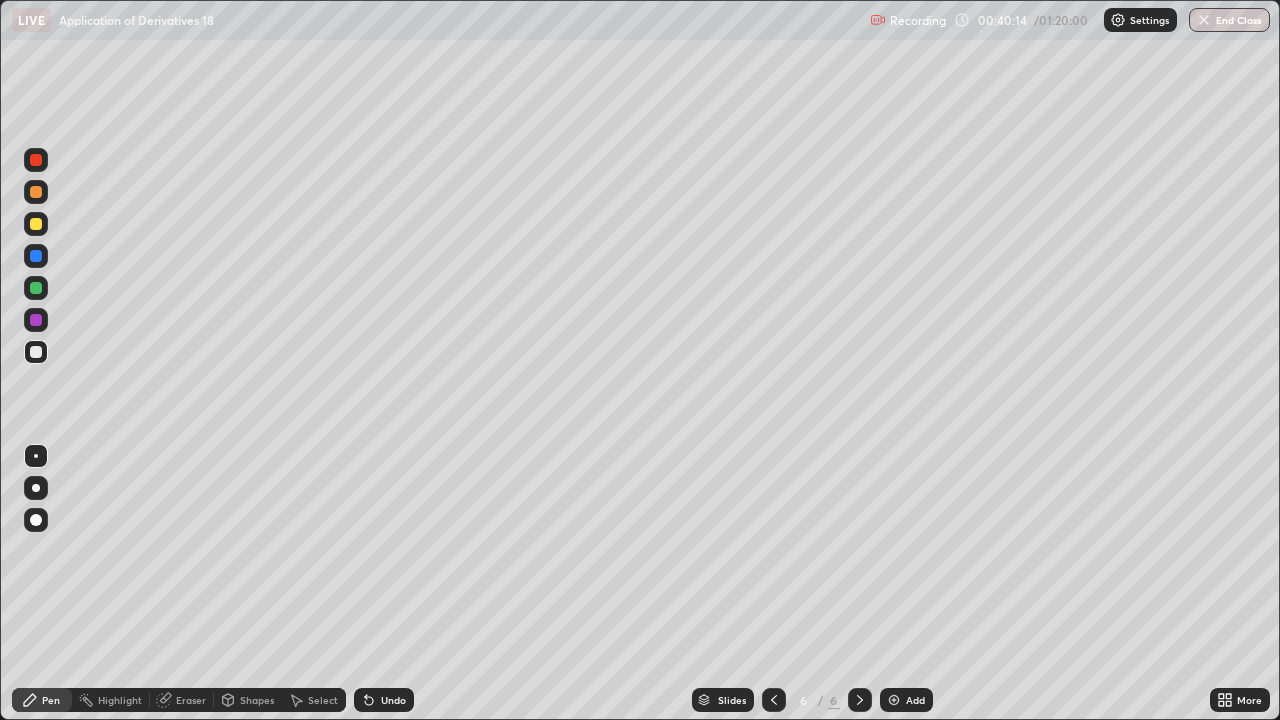 click on "Eraser" at bounding box center (182, 700) 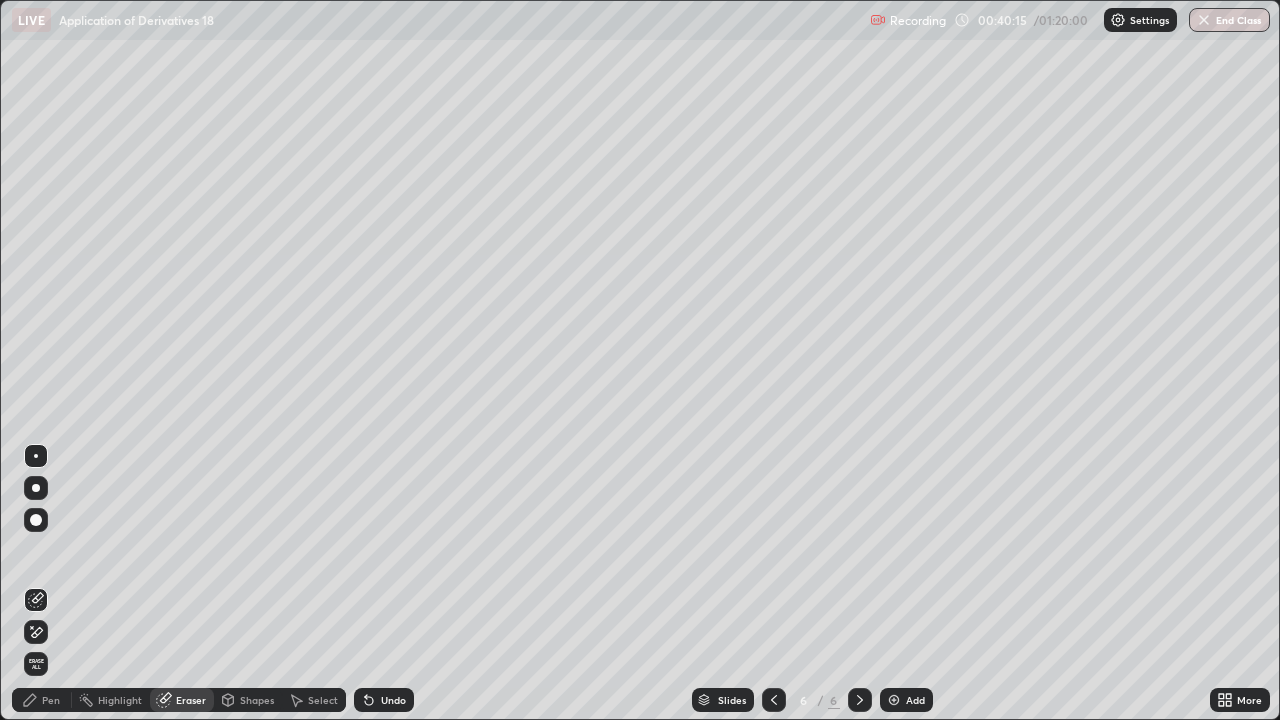 click on "Pen" at bounding box center [42, 700] 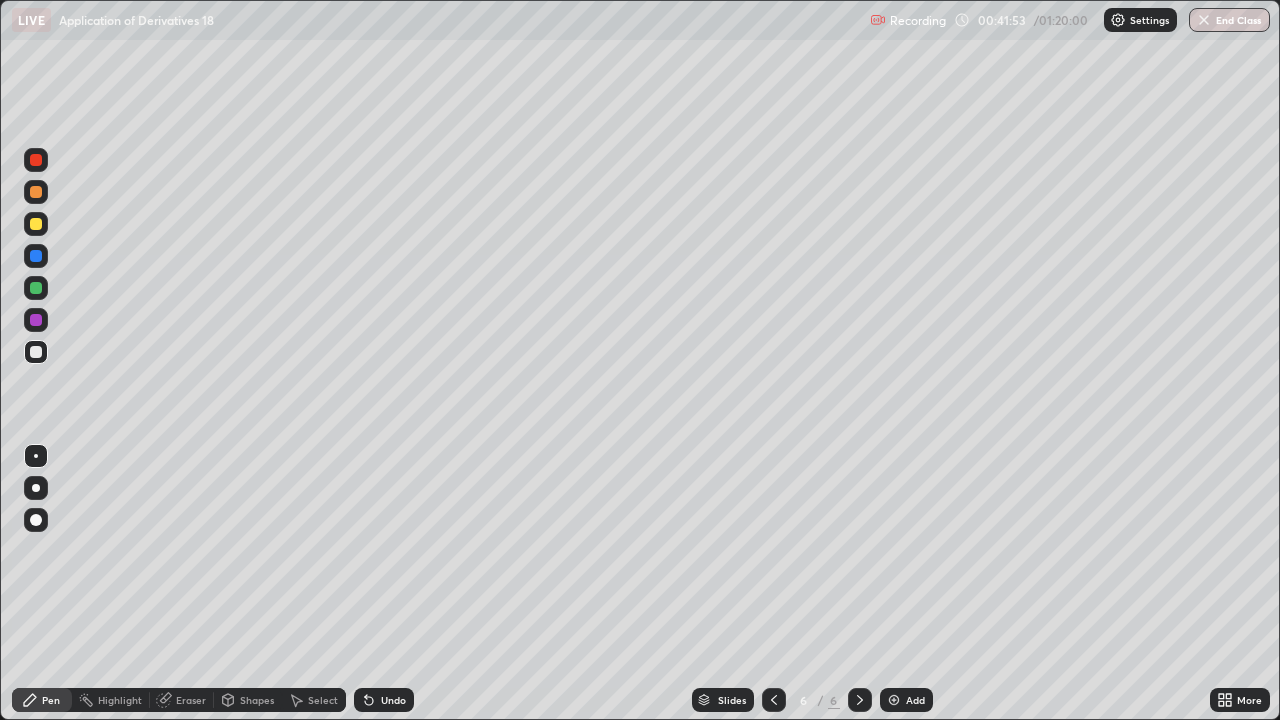 click on "Add" at bounding box center [906, 700] 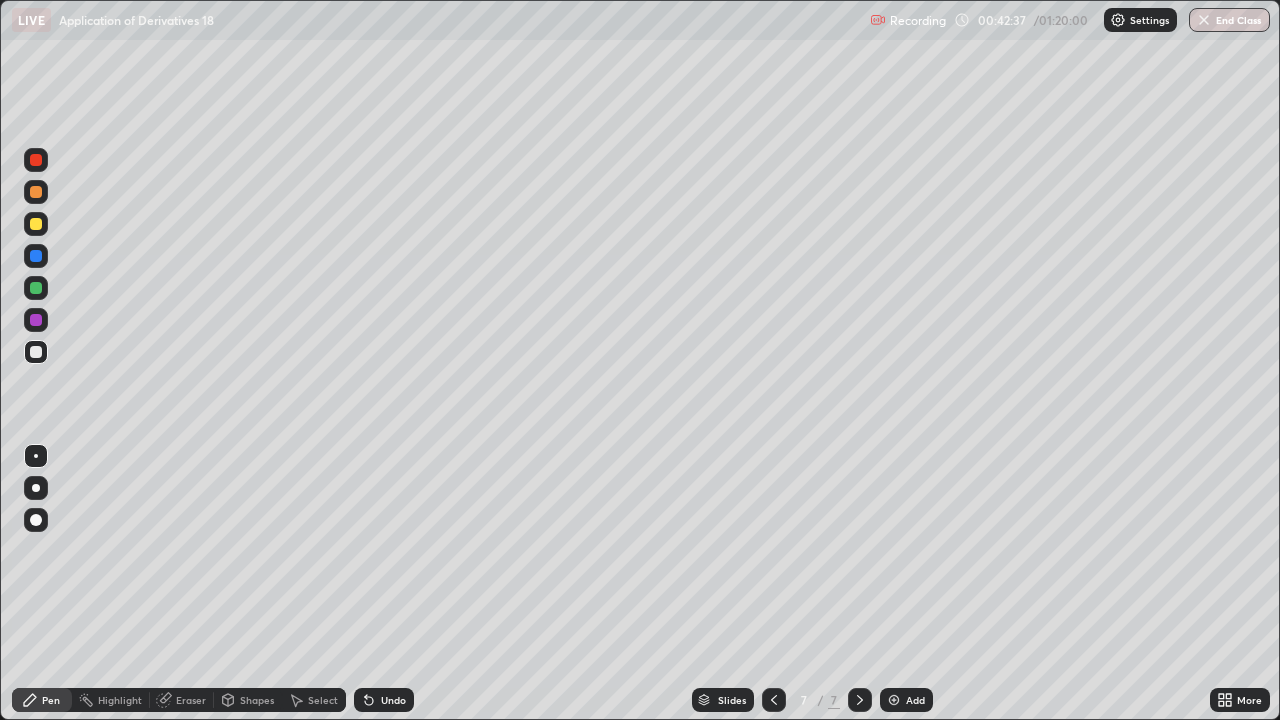 click 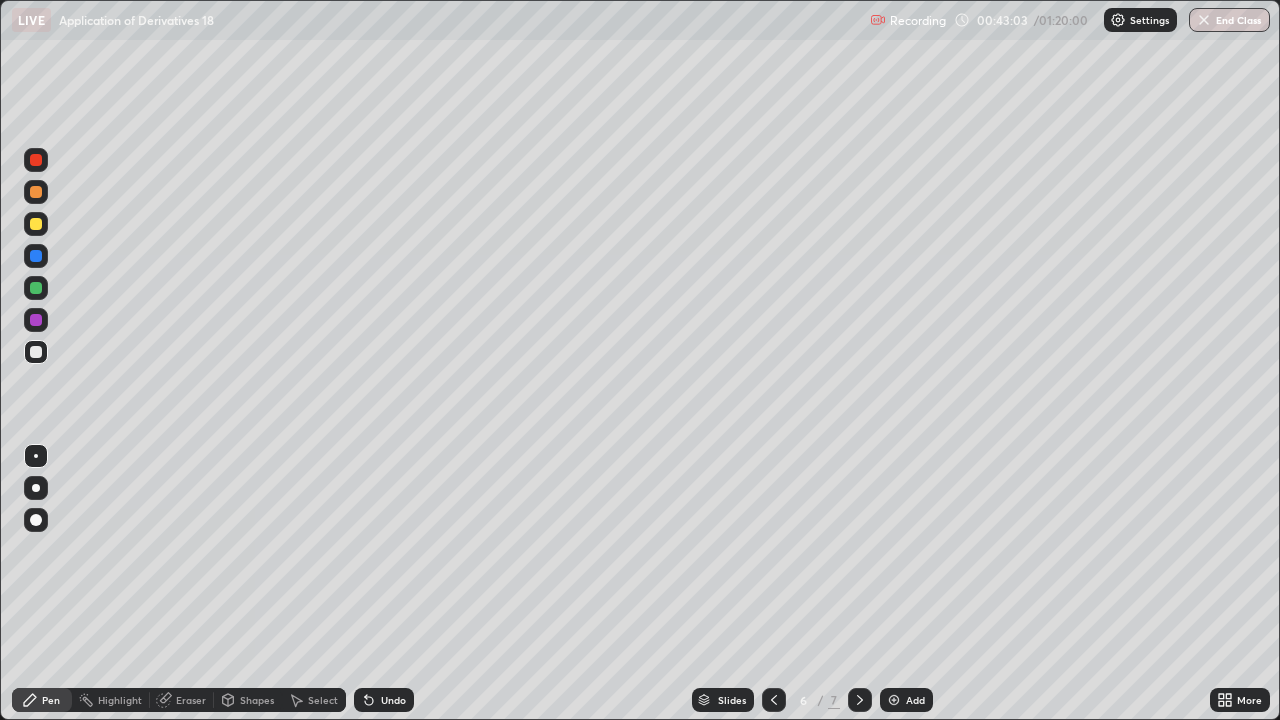 click 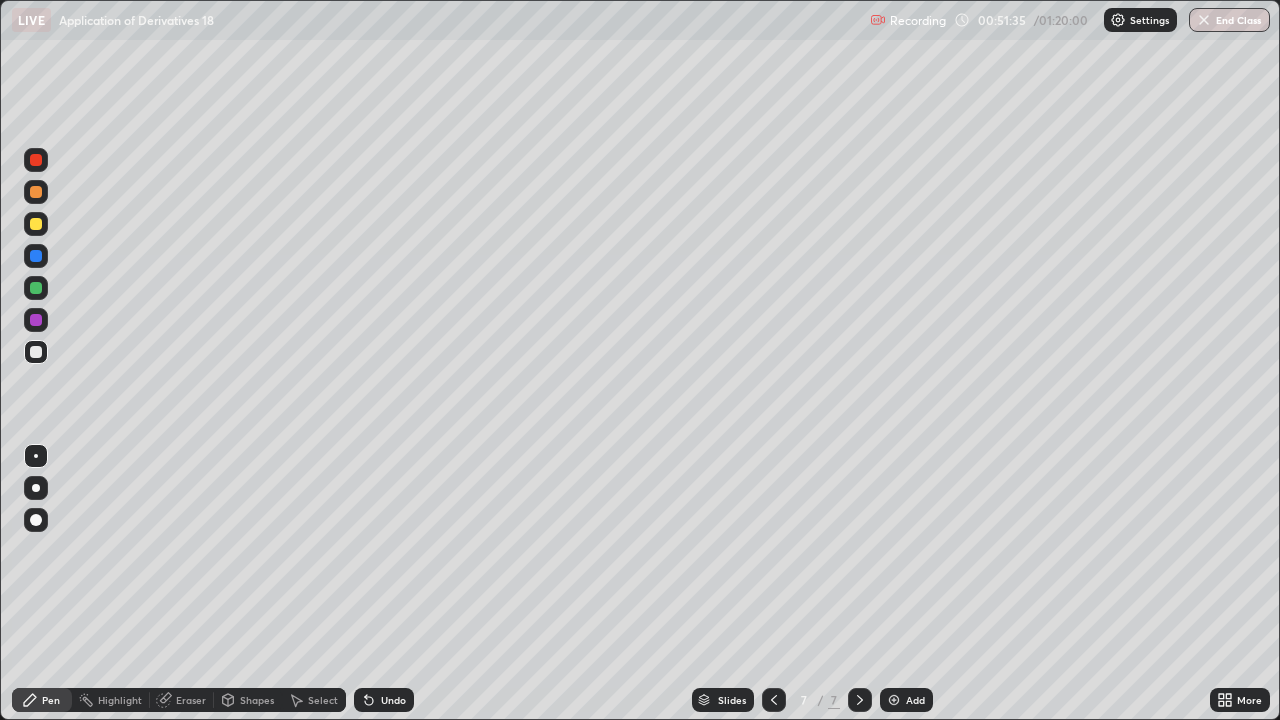 click on "Select" at bounding box center [323, 700] 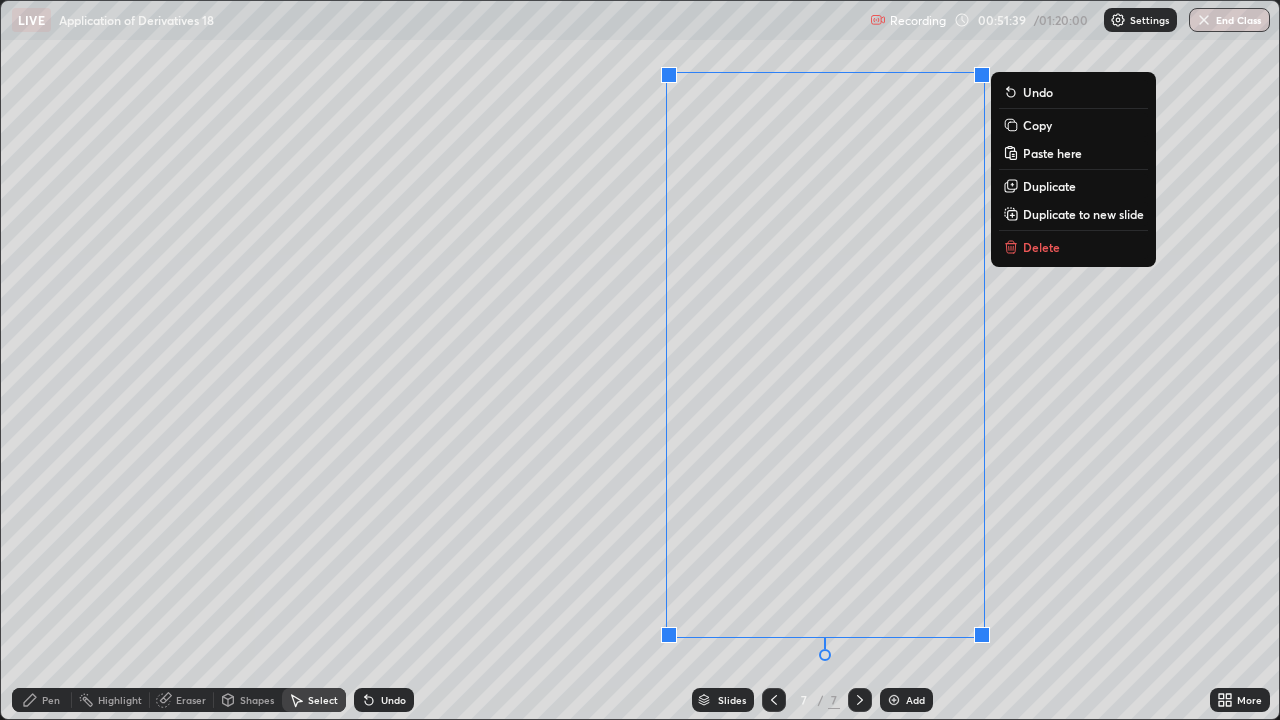 click on "Copy" at bounding box center (1037, 125) 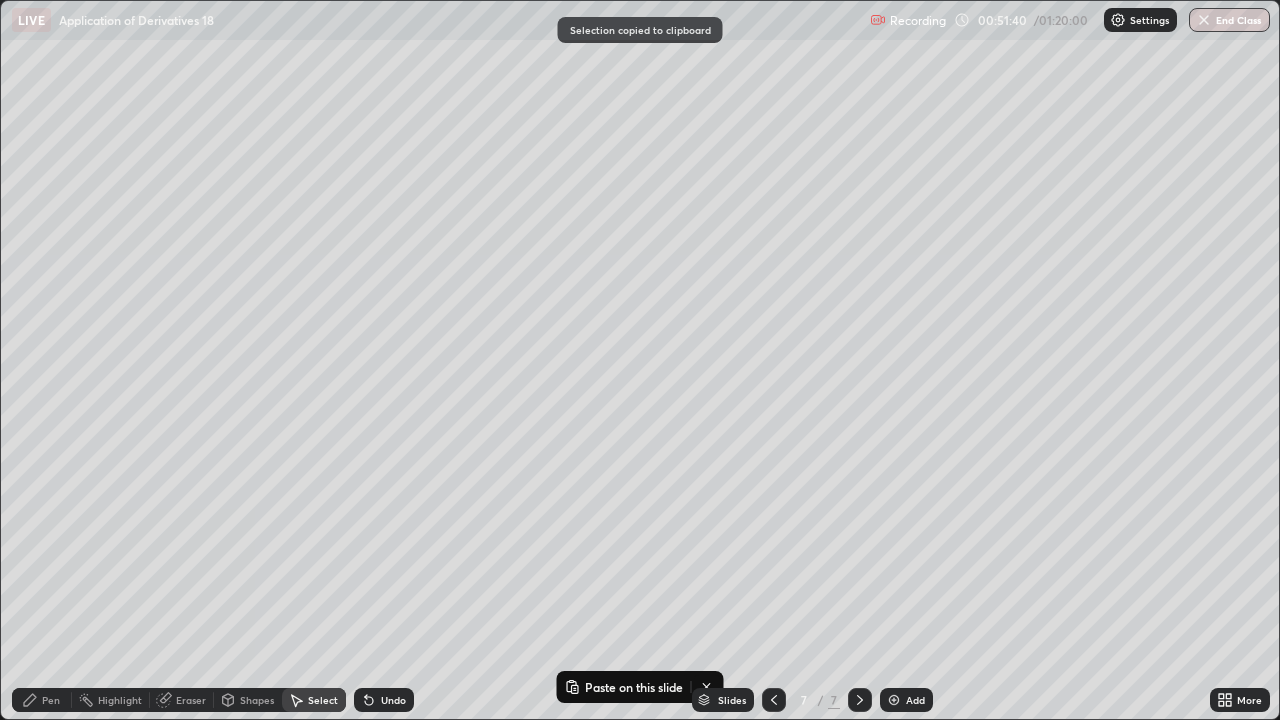 click at bounding box center [894, 700] 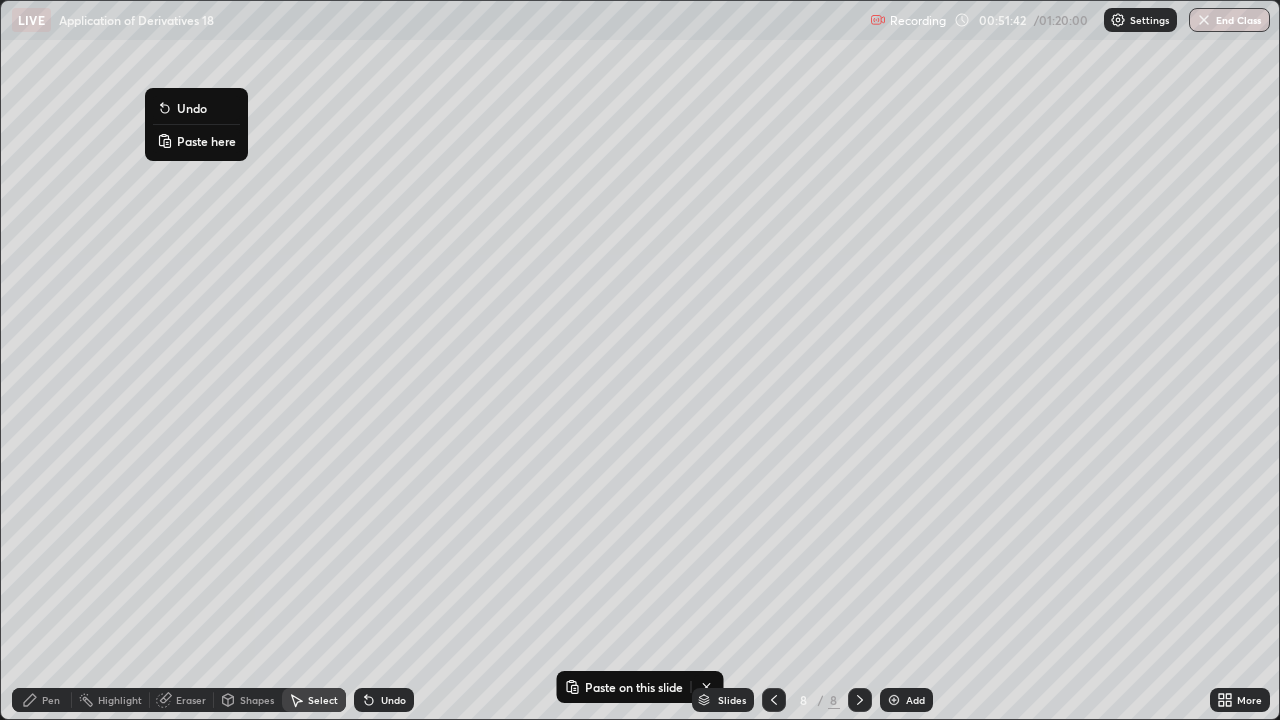 click on "Paste here" at bounding box center [206, 141] 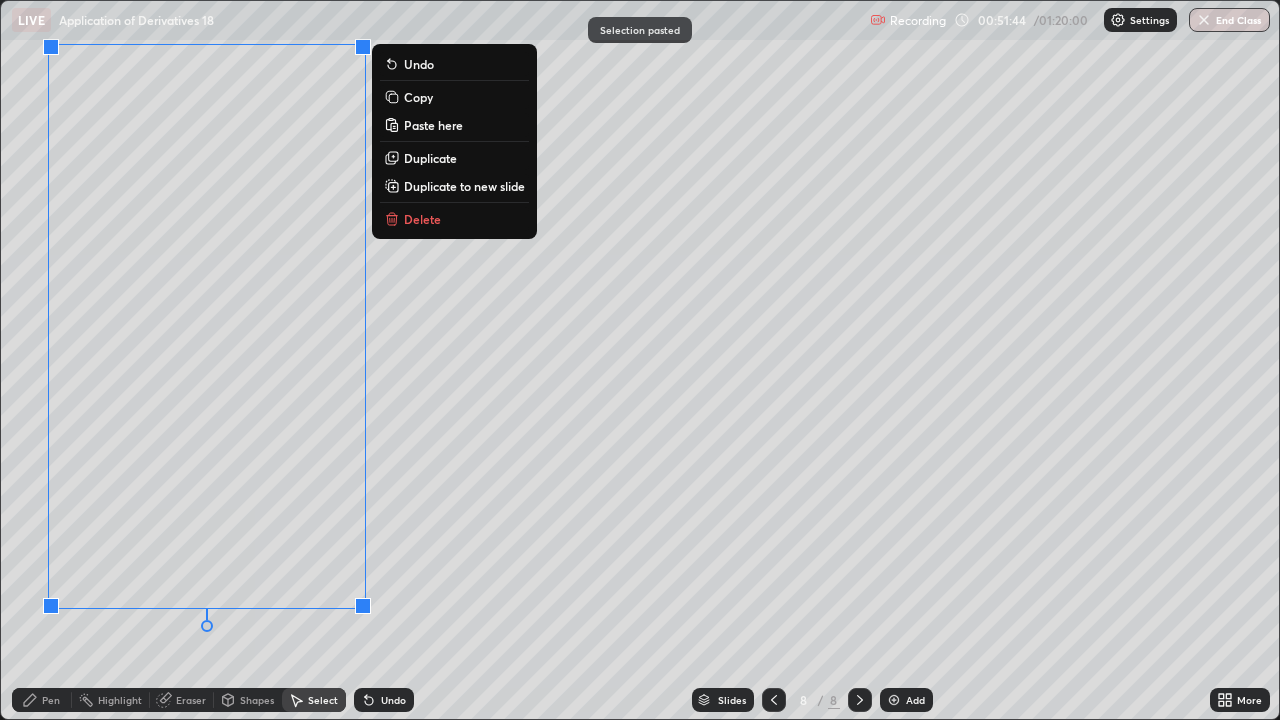 click on "0 ° Undo Copy Paste here Duplicate Duplicate to new slide Delete" at bounding box center [640, 360] 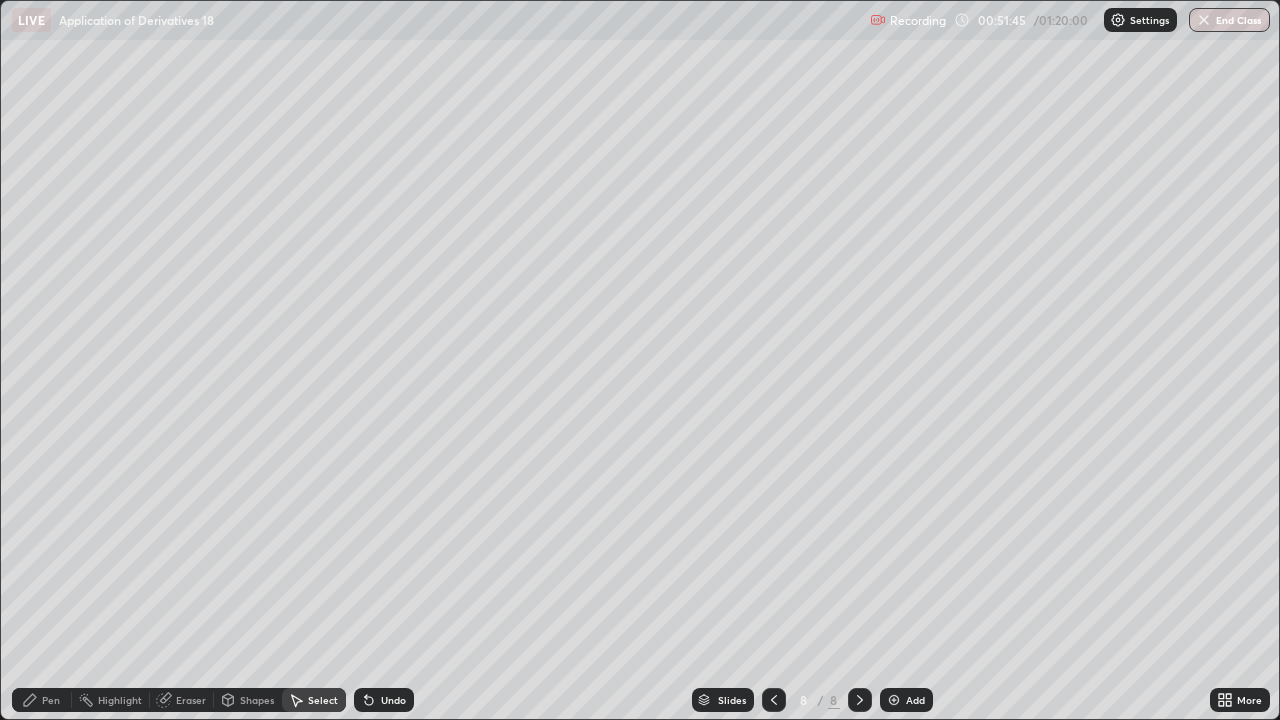 click on "Pen" at bounding box center (51, 700) 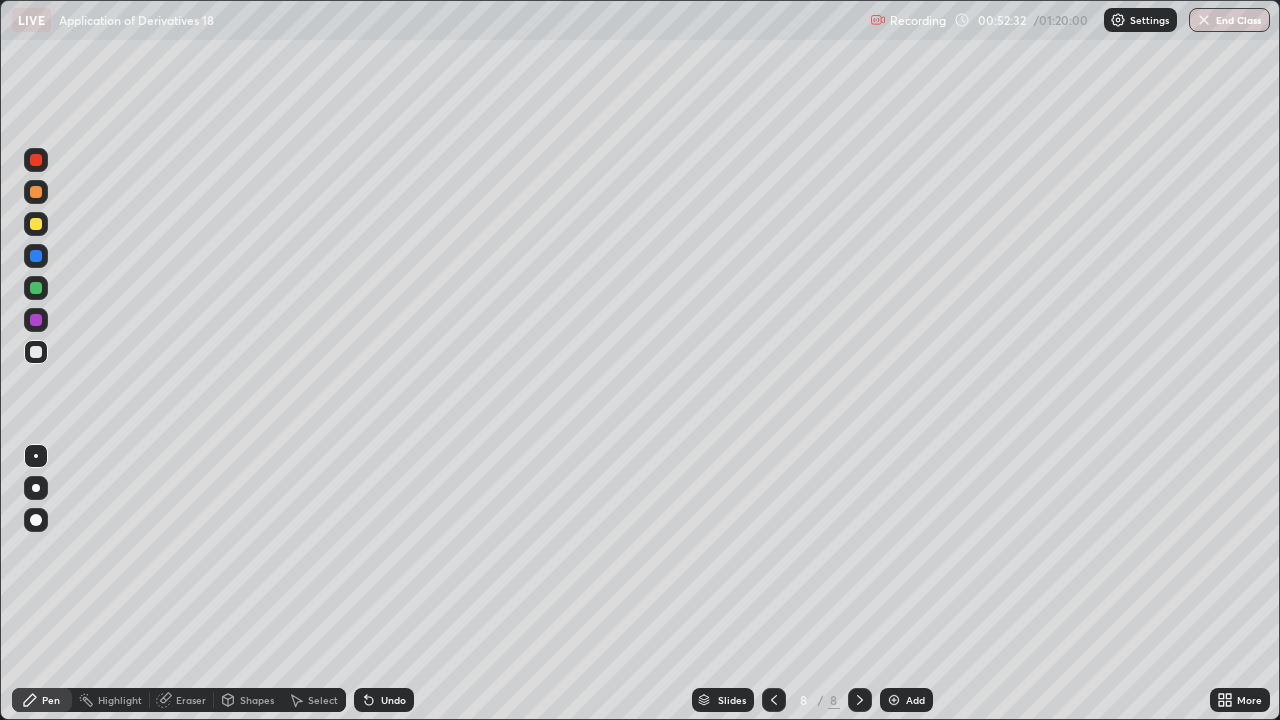 click on "Undo" at bounding box center (393, 700) 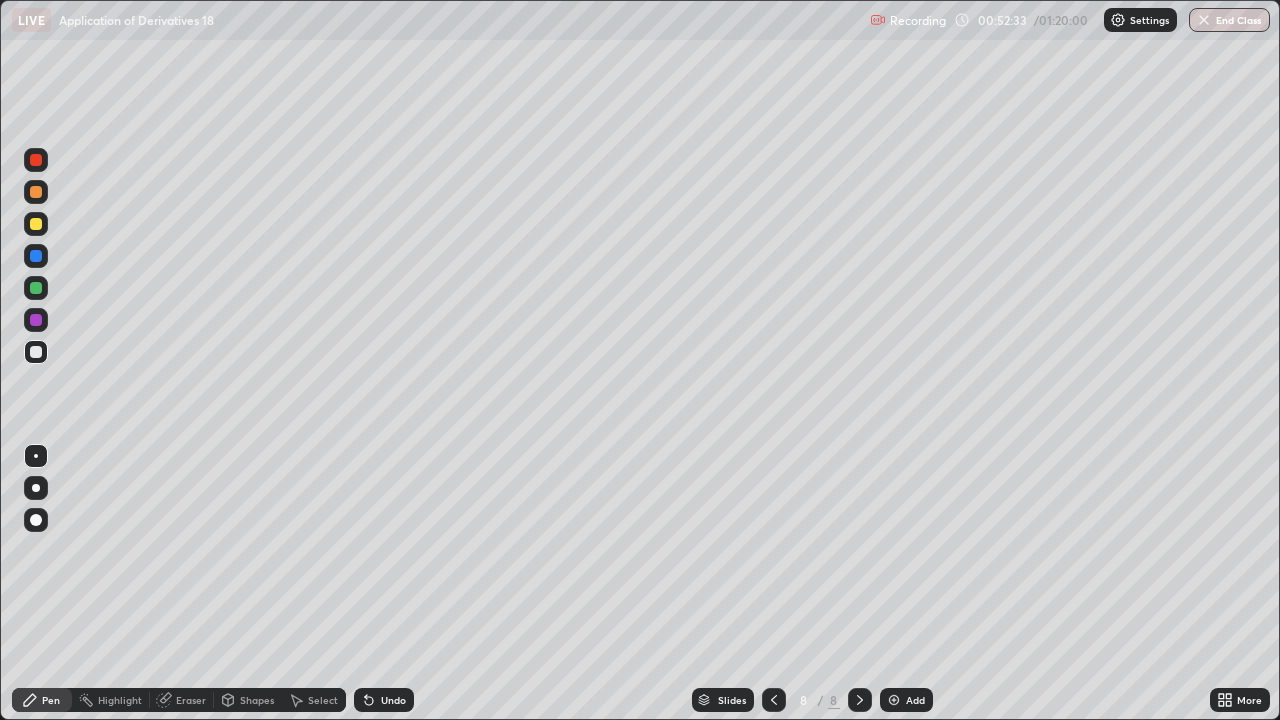 click on "Undo" at bounding box center [393, 700] 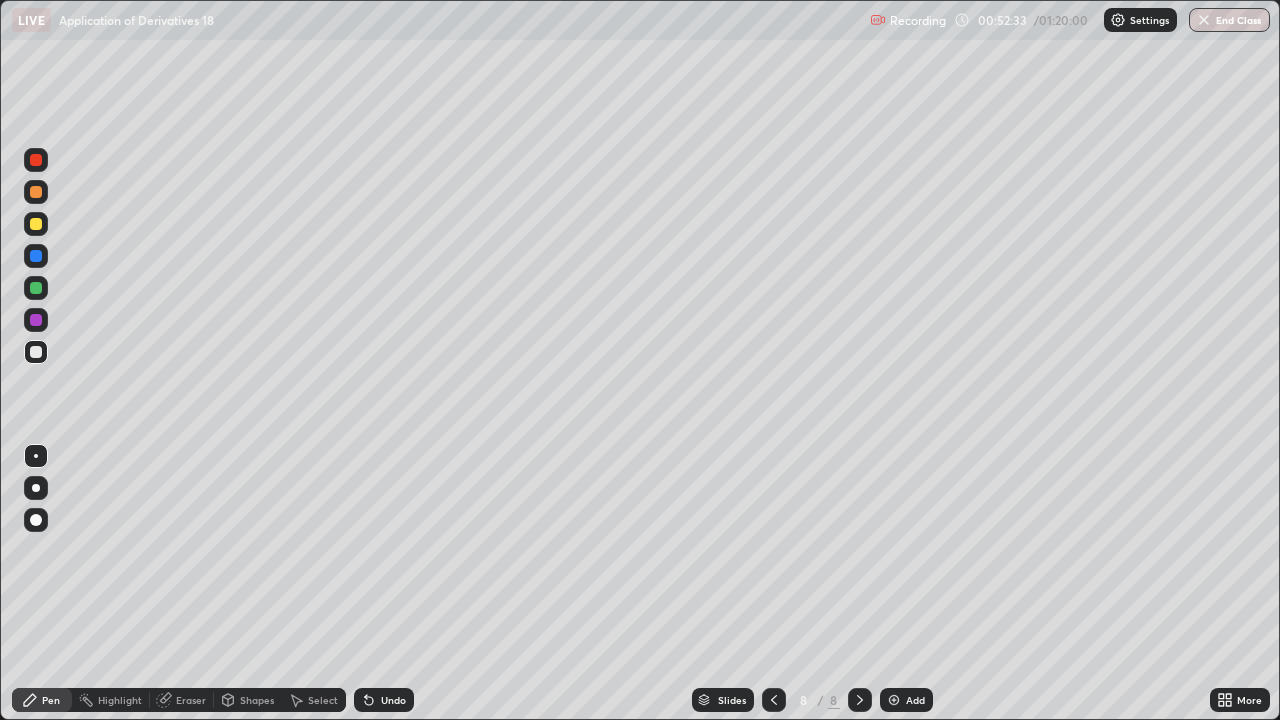 click on "Undo" at bounding box center (384, 700) 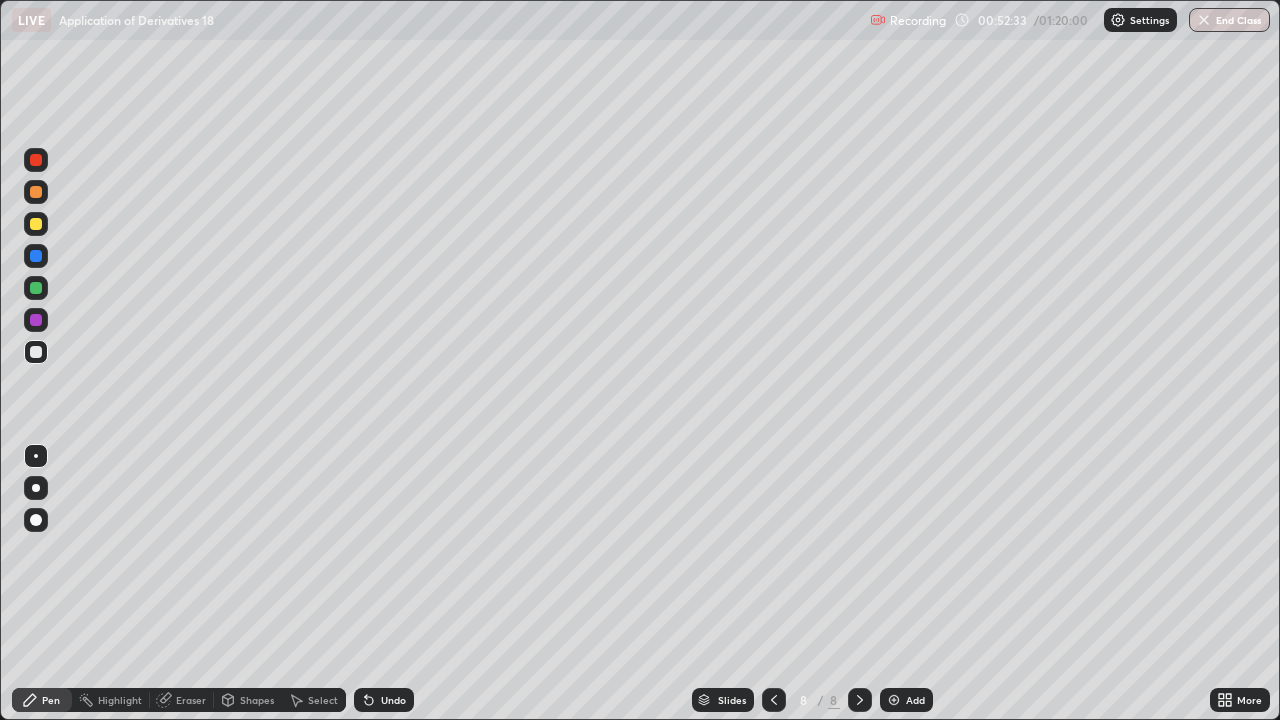click on "Undo" at bounding box center [384, 700] 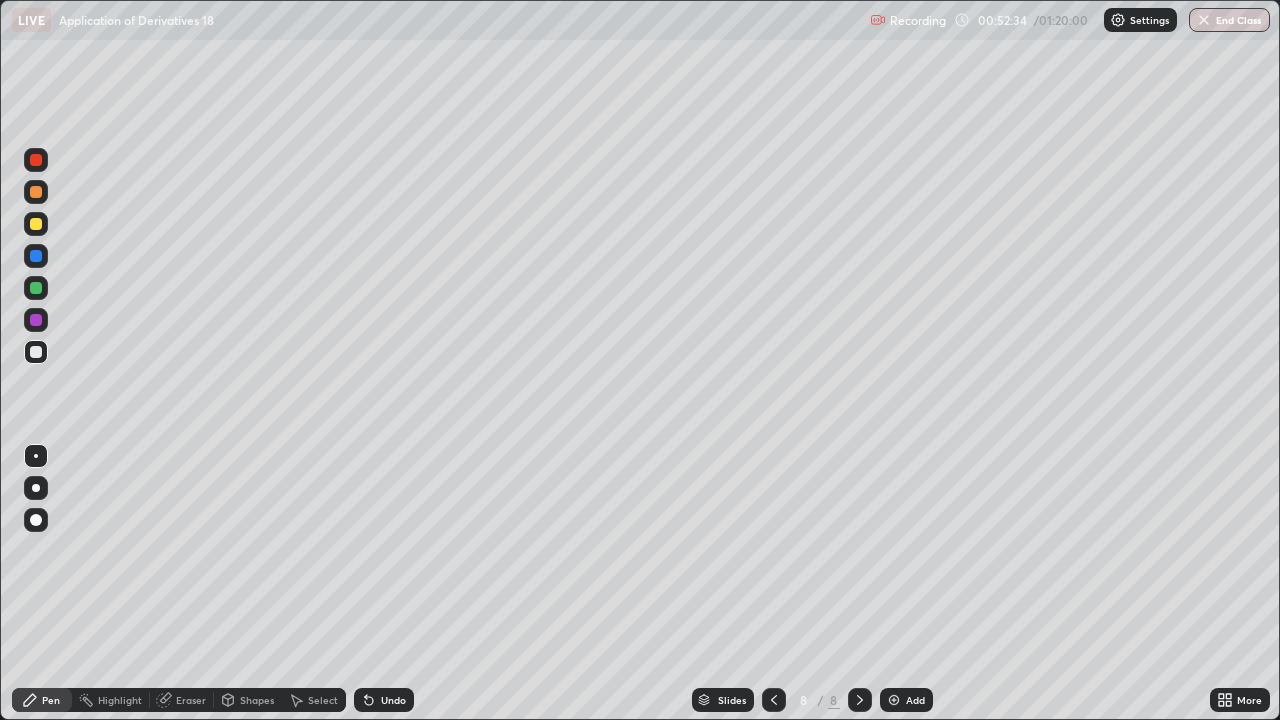 click on "Undo" at bounding box center [384, 700] 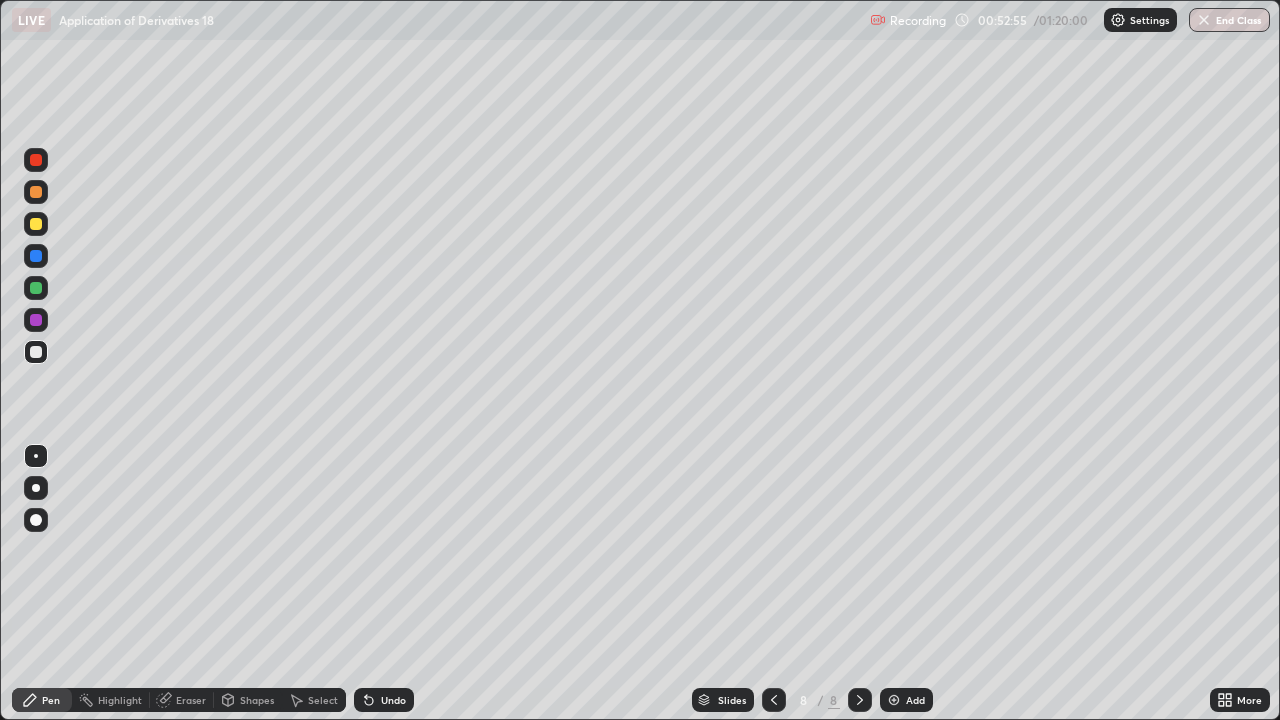 click at bounding box center (36, 224) 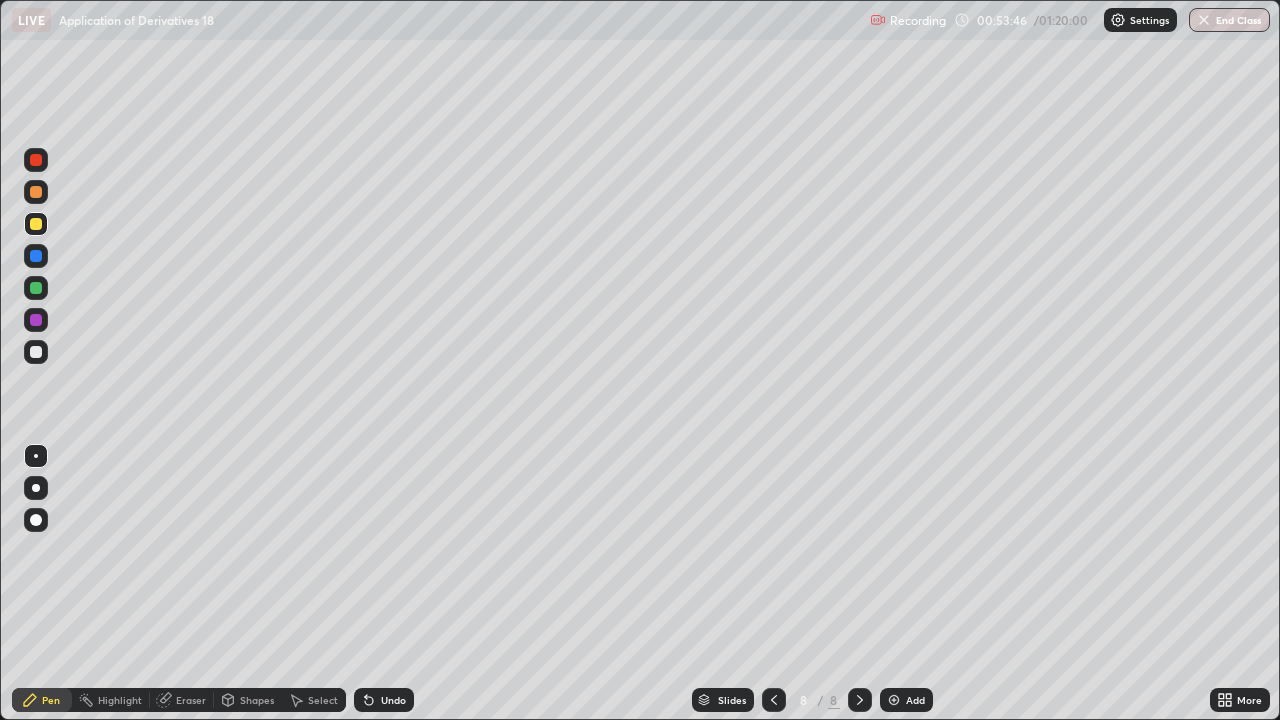 click on "Undo" at bounding box center (393, 700) 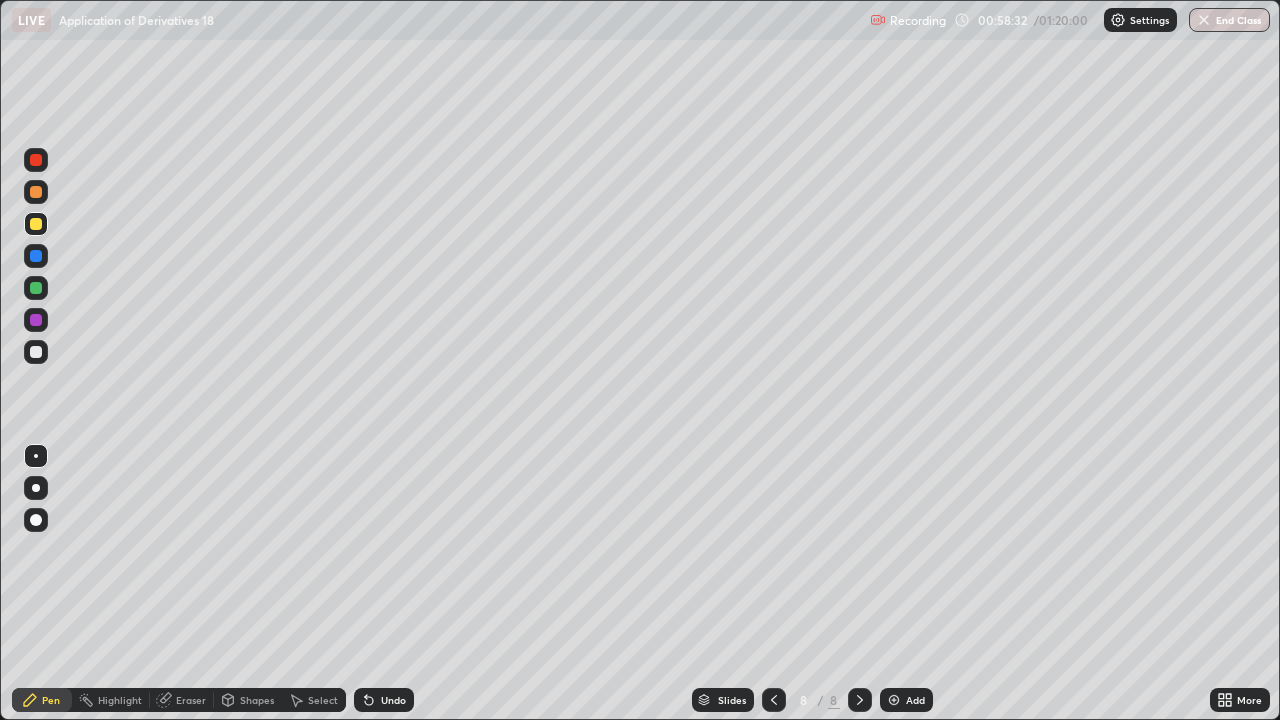 click on "Select" at bounding box center (323, 700) 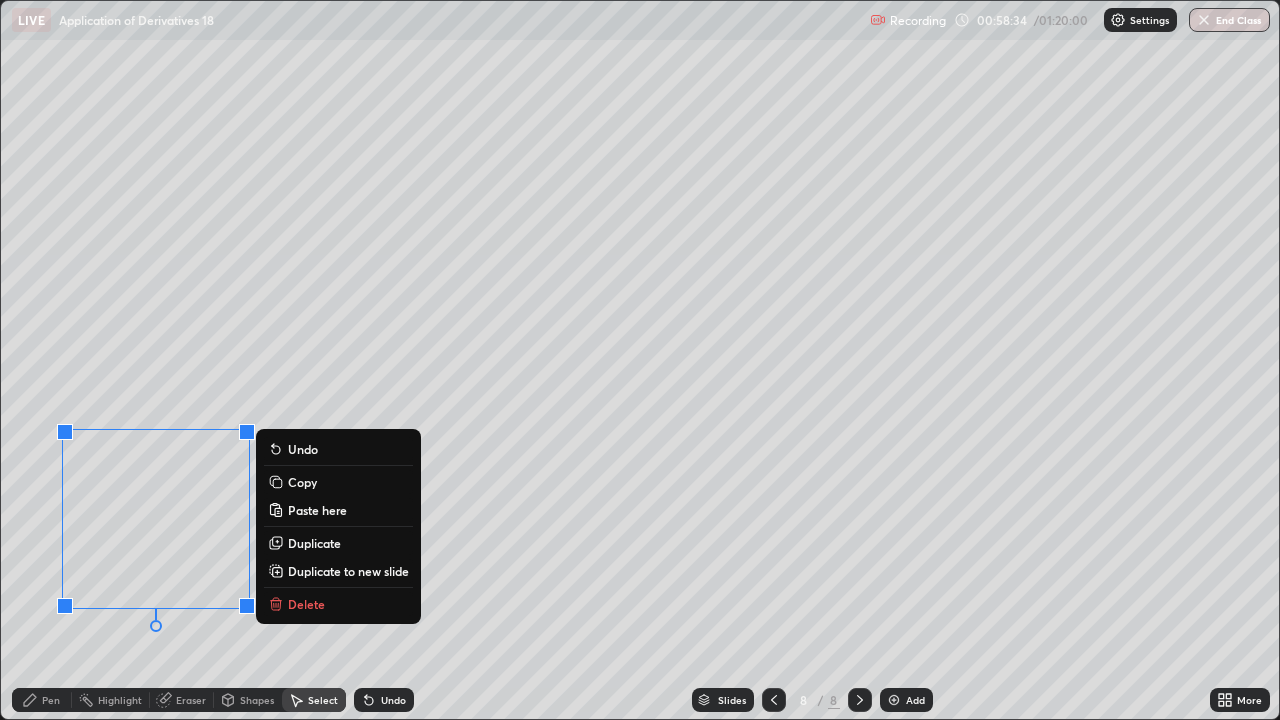 click on "Copy" at bounding box center [338, 482] 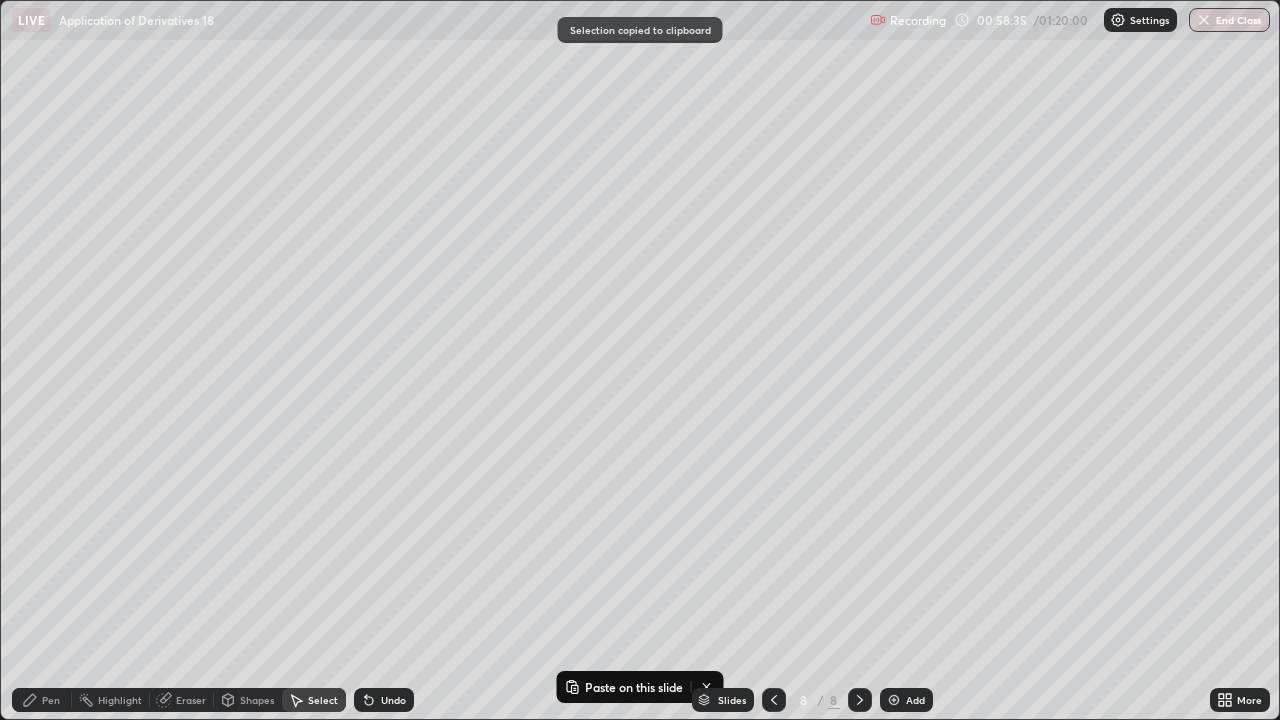 click at bounding box center (894, 700) 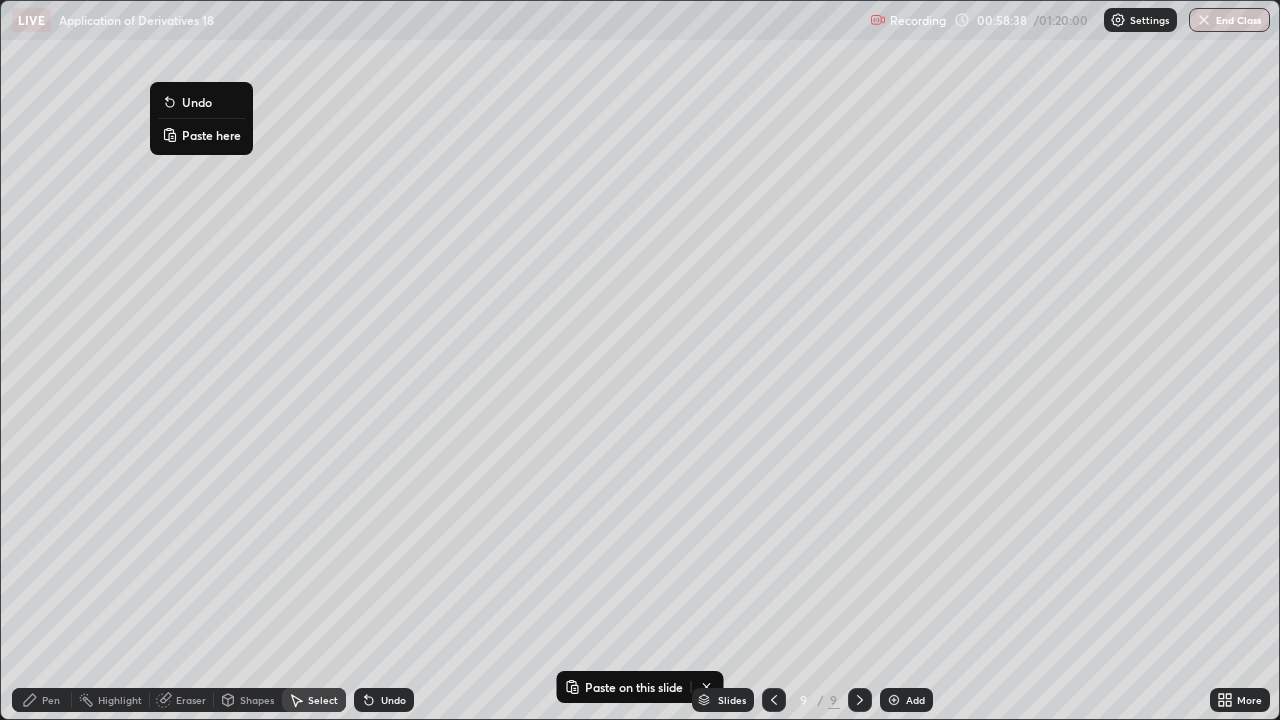 click on "Paste here" at bounding box center [211, 135] 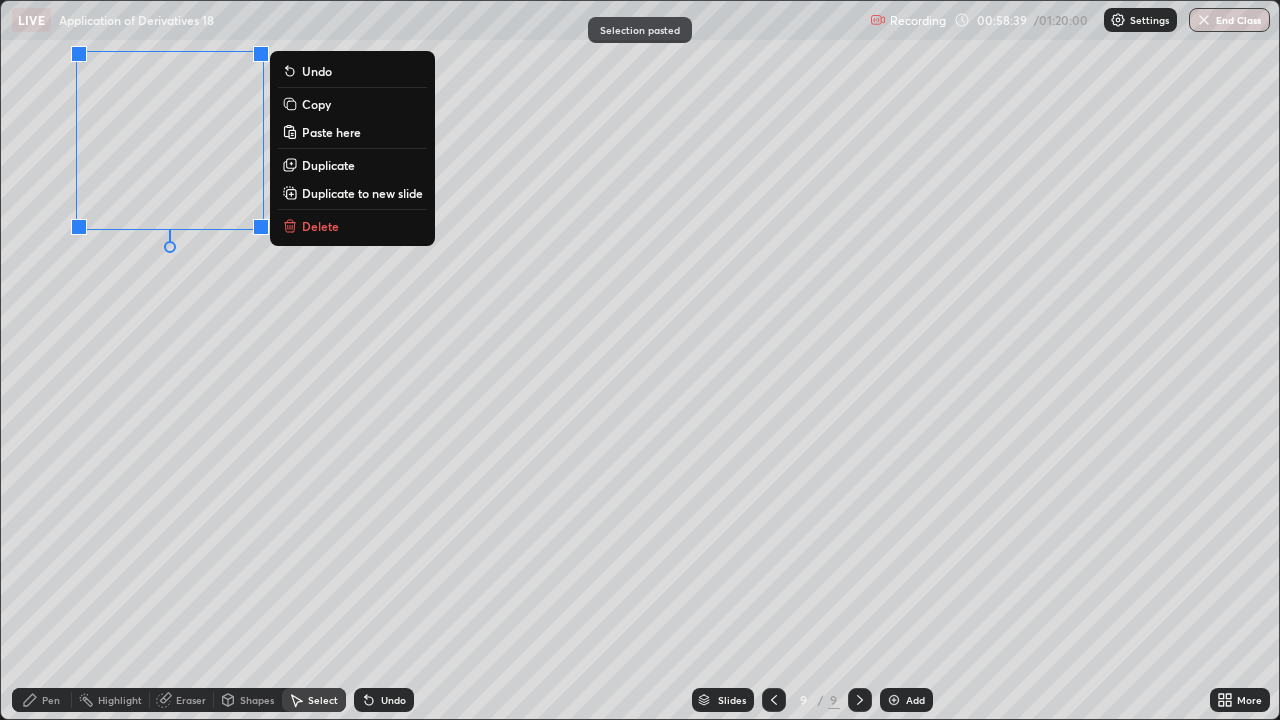 click on "0 ° Undo Copy Paste here Duplicate Duplicate to new slide Delete" at bounding box center (640, 360) 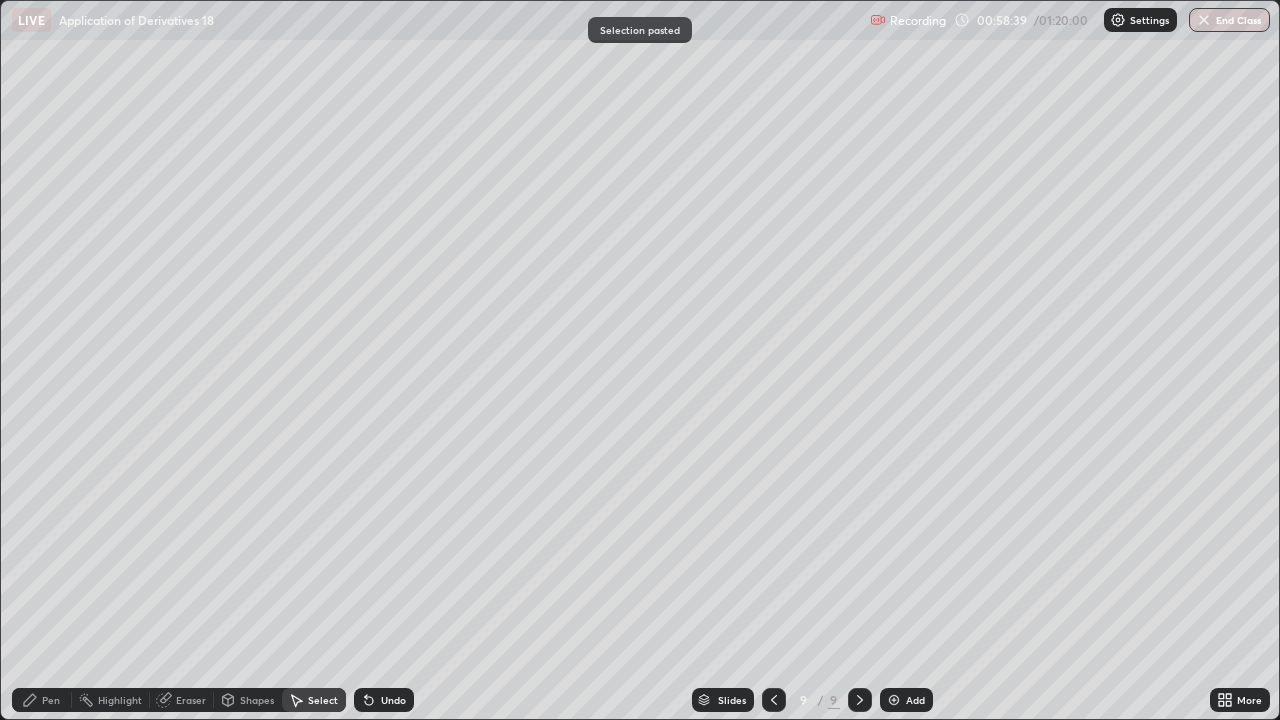 click on "Pen" at bounding box center (42, 700) 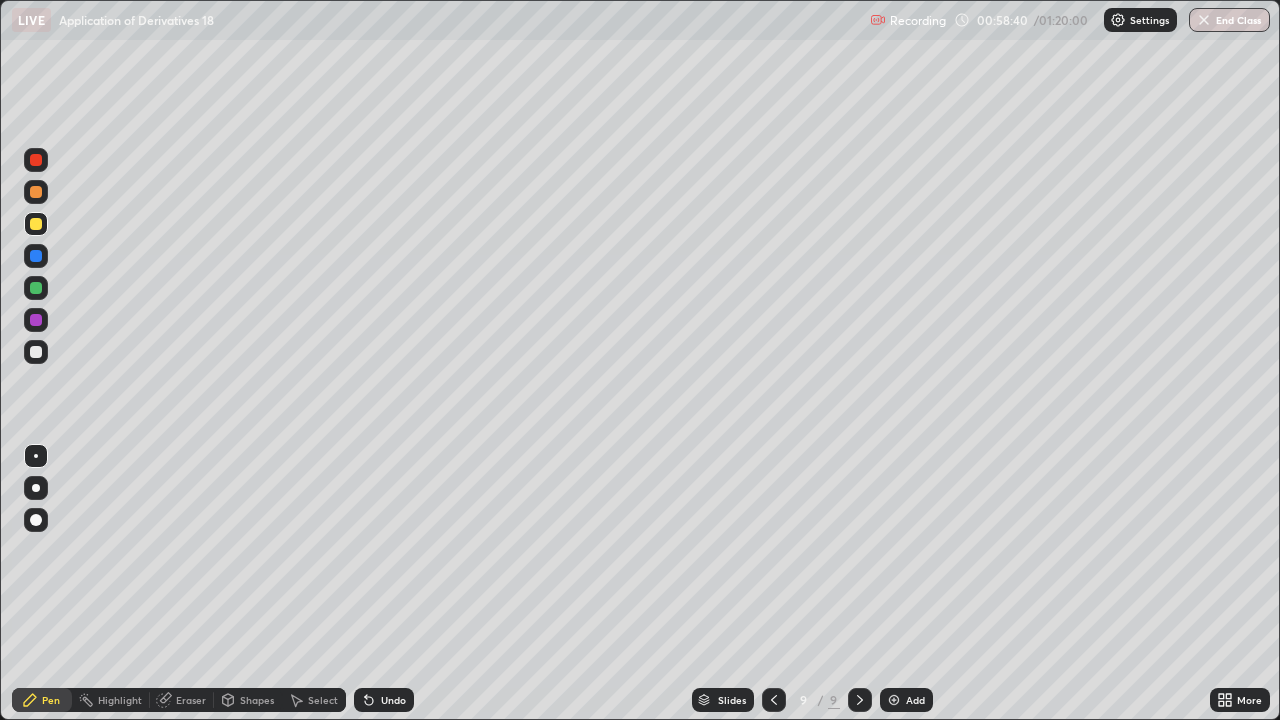 click at bounding box center [36, 352] 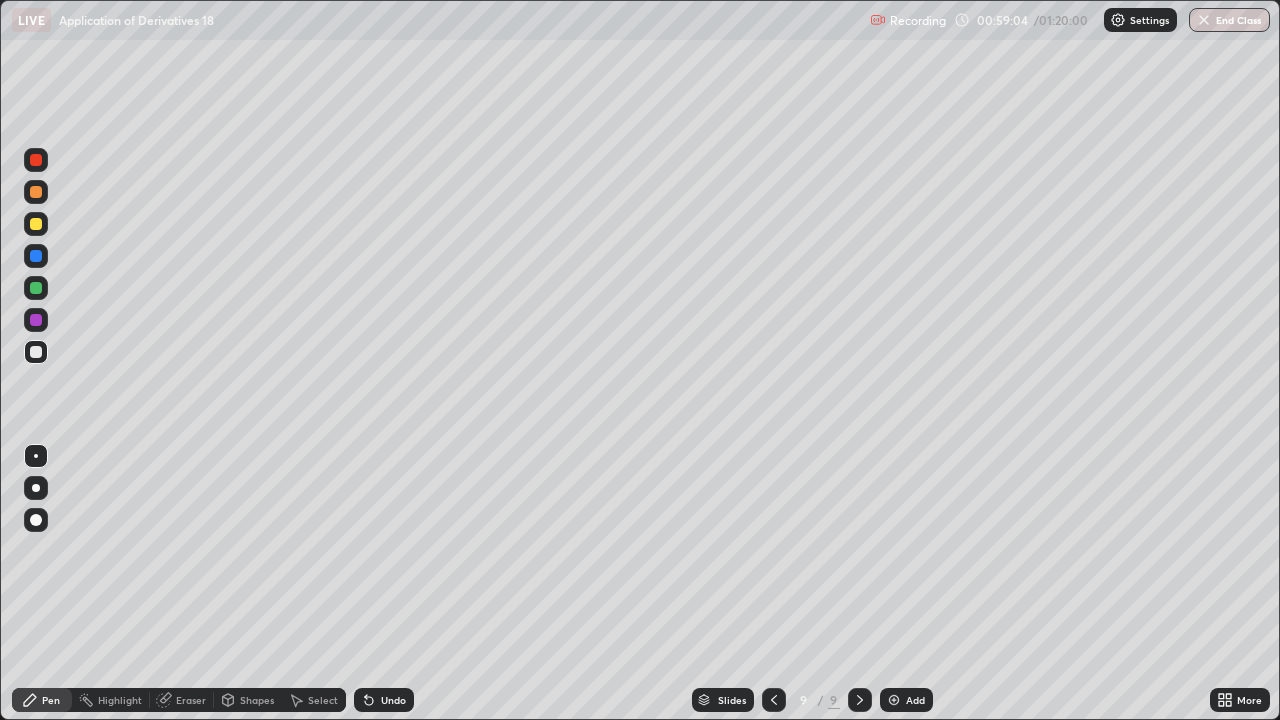 click at bounding box center [36, 288] 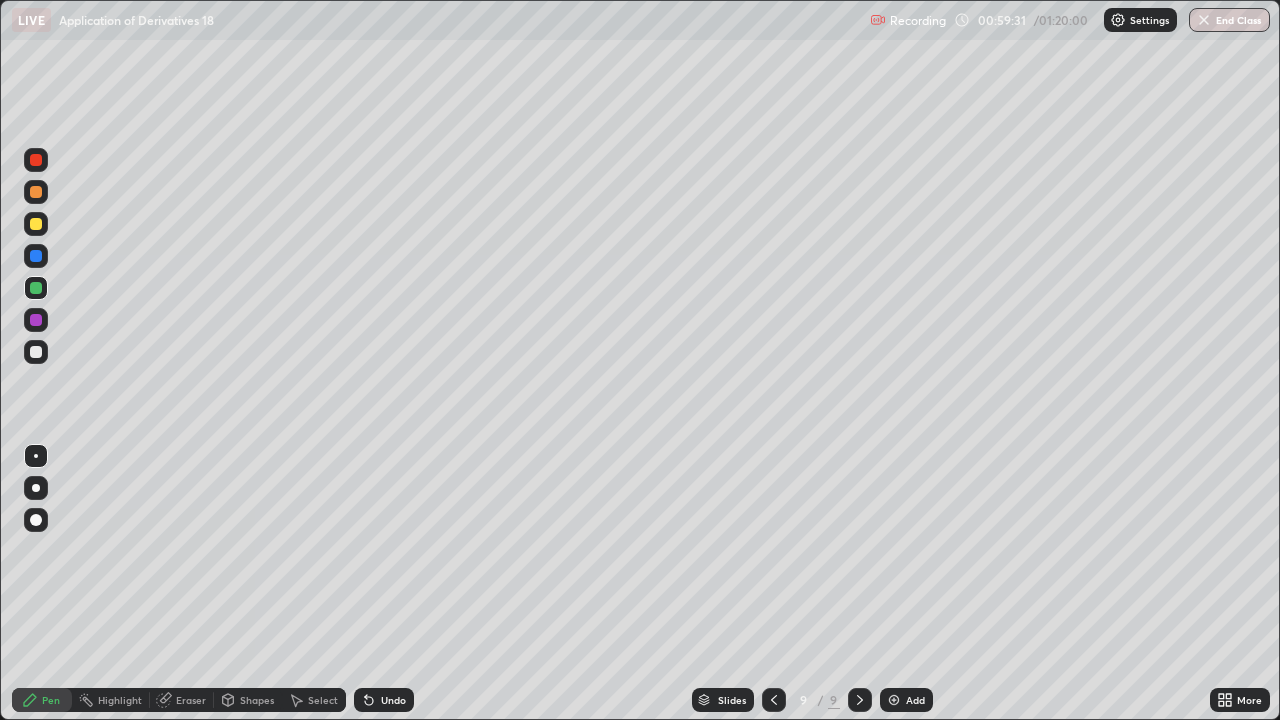 click on "Undo" at bounding box center (393, 700) 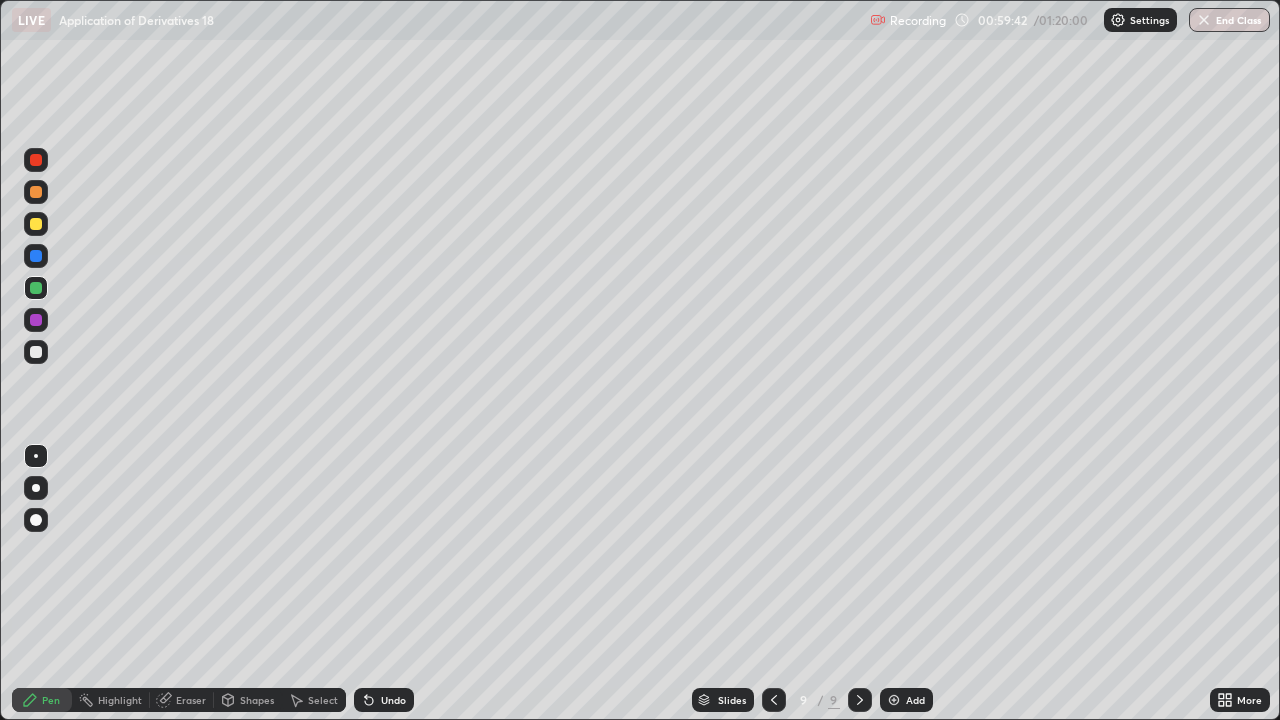 click on "Eraser" at bounding box center [191, 700] 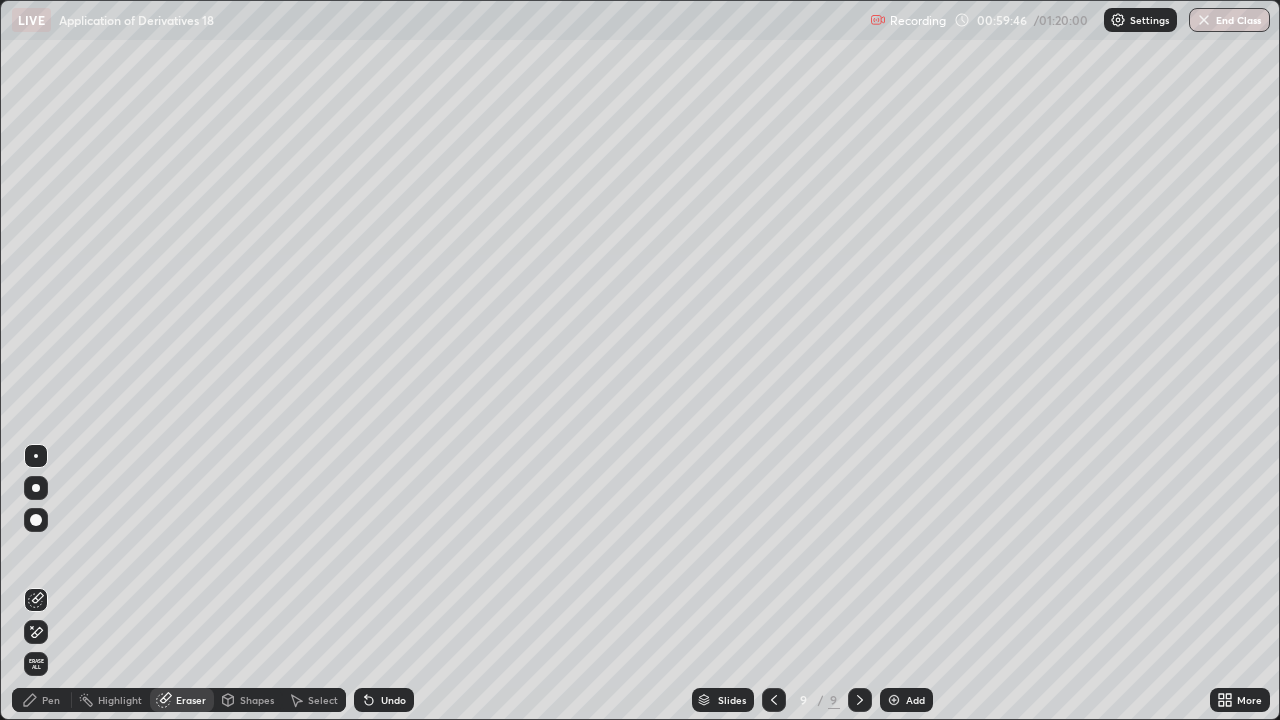 click on "Pen" at bounding box center [42, 700] 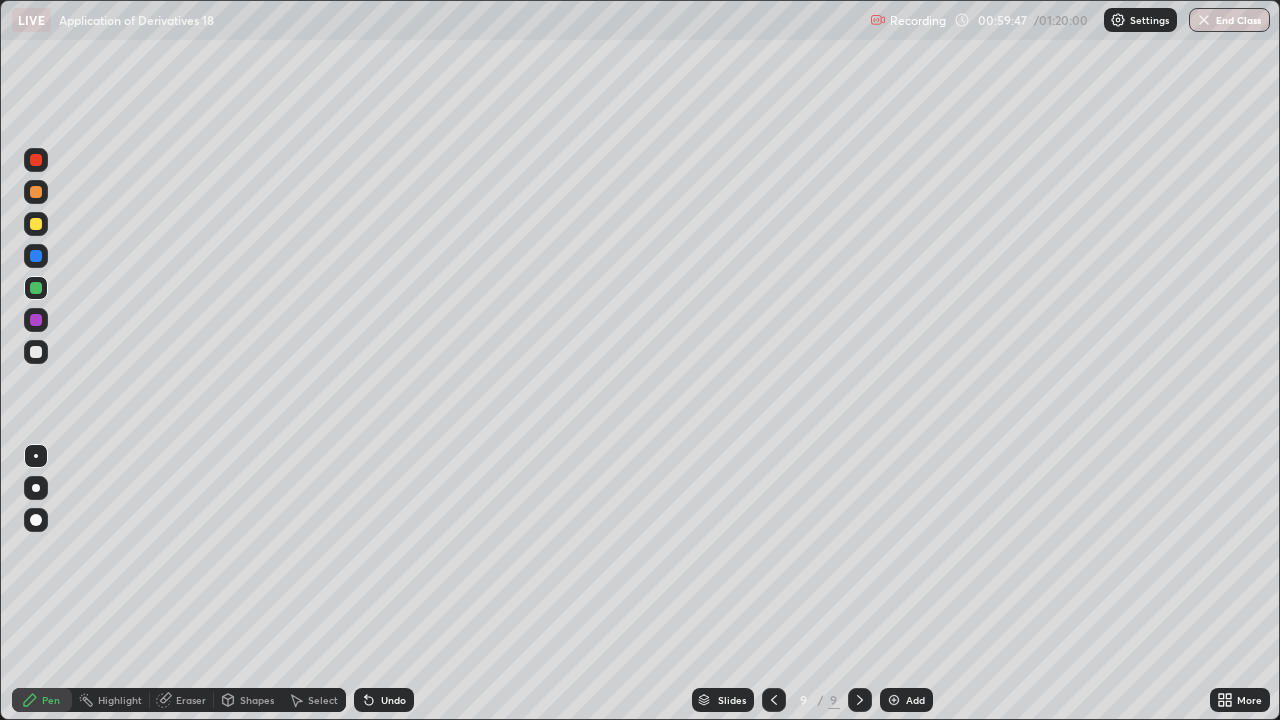 click at bounding box center (36, 352) 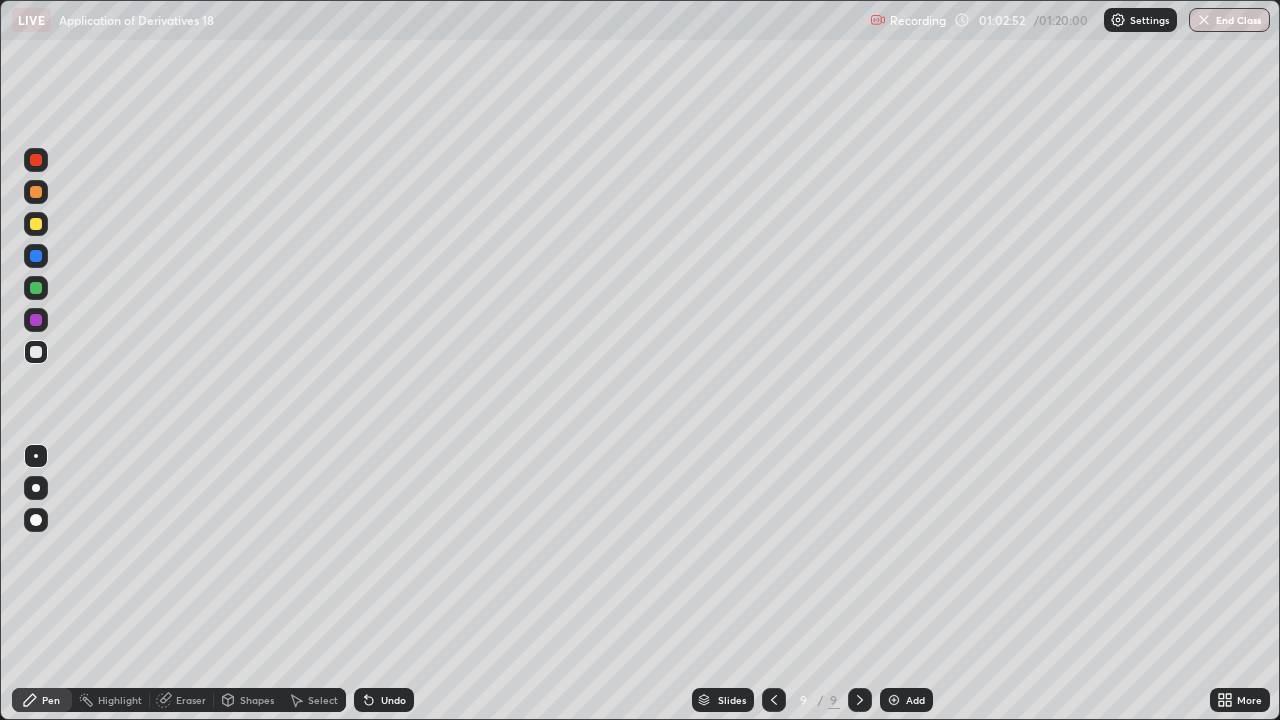 click on "Eraser" at bounding box center (191, 700) 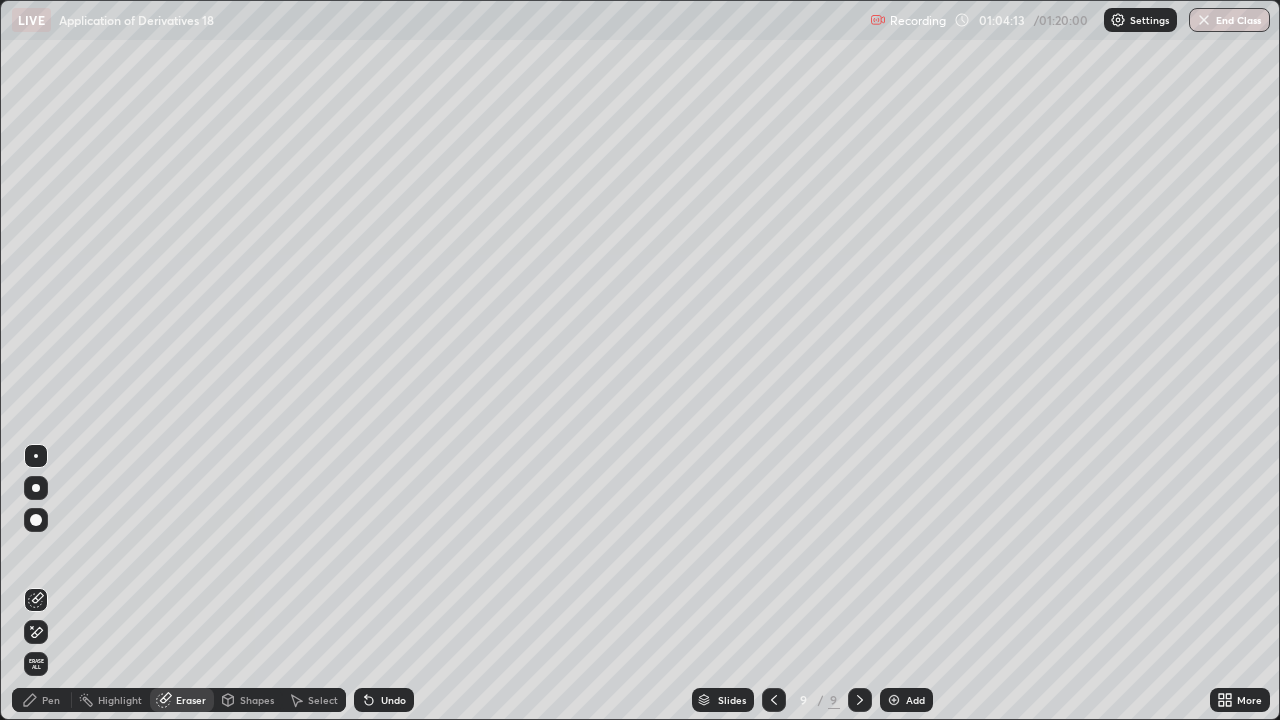 click 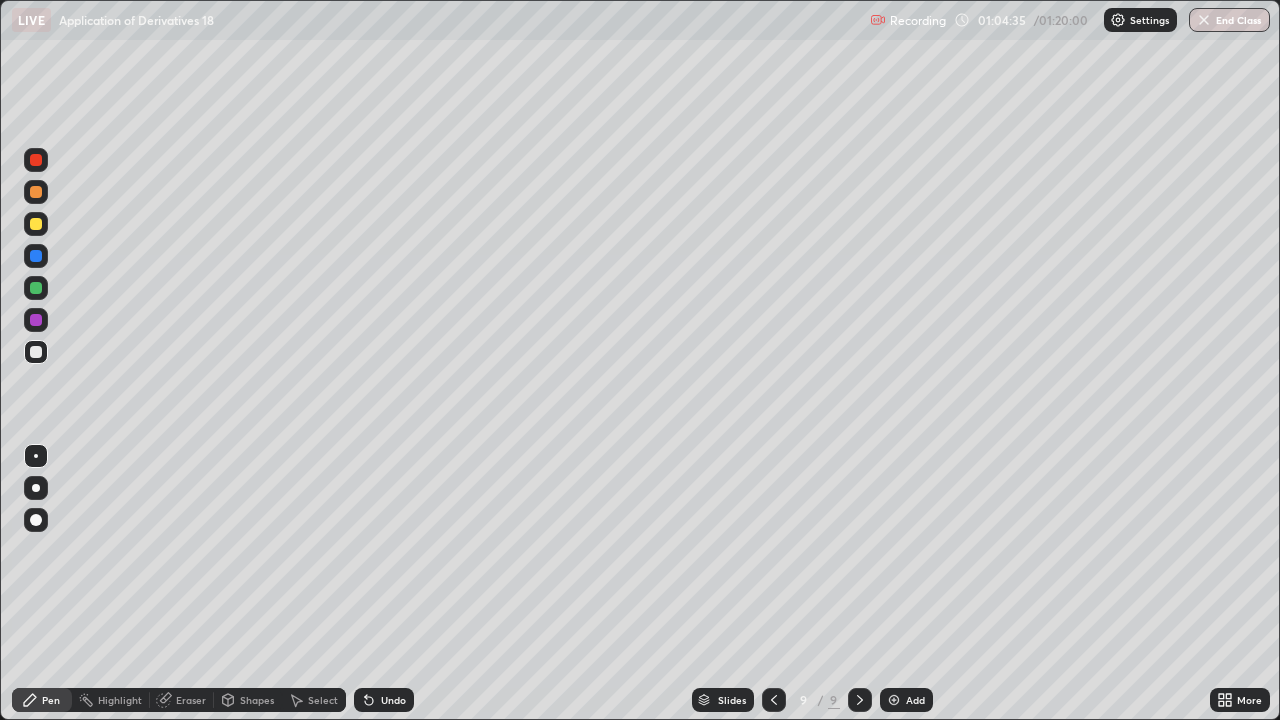 click at bounding box center [36, 160] 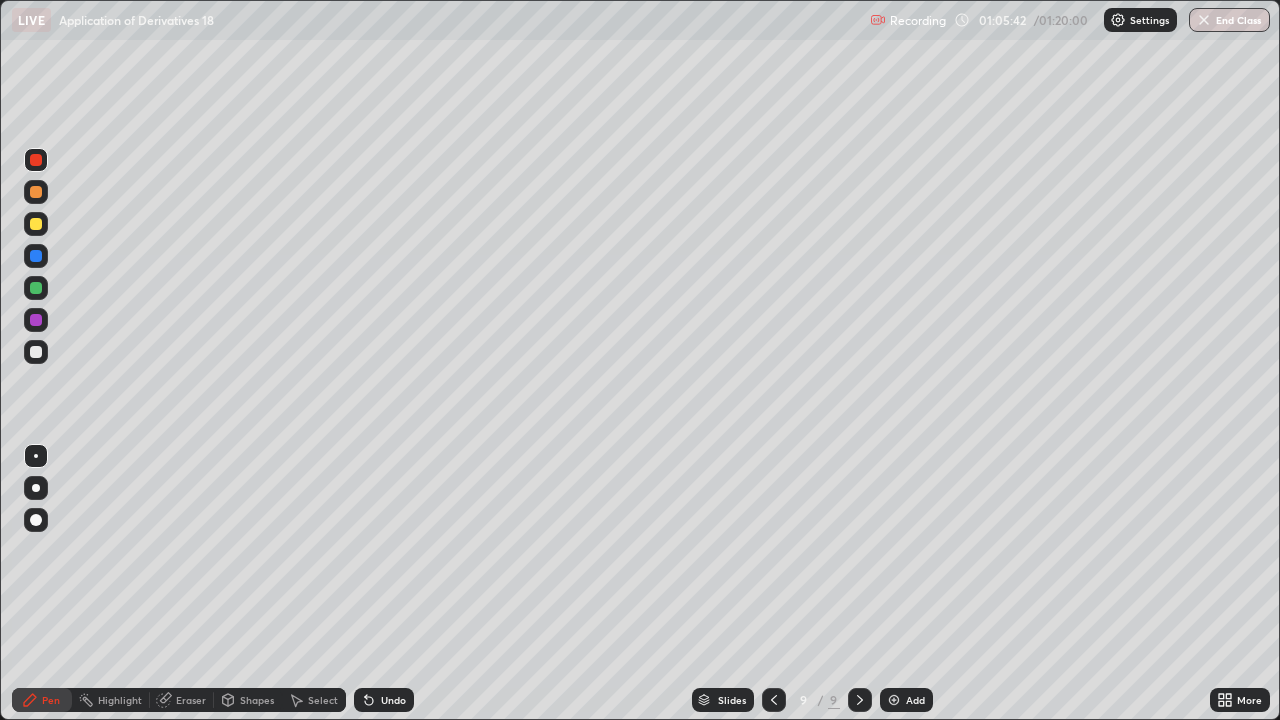 click at bounding box center (894, 700) 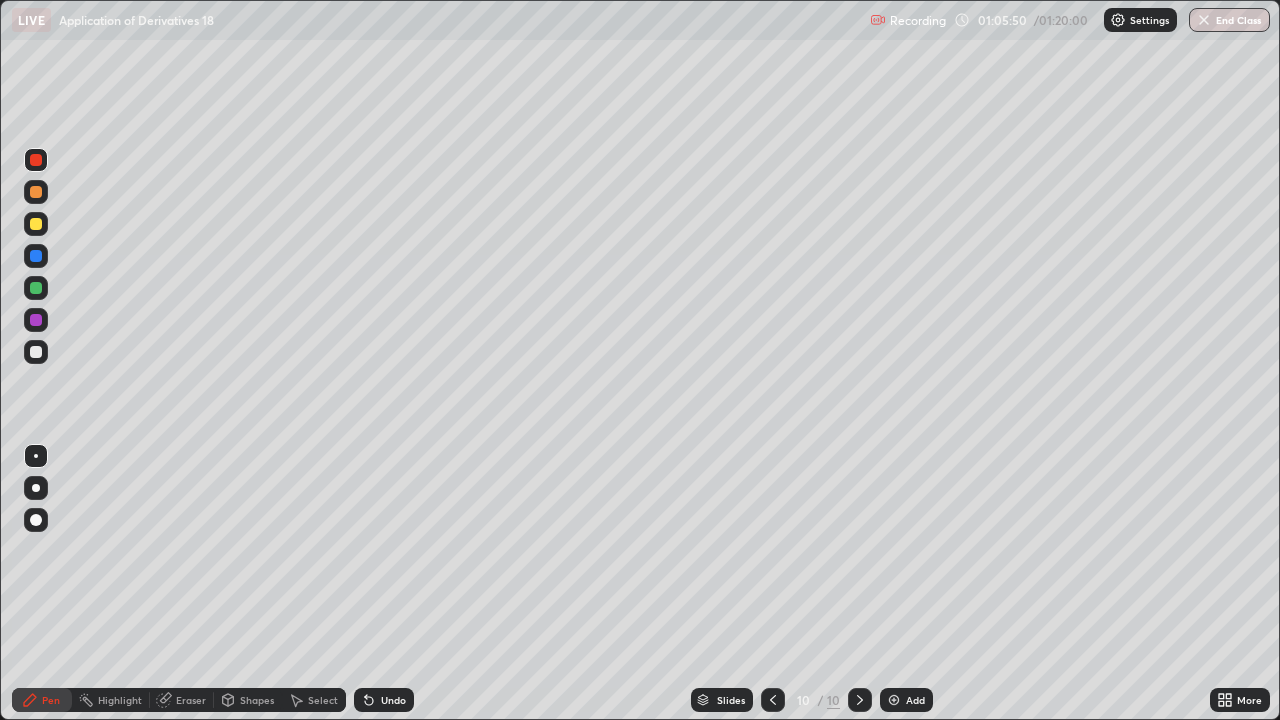 click at bounding box center (36, 352) 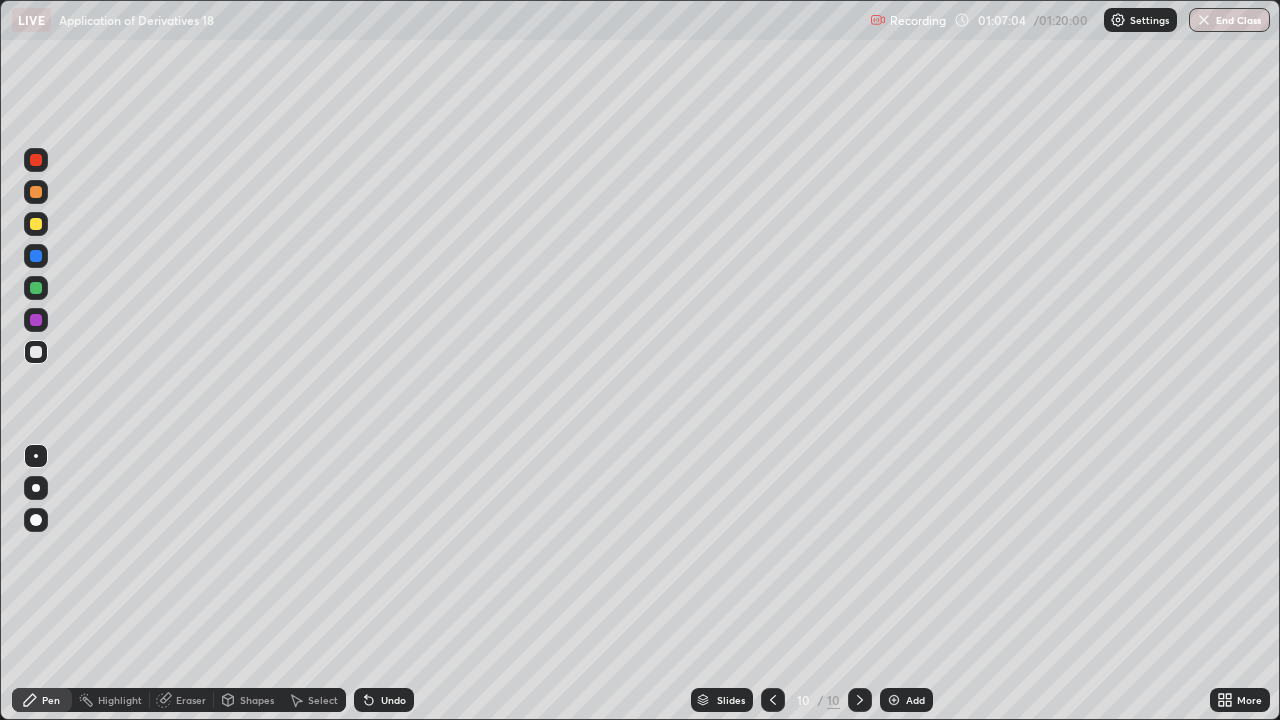 click at bounding box center (36, 352) 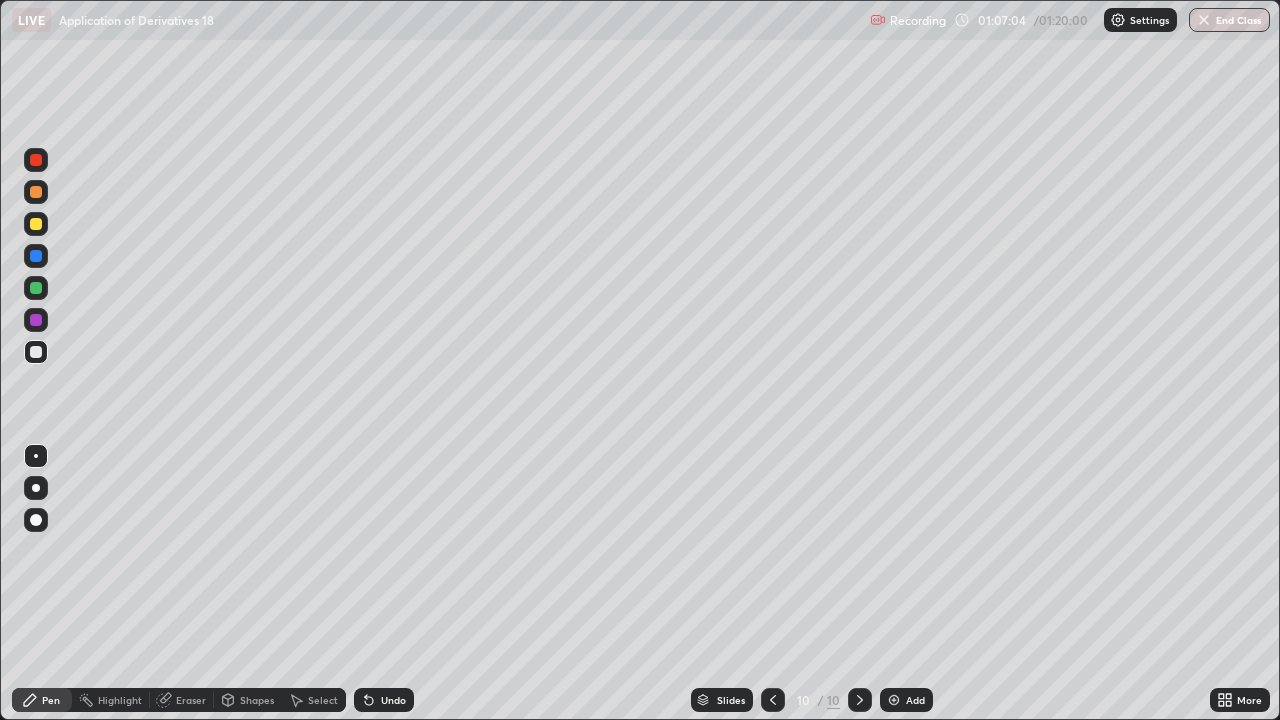click at bounding box center [36, 288] 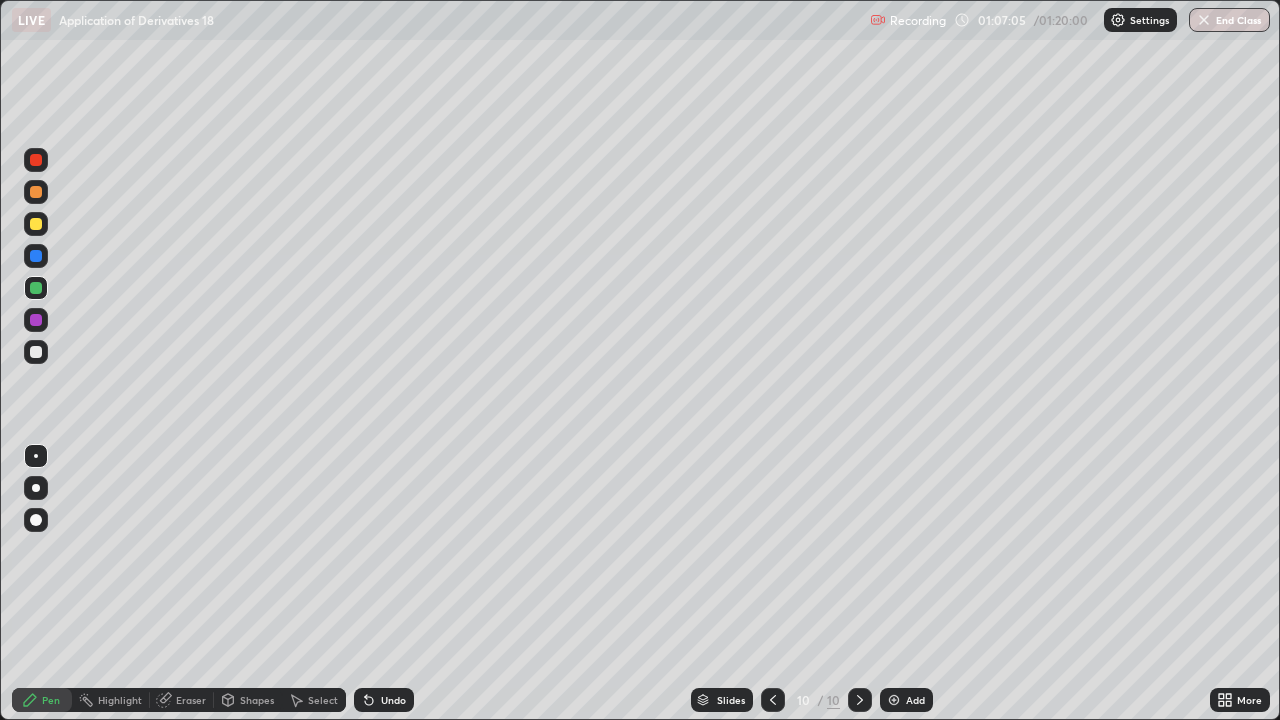 click at bounding box center (36, 224) 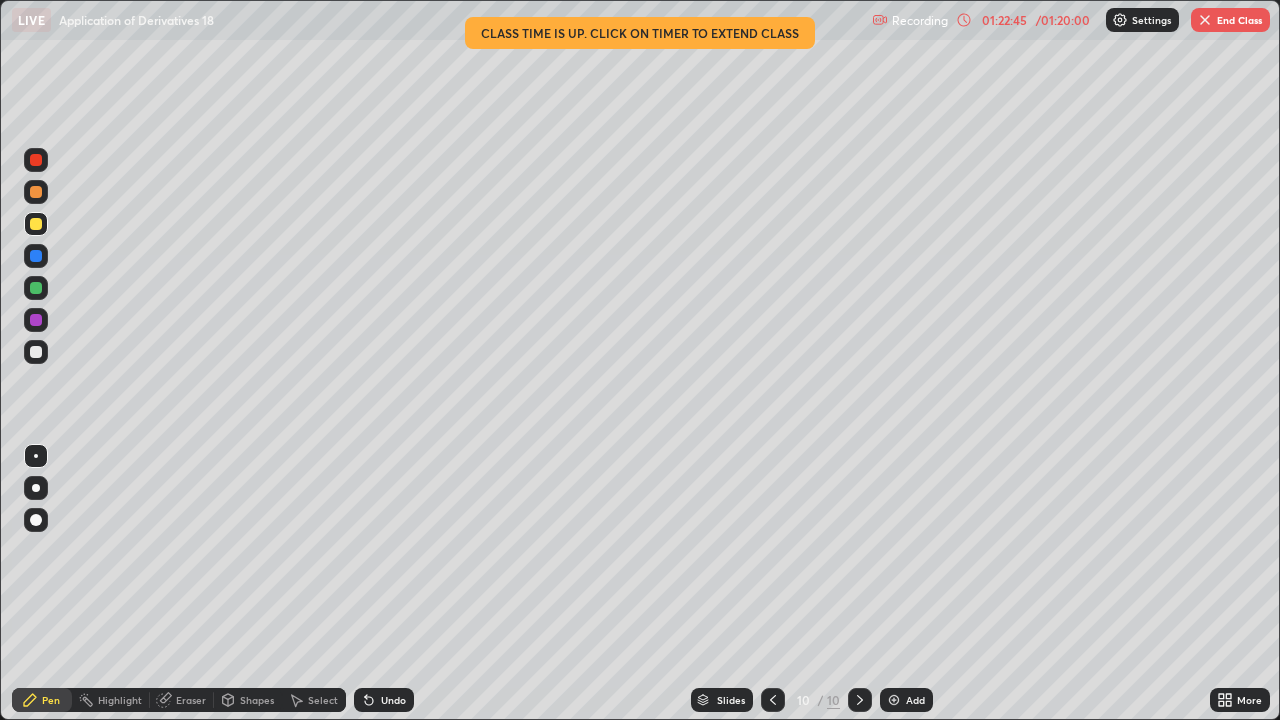 click on "End Class" at bounding box center (1230, 20) 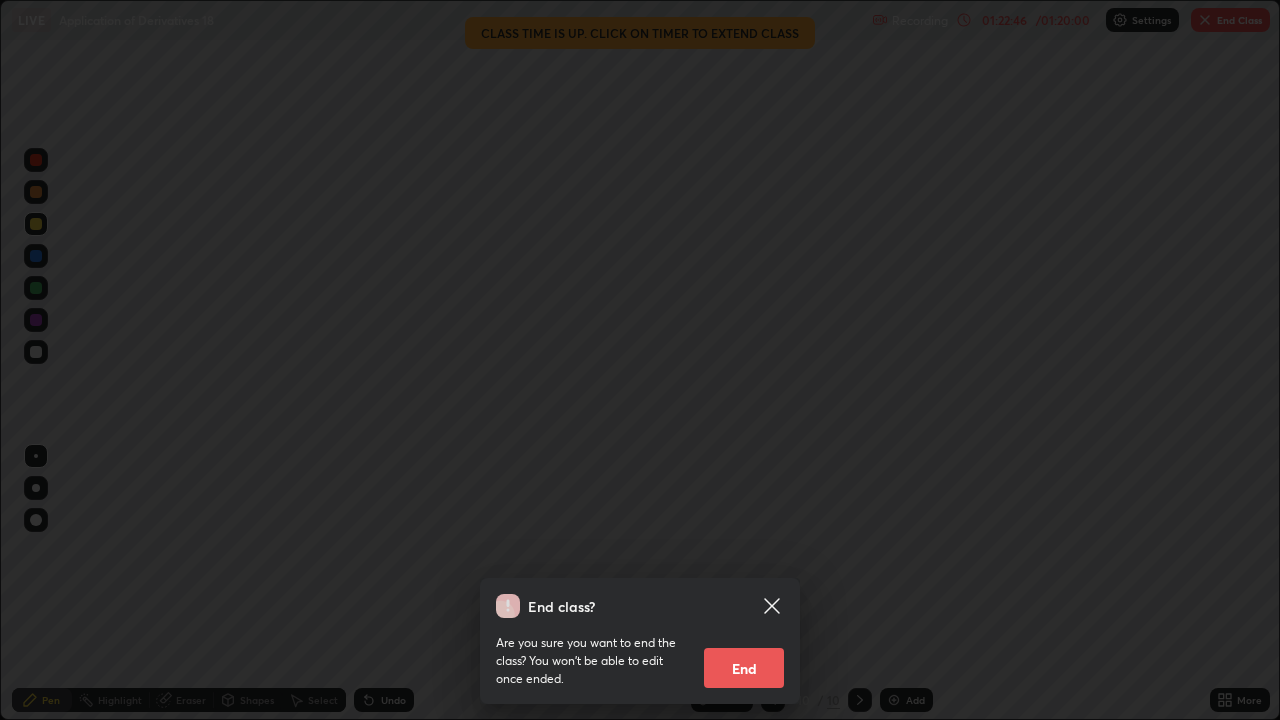 click on "End" at bounding box center [744, 668] 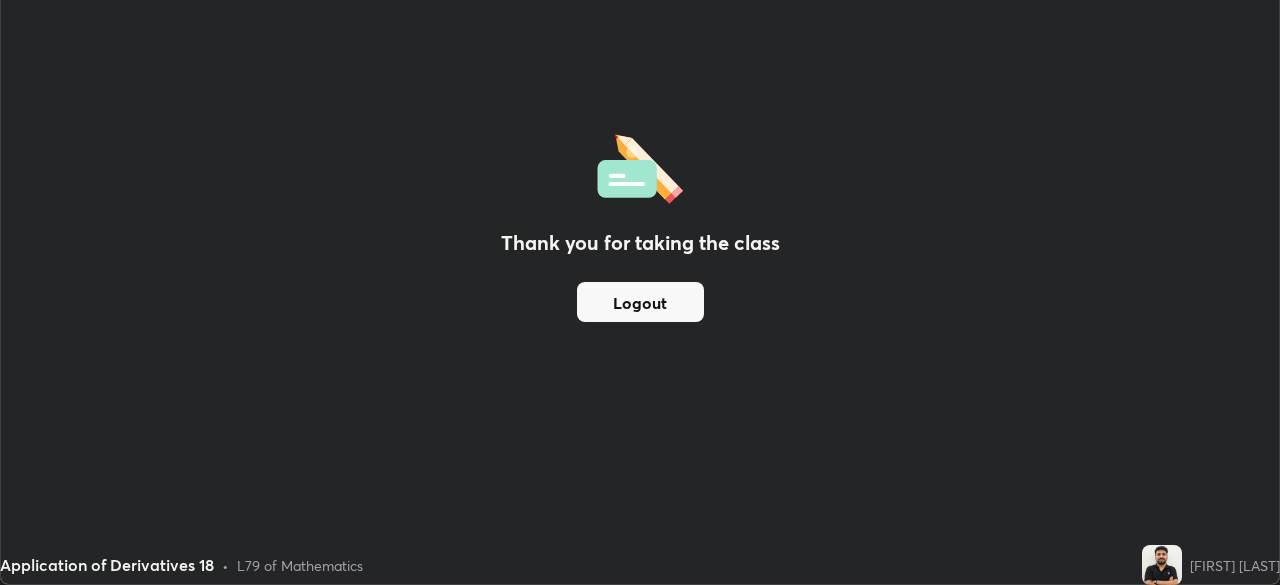 scroll, scrollTop: 585, scrollLeft: 1280, axis: both 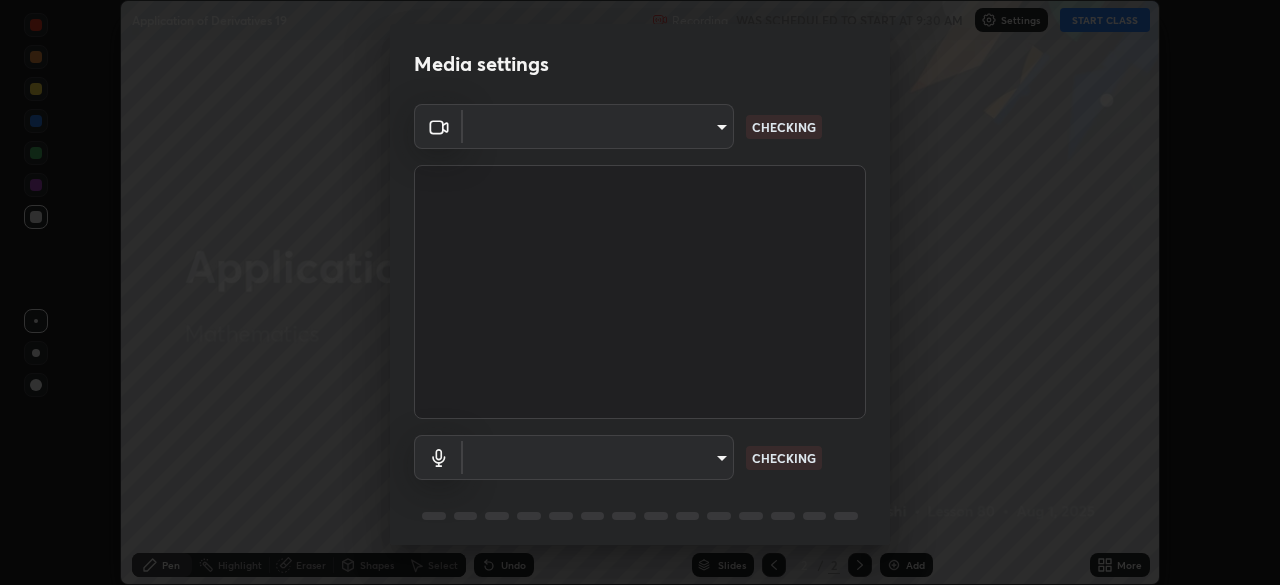 type on "[HASH]" 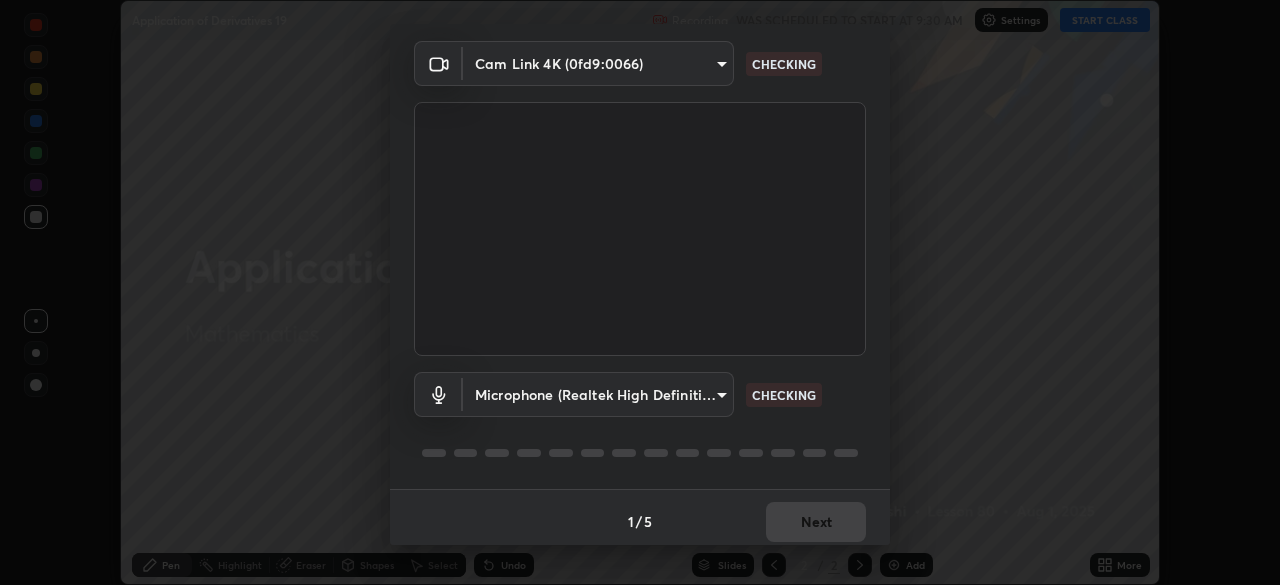scroll, scrollTop: 71, scrollLeft: 0, axis: vertical 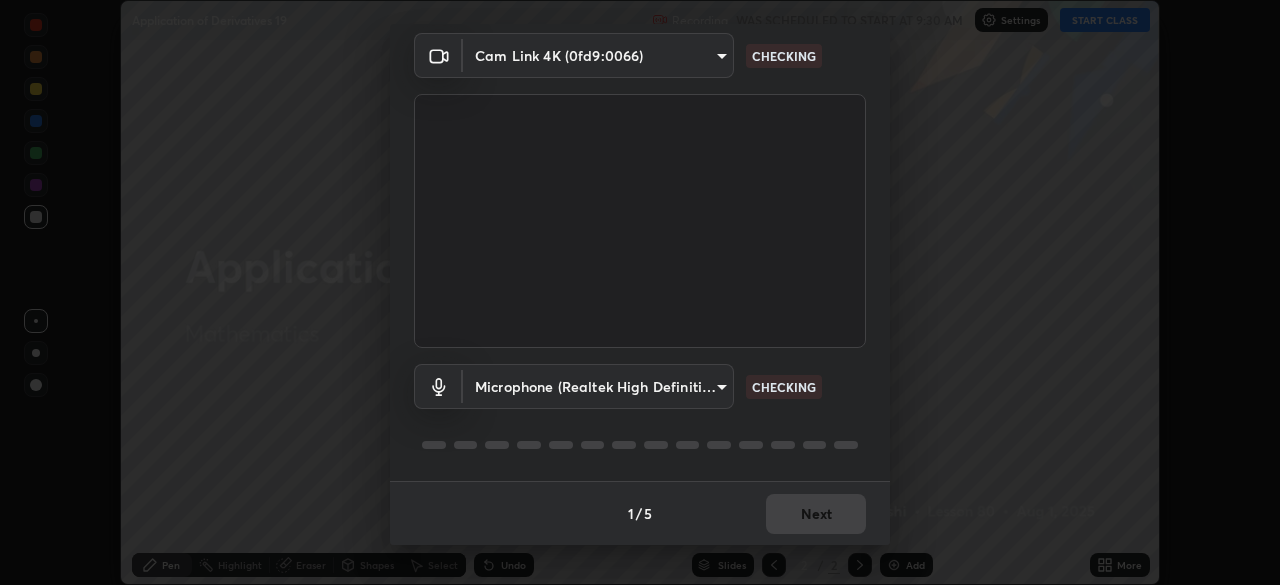 click on "Microphone (Realtek High Definition Audio) [HASH] CHECKING" at bounding box center [640, 414] 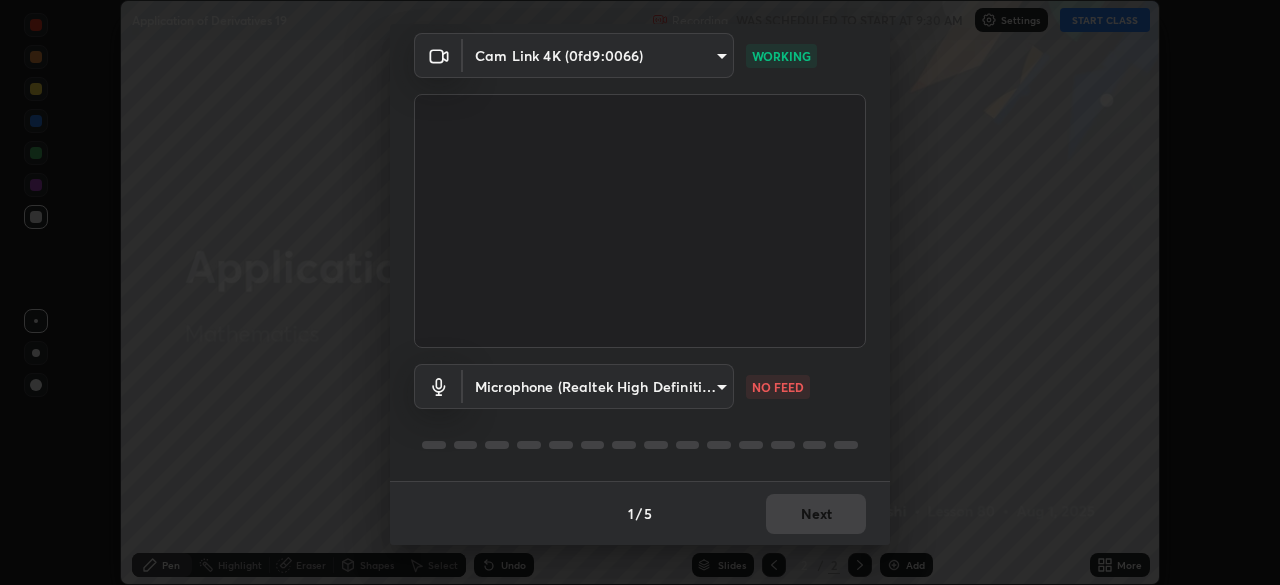 click on "Microphone (Realtek High Definition Audio) [HASH] NO FEED" at bounding box center [640, 414] 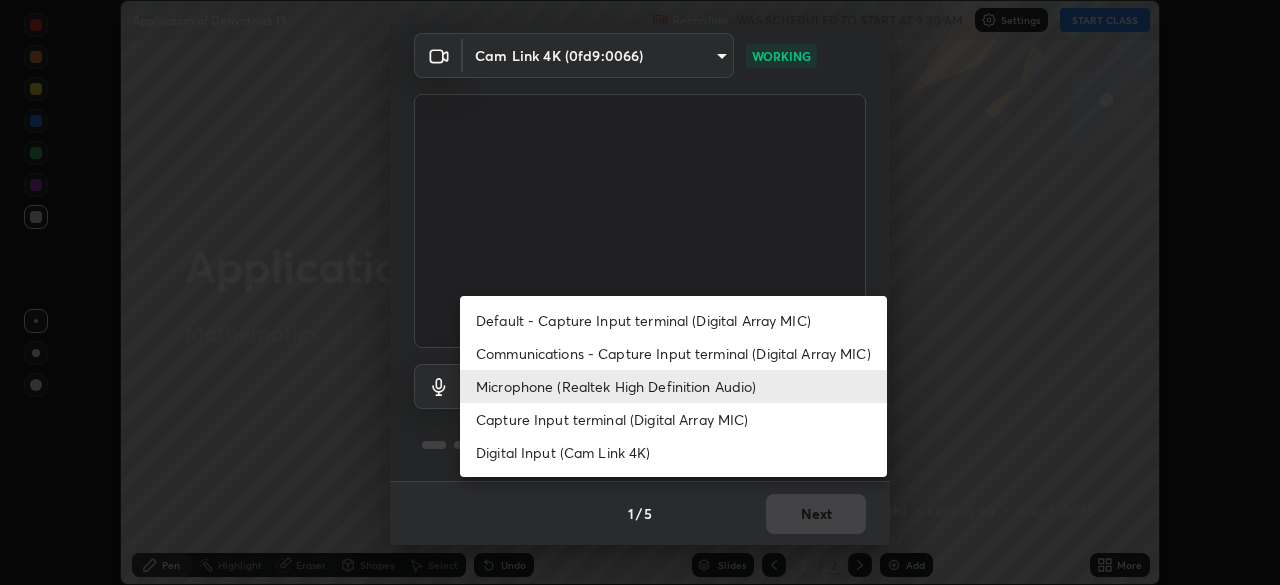 click on "Communications - Capture Input terminal (Digital Array MIC)" at bounding box center (673, 353) 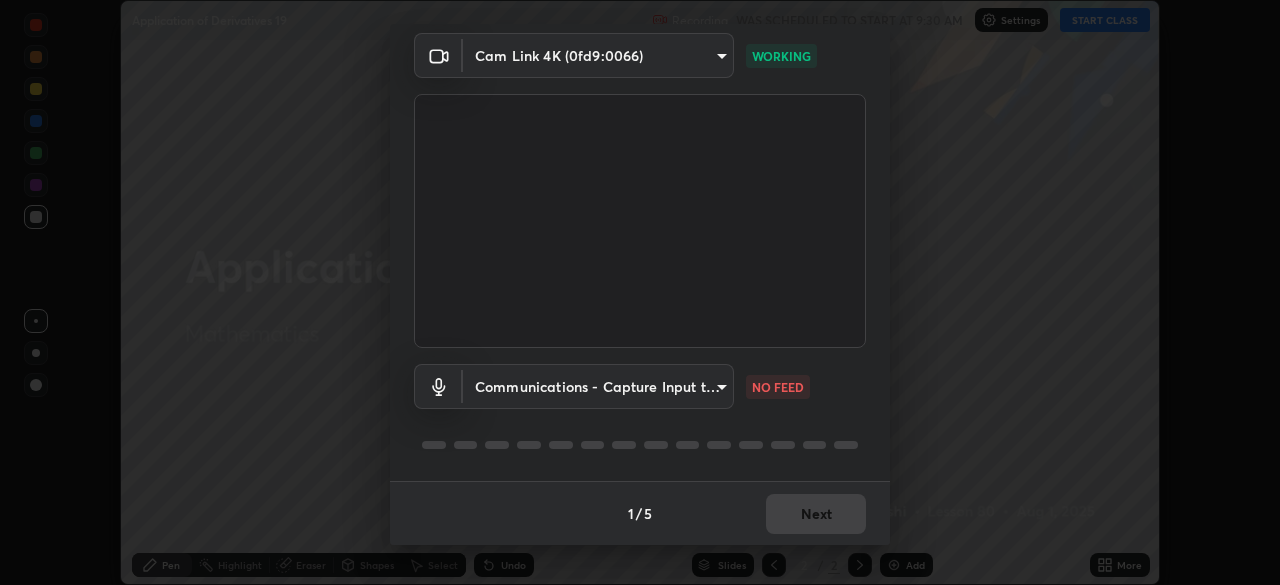 click on "Erase all Application of Derivatives 19 Recording WAS SCHEDULED TO START AT  9:30 AM Settings START CLASS Setting up your live class Application of Derivatives 19 • L80 of Mathematics Gourav Joshi Pen Highlight Eraser Shapes Select Undo Slides 2 / 2 Add More No doubts shared Encourage your learners to ask a doubt for better clarity Report an issue Reason for reporting Buffering Chat not working Audio - Video sync issue Educator video quality low ​ Attach an image Report Media settings Cam Link 4K (0fd9:0066) 044382a11d95f688c79e1728af0a82956f1ac2645f5b3ed81d694582b10ccb9d WORKING Communications - Capture Input terminal (Digital Array MIC) communications NO FEED 1 / 5 Next Default - Capture Input terminal (Digital Array MIC) Communications - Capture Input terminal (Digital Array MIC) Microphone (Realtek High Definition Audio) Capture Input terminal (Digital Array MIC) Digital Input (Cam Link 4K)" at bounding box center (640, 292) 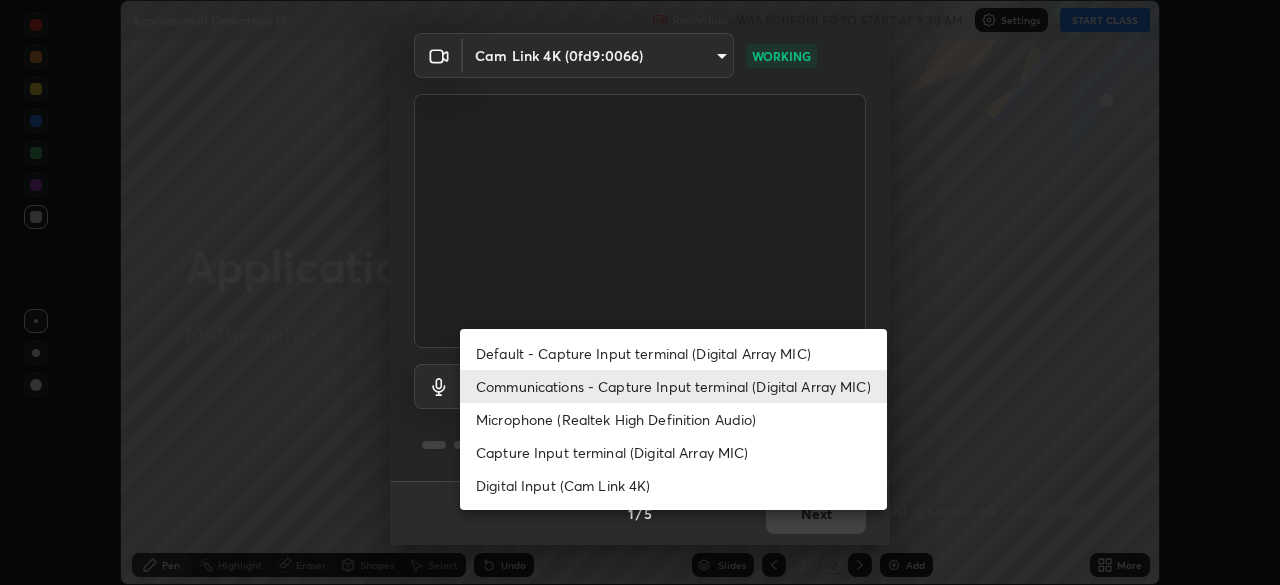 click on "Microphone (Realtek High Definition Audio)" at bounding box center (673, 419) 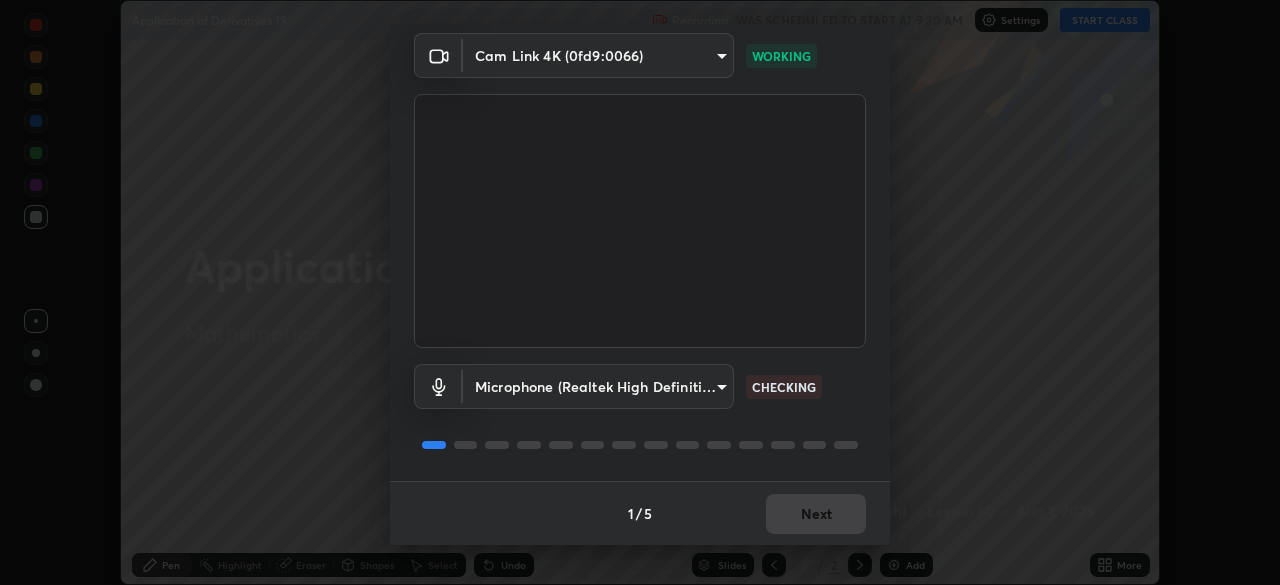 click on "Microphone (Realtek High Definition Audio) [HASH] CHECKING" at bounding box center [640, 414] 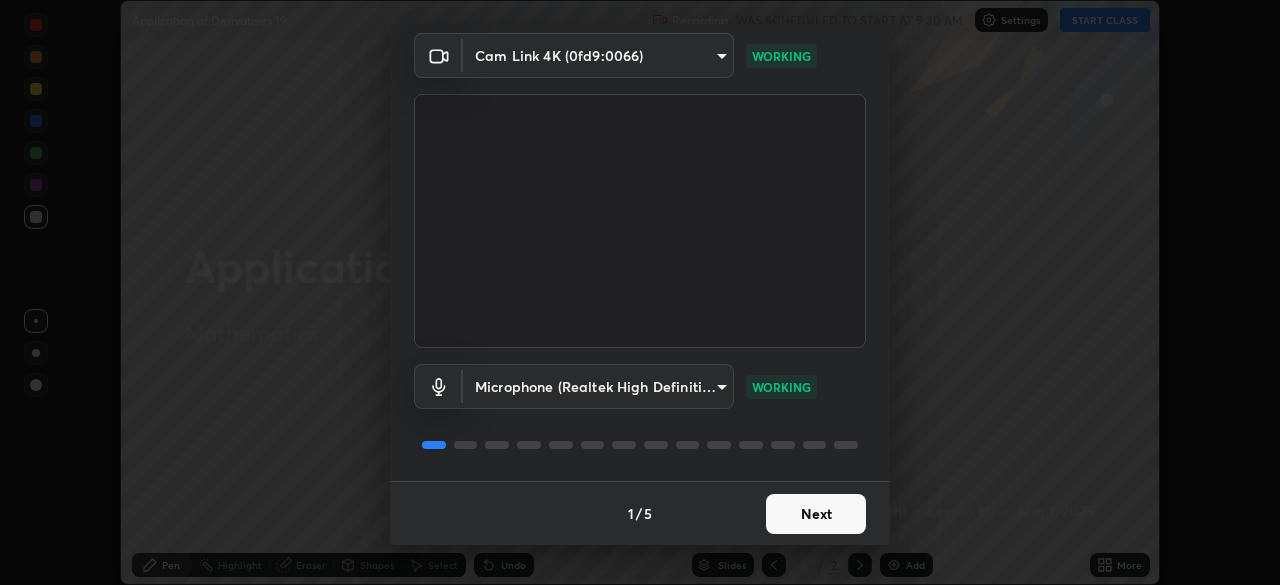 click on "Next" at bounding box center [816, 514] 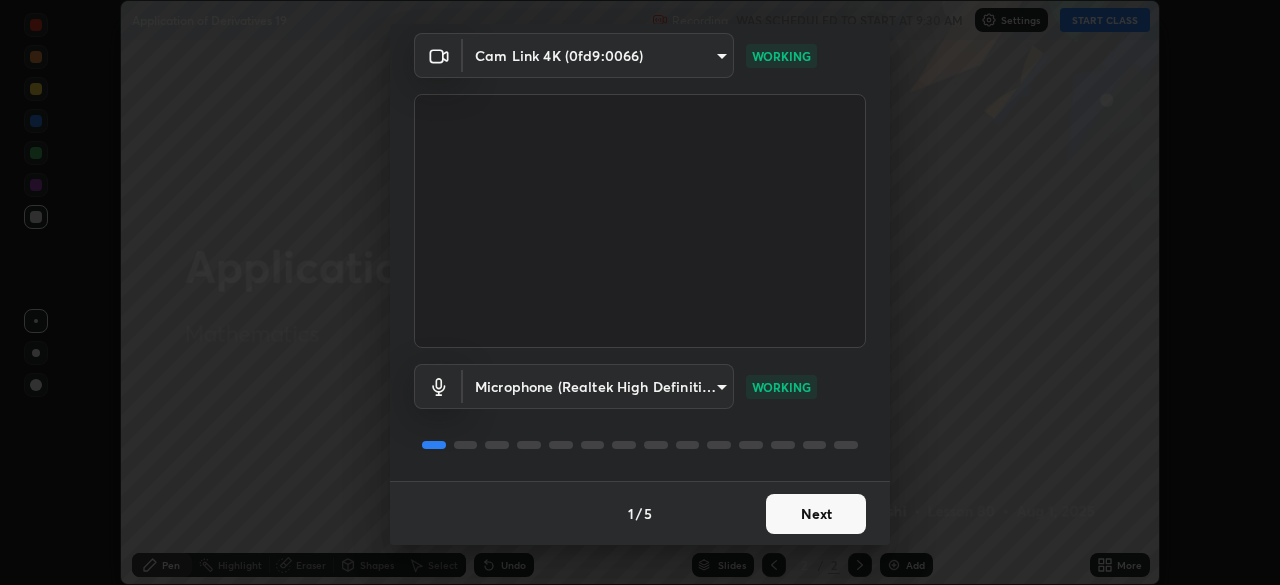 scroll, scrollTop: 0, scrollLeft: 0, axis: both 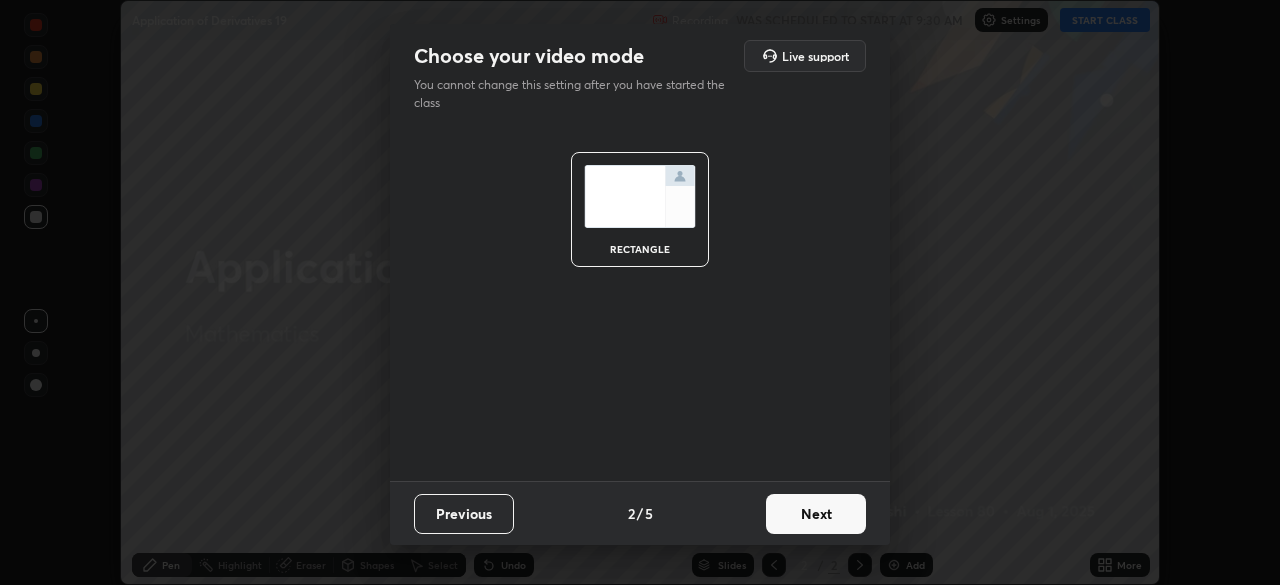 click on "Next" at bounding box center (816, 514) 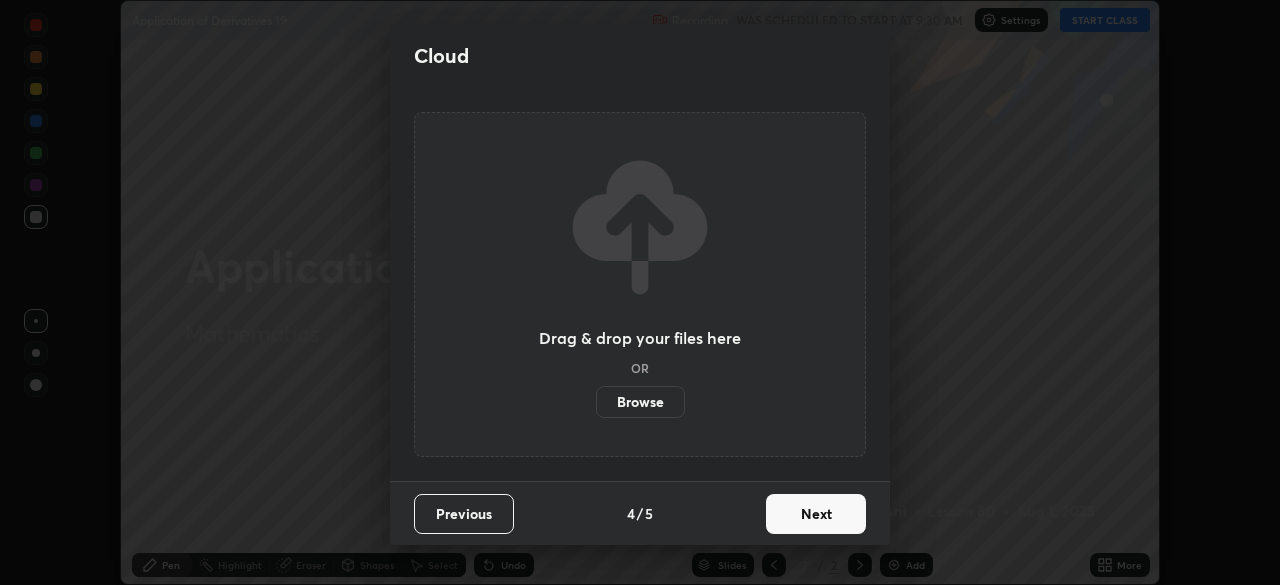 click on "Next" at bounding box center [816, 514] 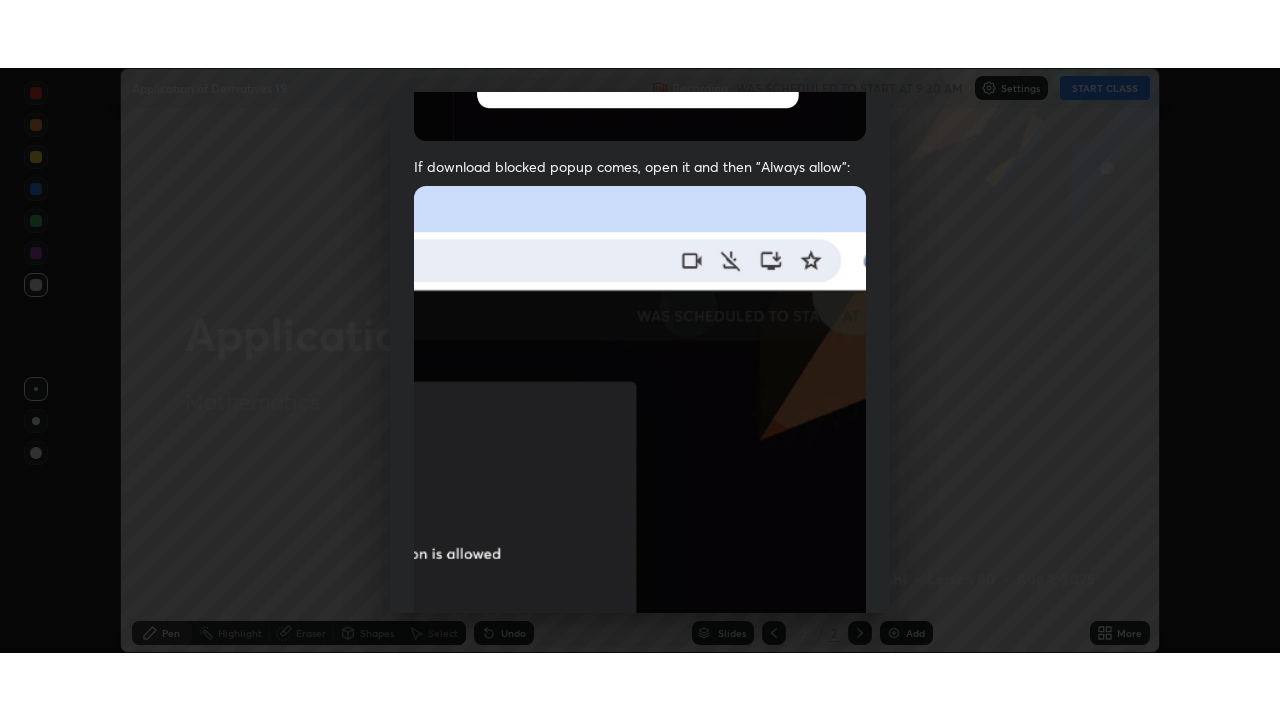 scroll, scrollTop: 479, scrollLeft: 0, axis: vertical 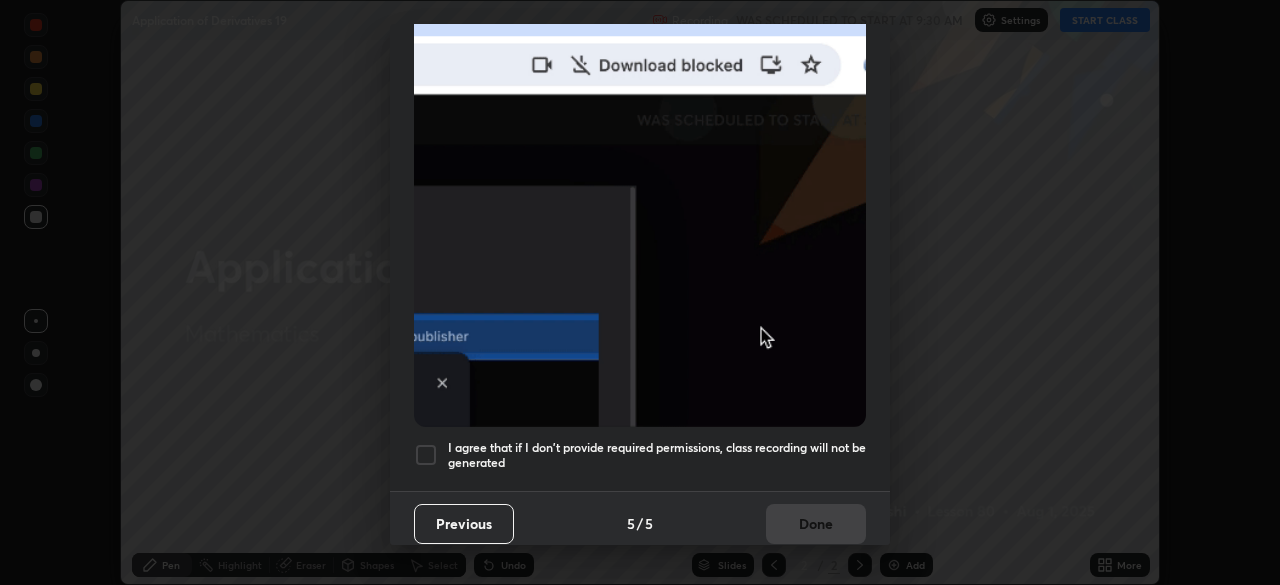 click at bounding box center [426, 455] 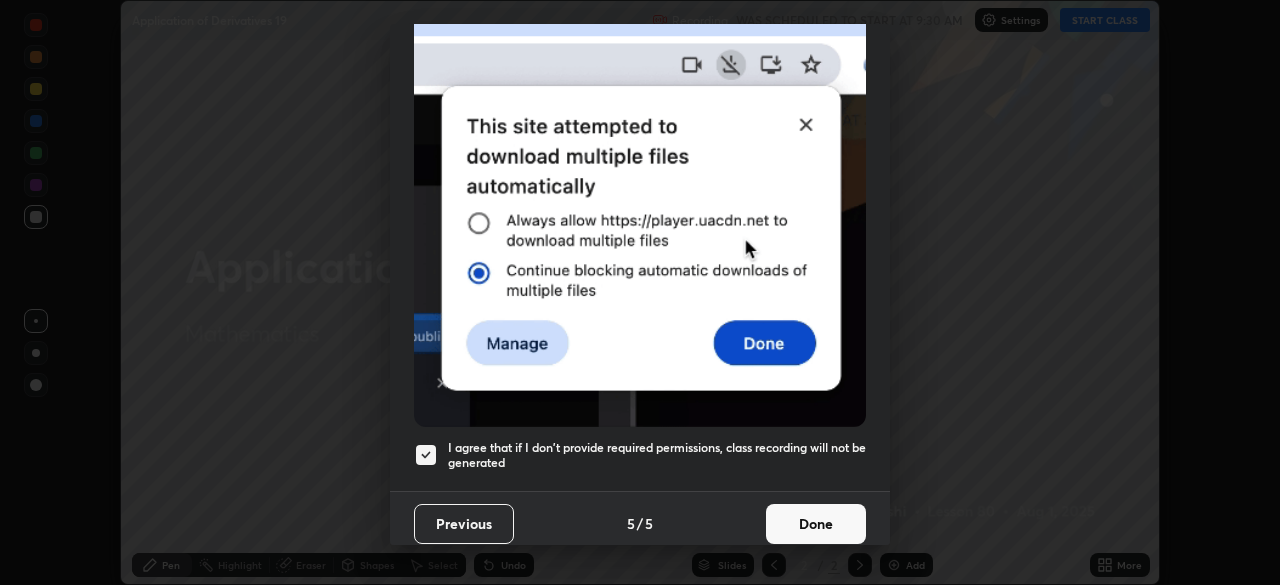click on "Done" at bounding box center [816, 524] 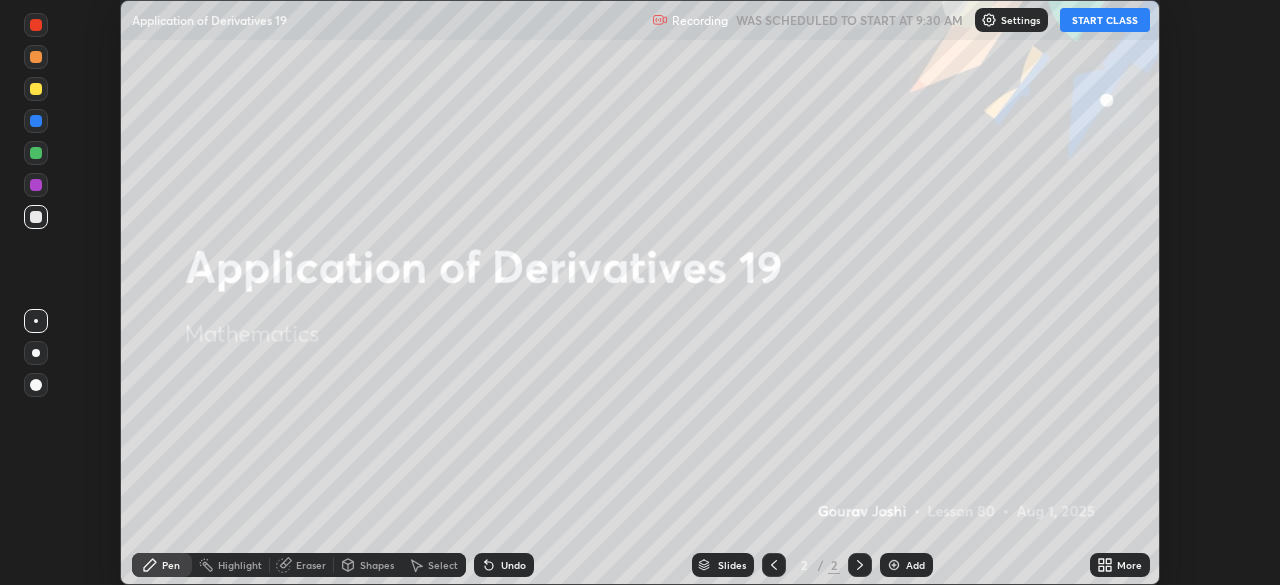 click on "START CLASS" at bounding box center (1105, 20) 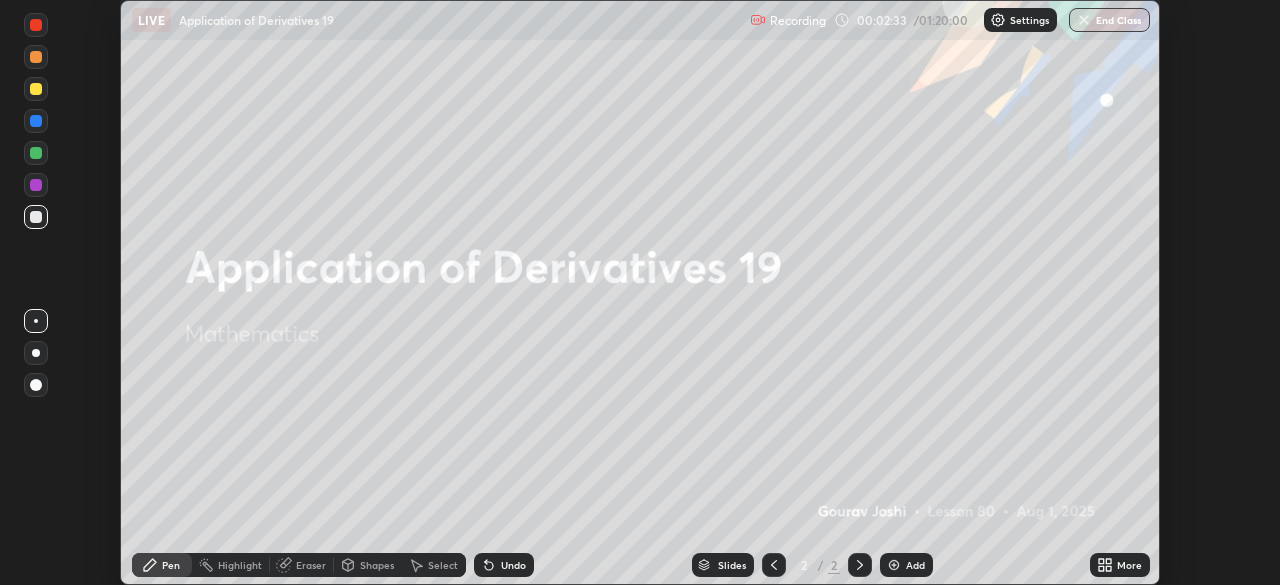 click 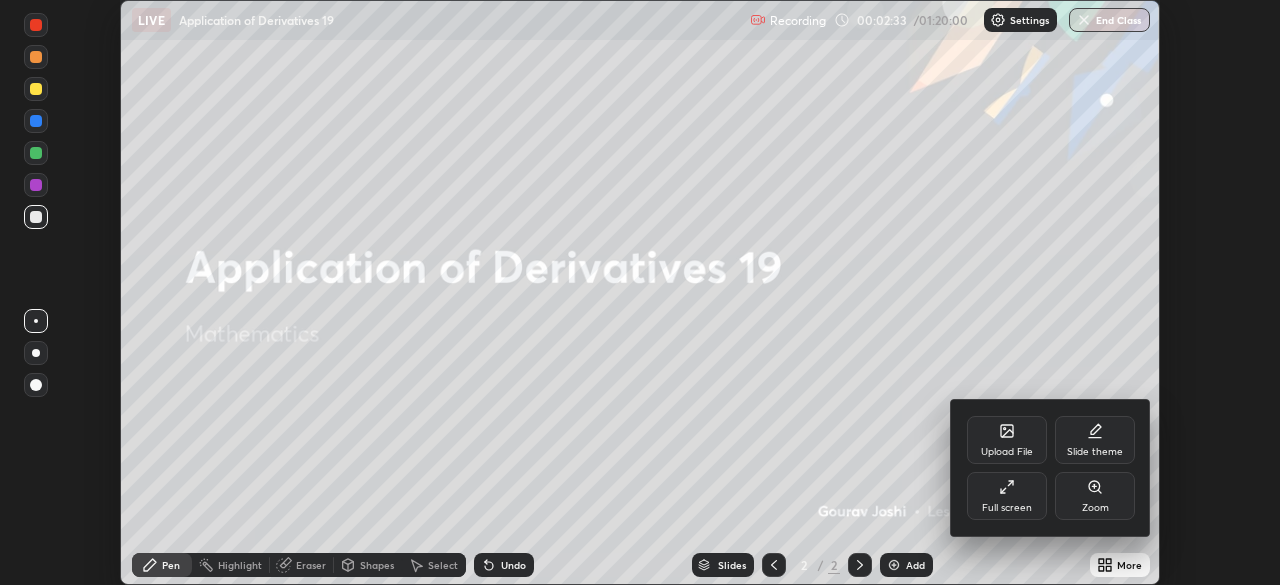 click on "Full screen" at bounding box center (1007, 508) 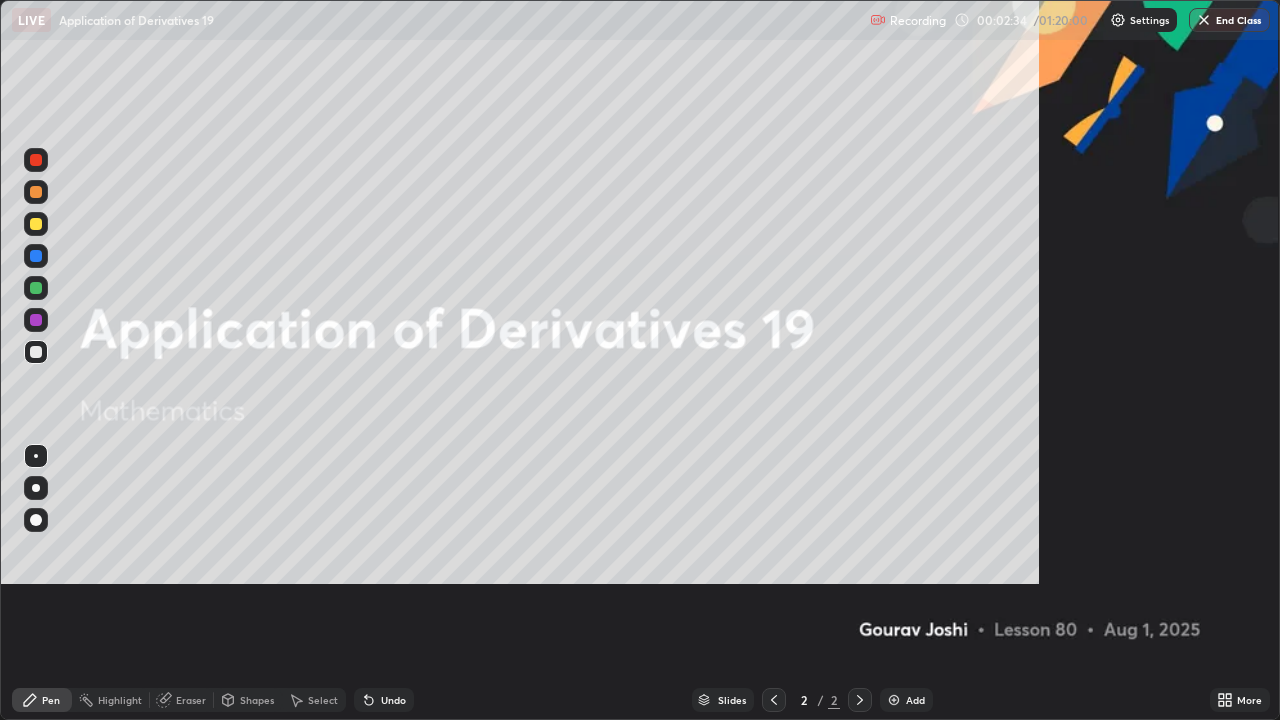 scroll, scrollTop: 99280, scrollLeft: 98720, axis: both 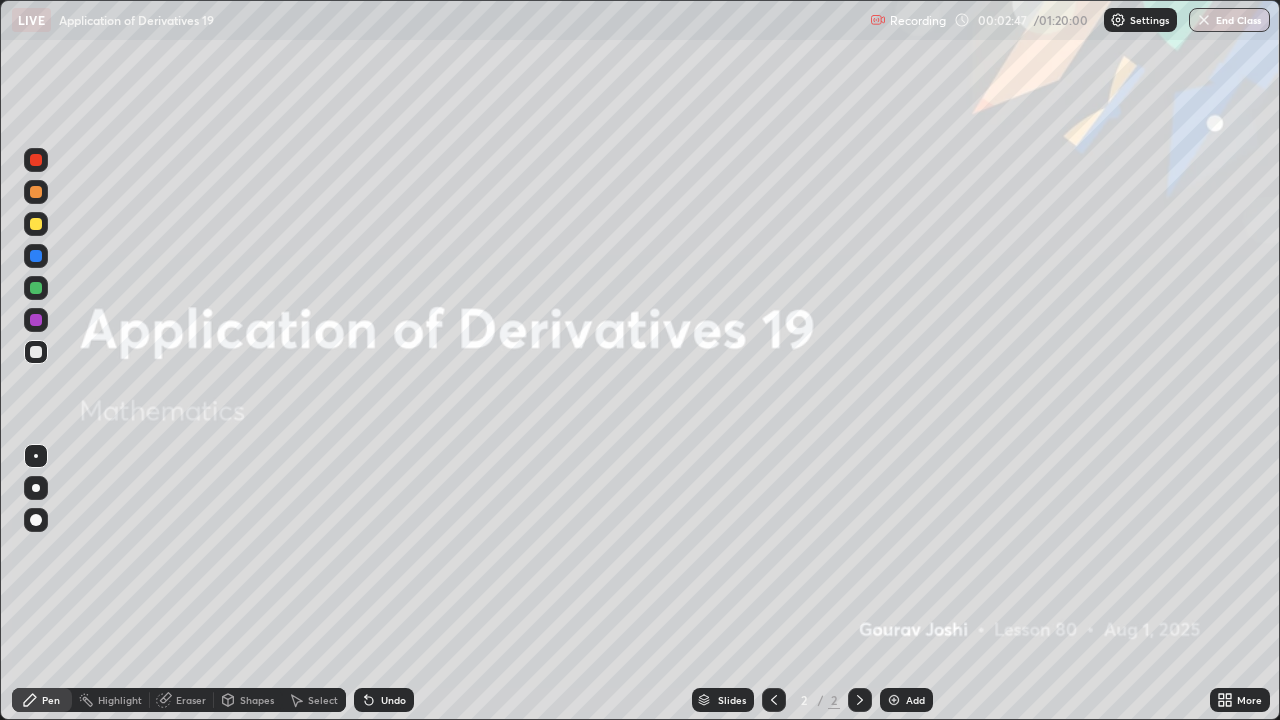click on "Add" at bounding box center (906, 700) 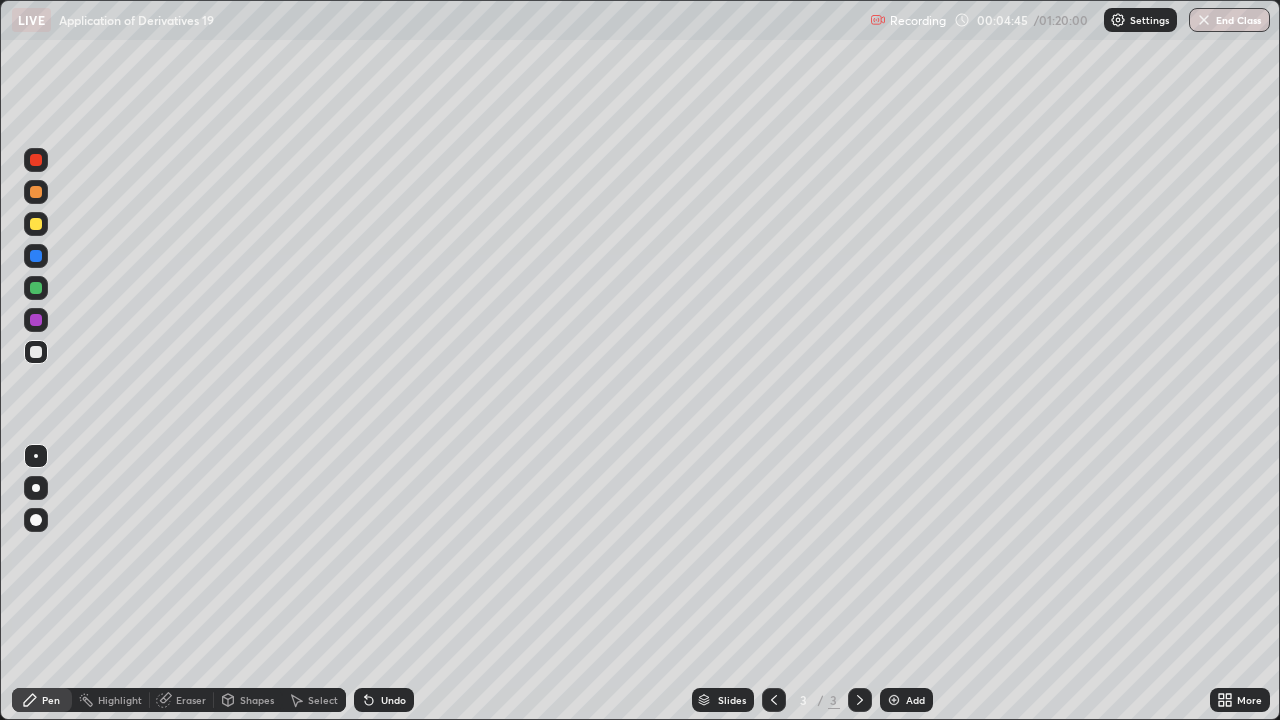 click on "Undo" at bounding box center (393, 700) 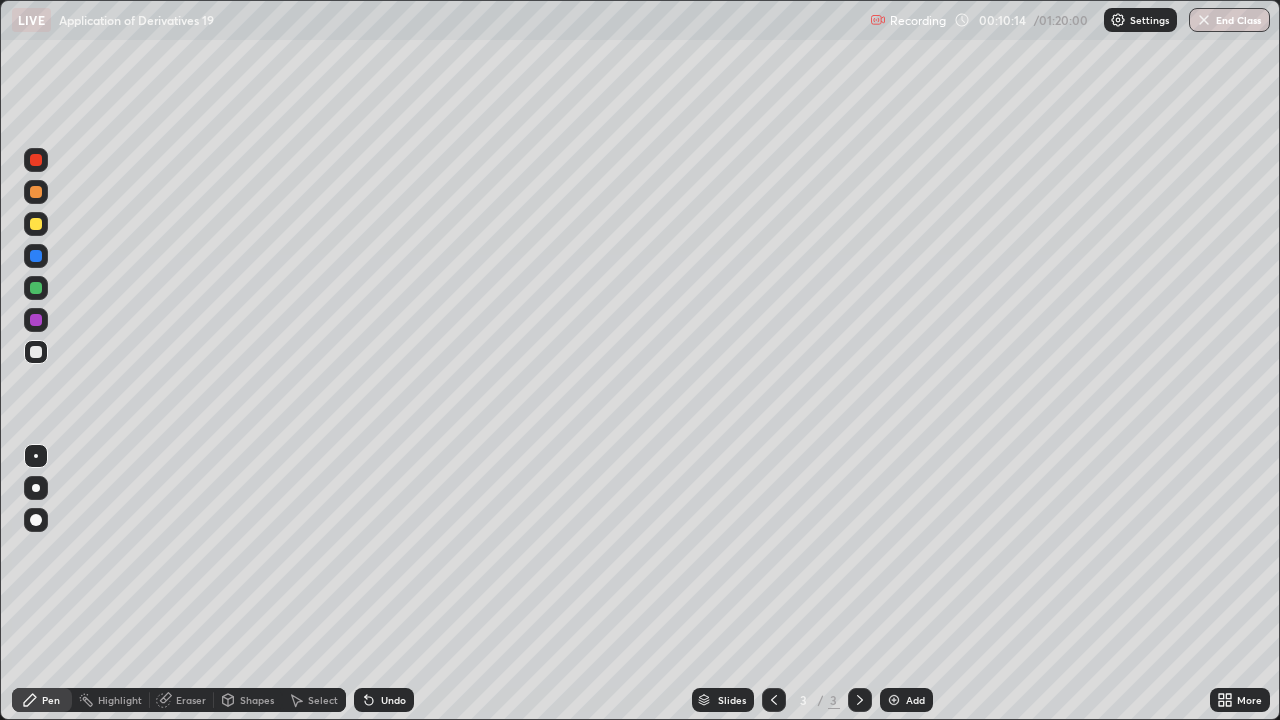 click on "Select" at bounding box center [323, 700] 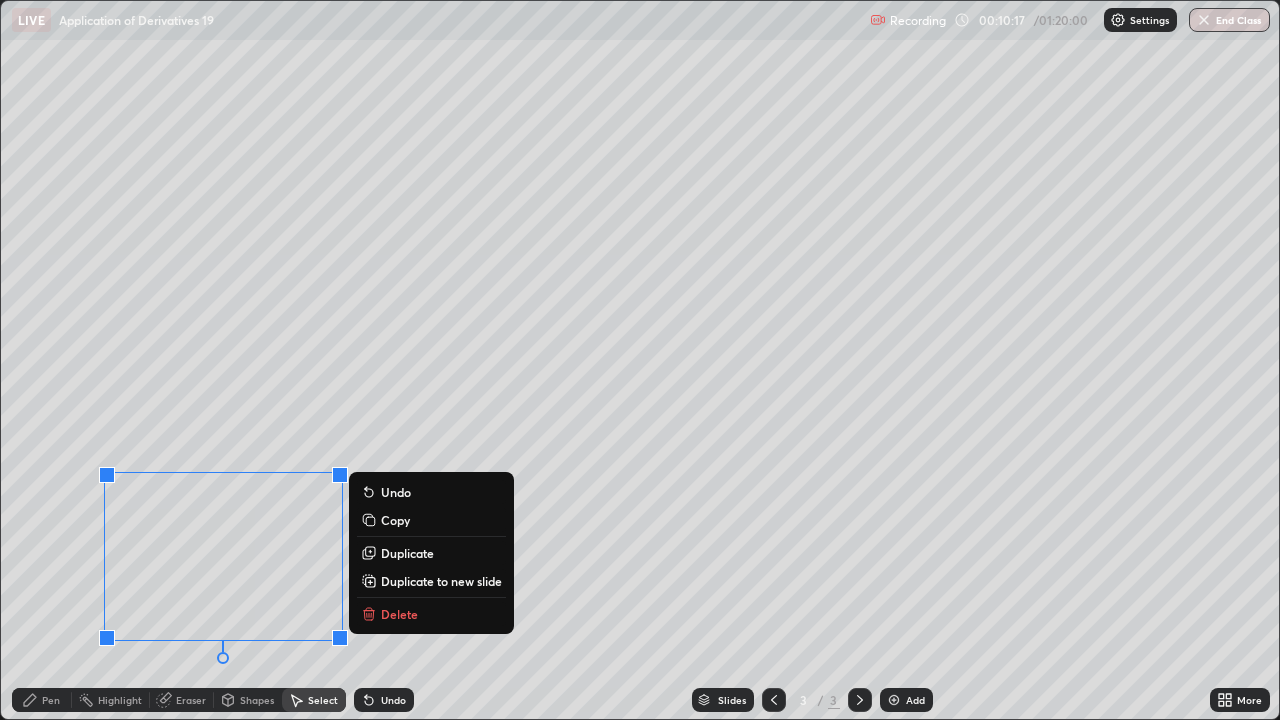 click on "Copy" at bounding box center [395, 520] 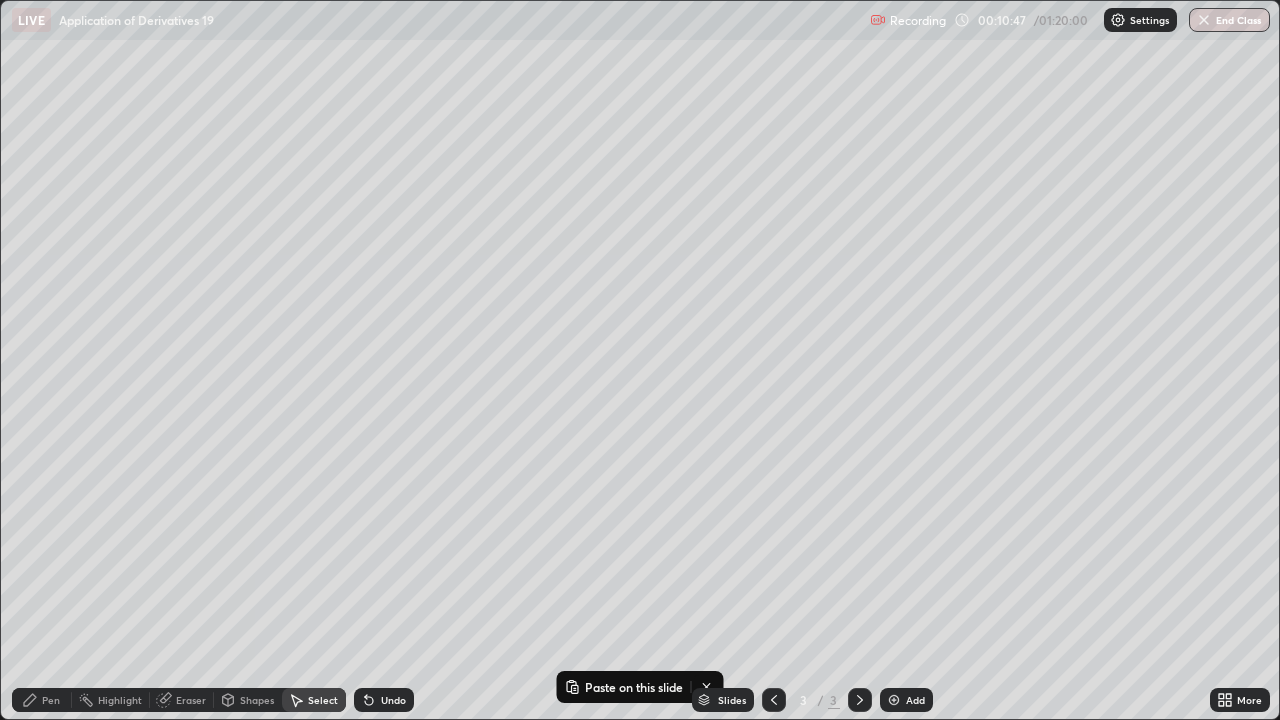 click at bounding box center [894, 700] 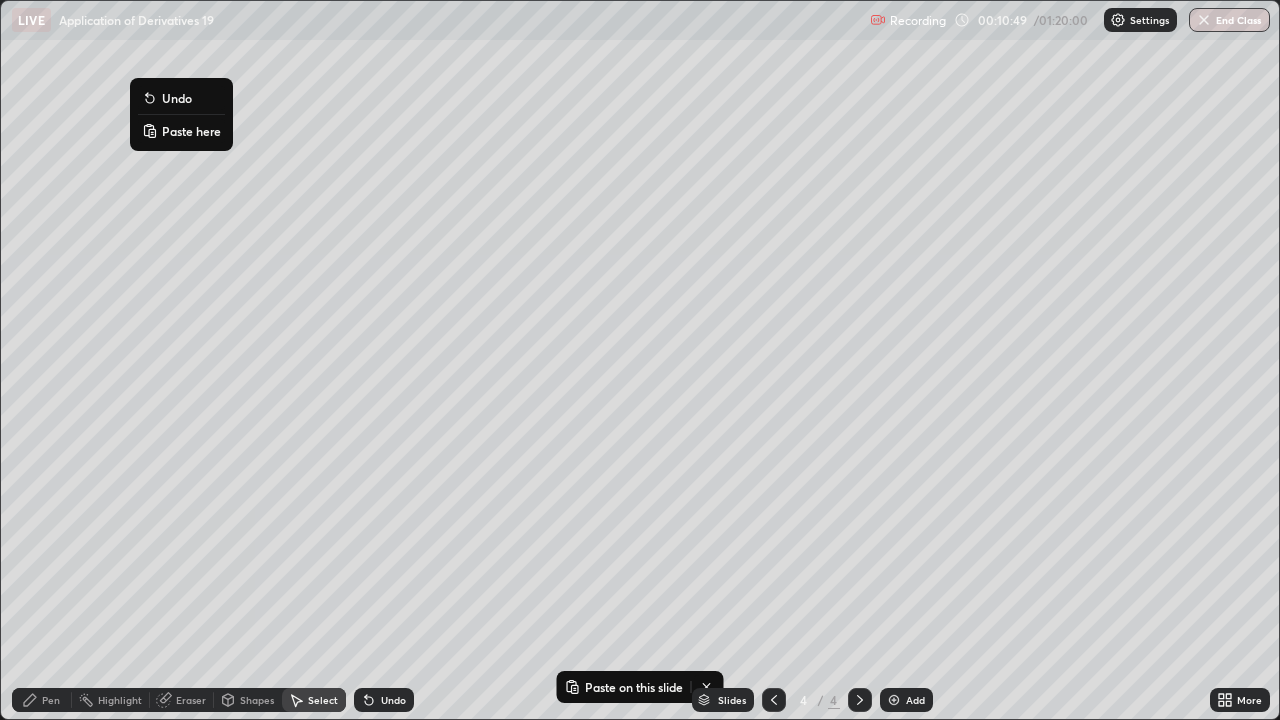 click on "Paste here" at bounding box center (191, 131) 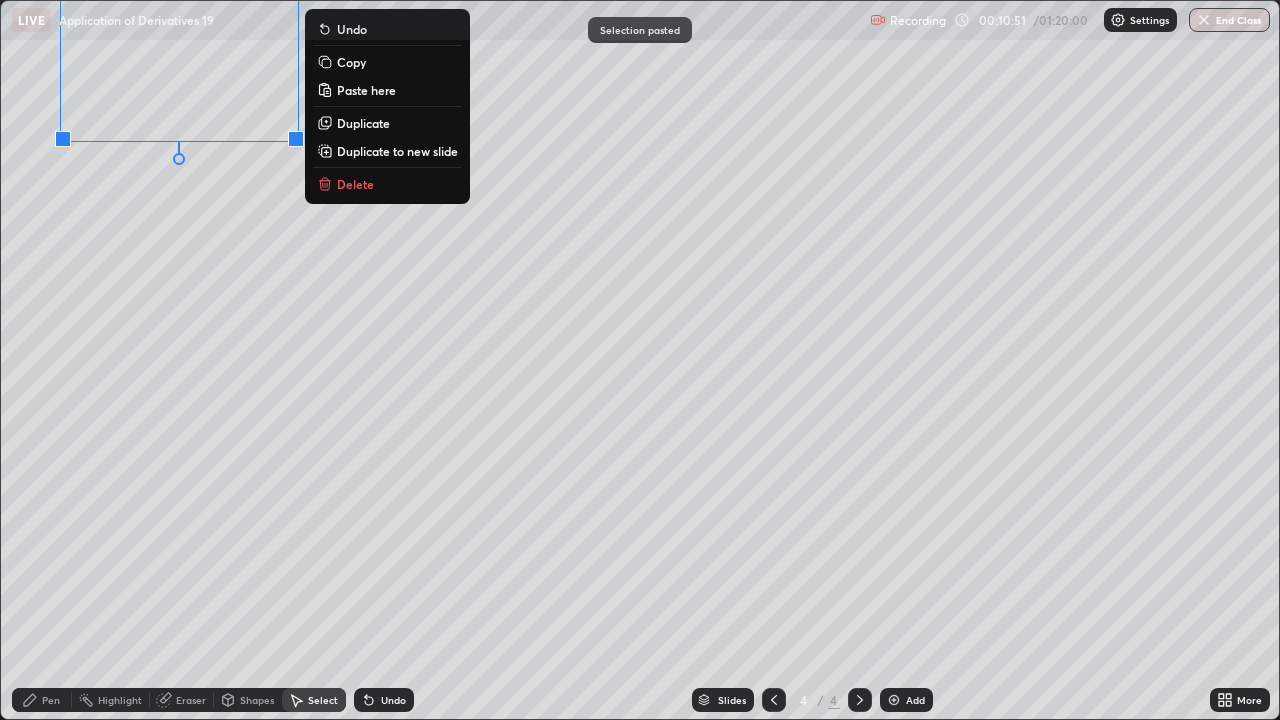click on "0 ° Undo Copy Paste here Duplicate Duplicate to new slide Delete" at bounding box center (640, 360) 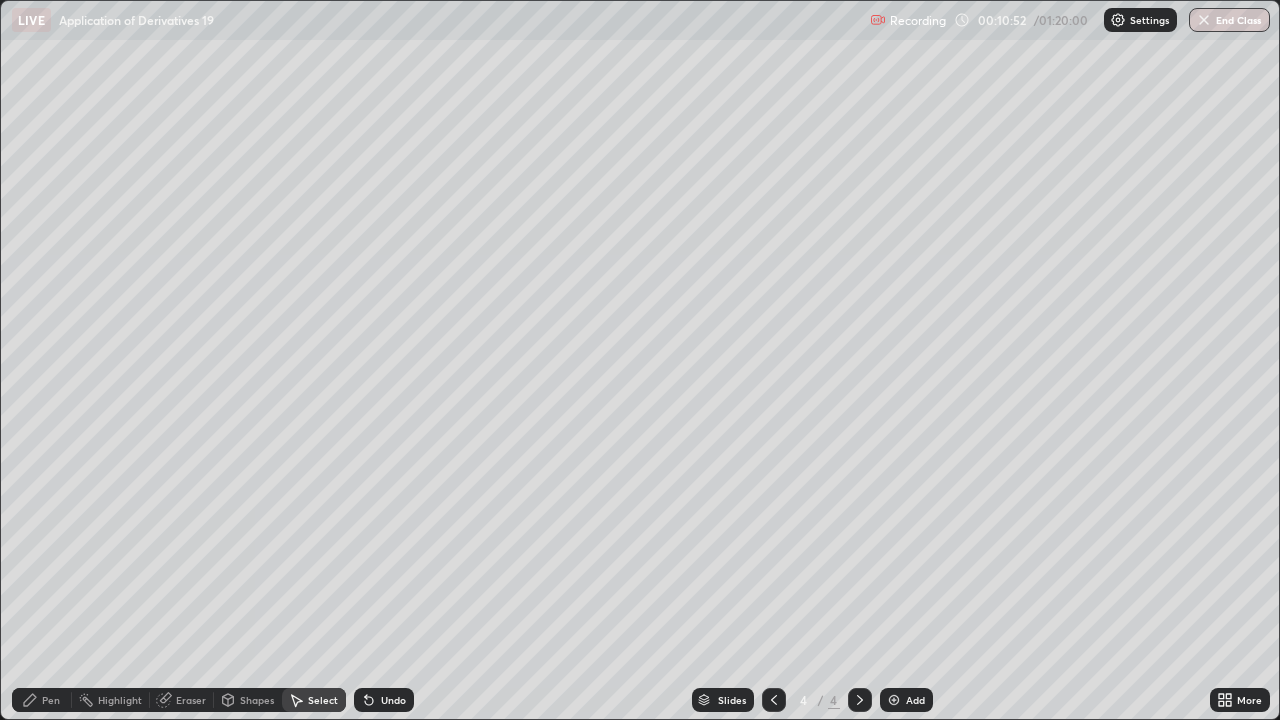 click on "Pen" at bounding box center (42, 700) 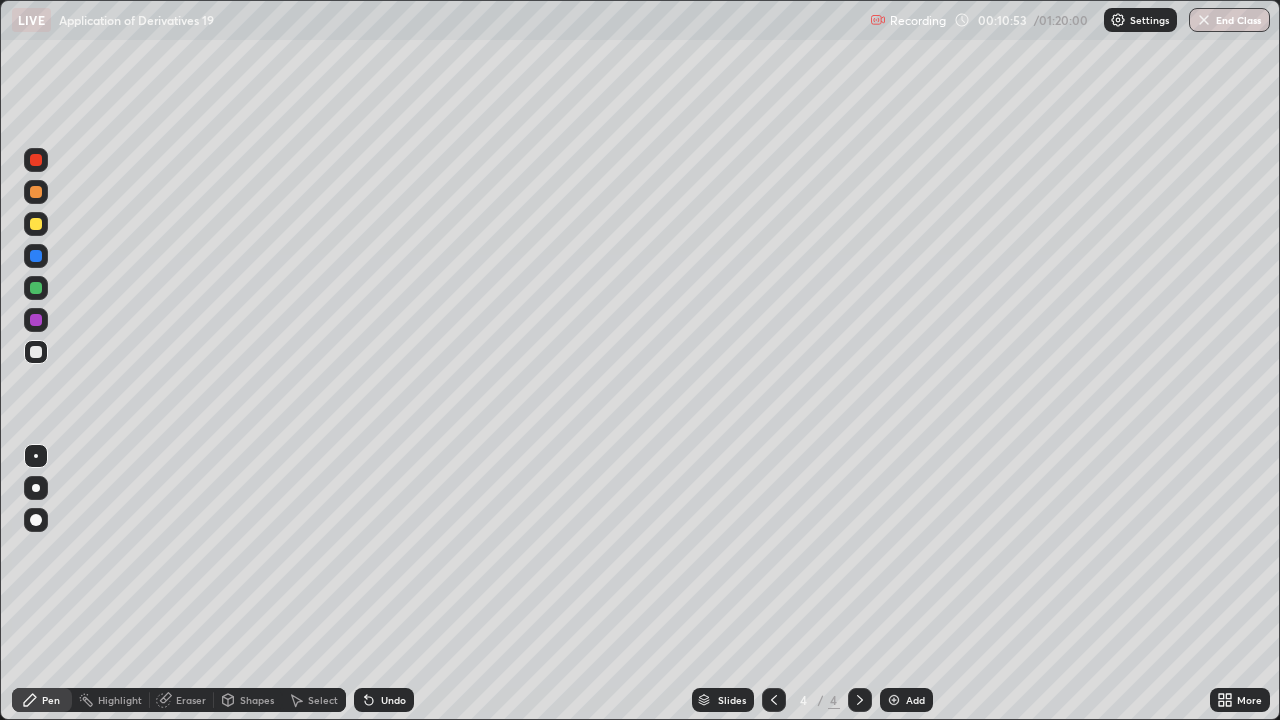 click on "Eraser" at bounding box center (191, 700) 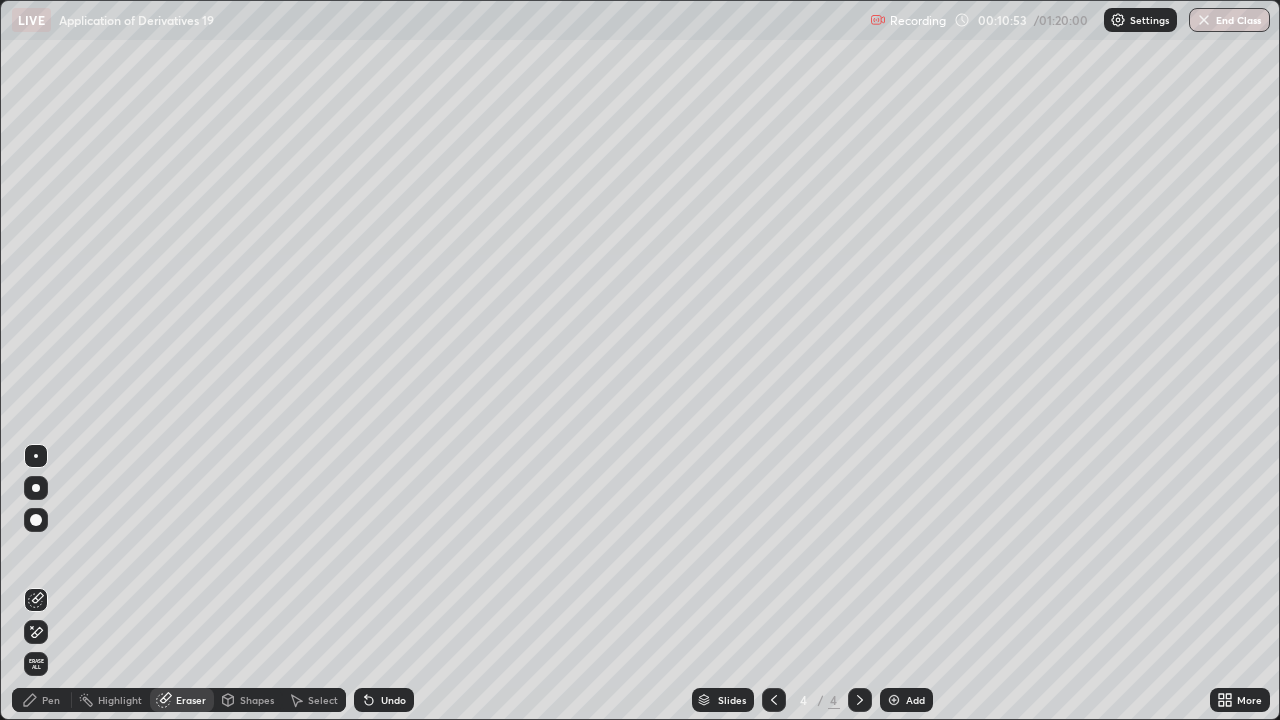 click 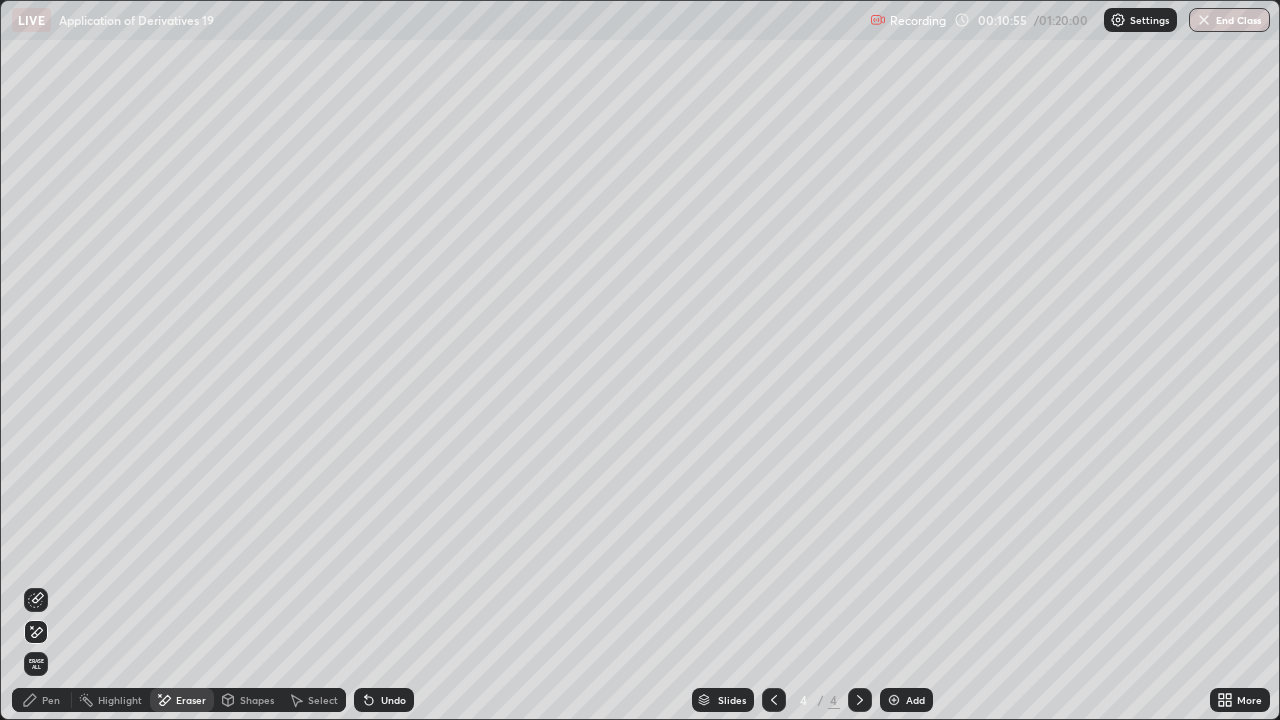 click on "Pen" at bounding box center (51, 700) 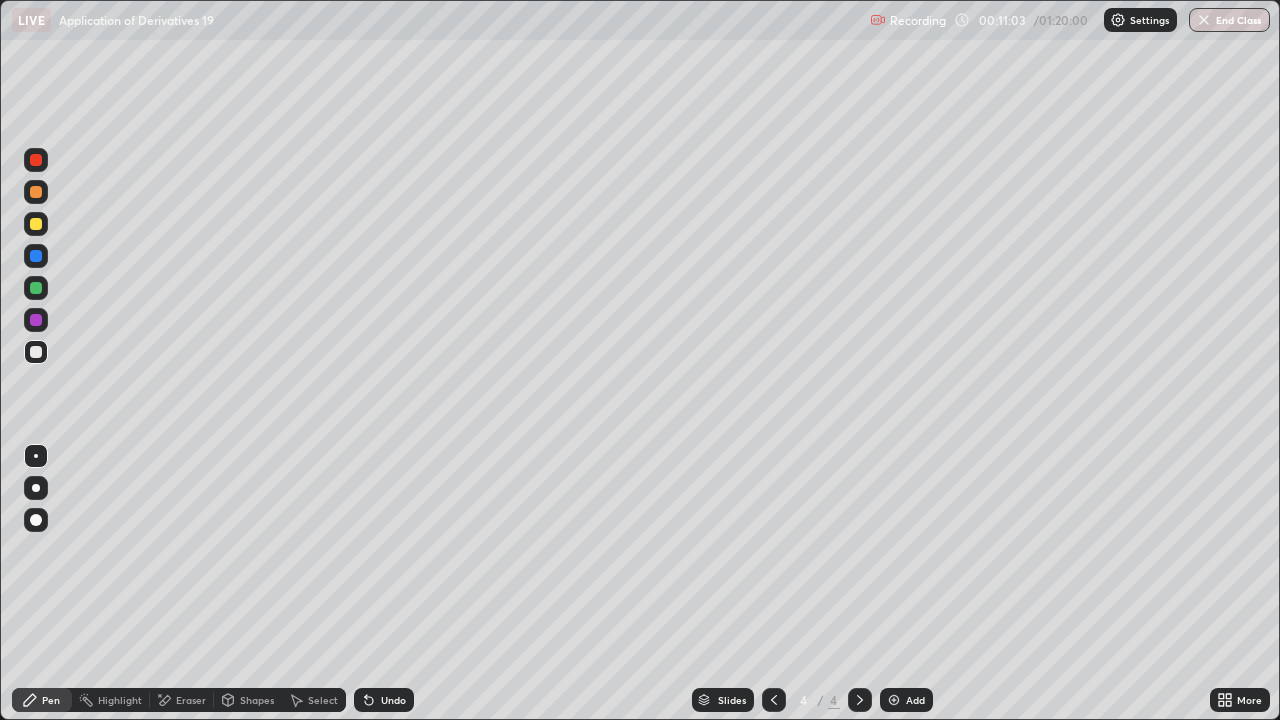 click on "Eraser" at bounding box center (191, 700) 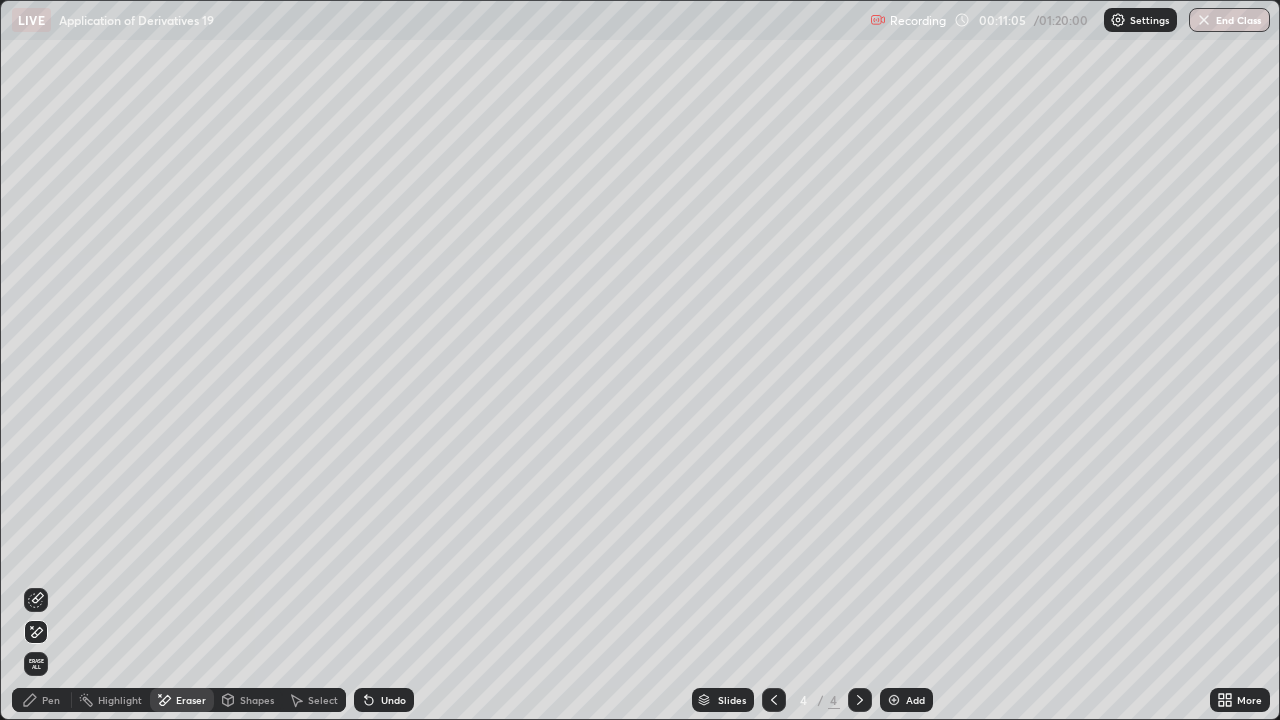 click on "Pen" at bounding box center [51, 700] 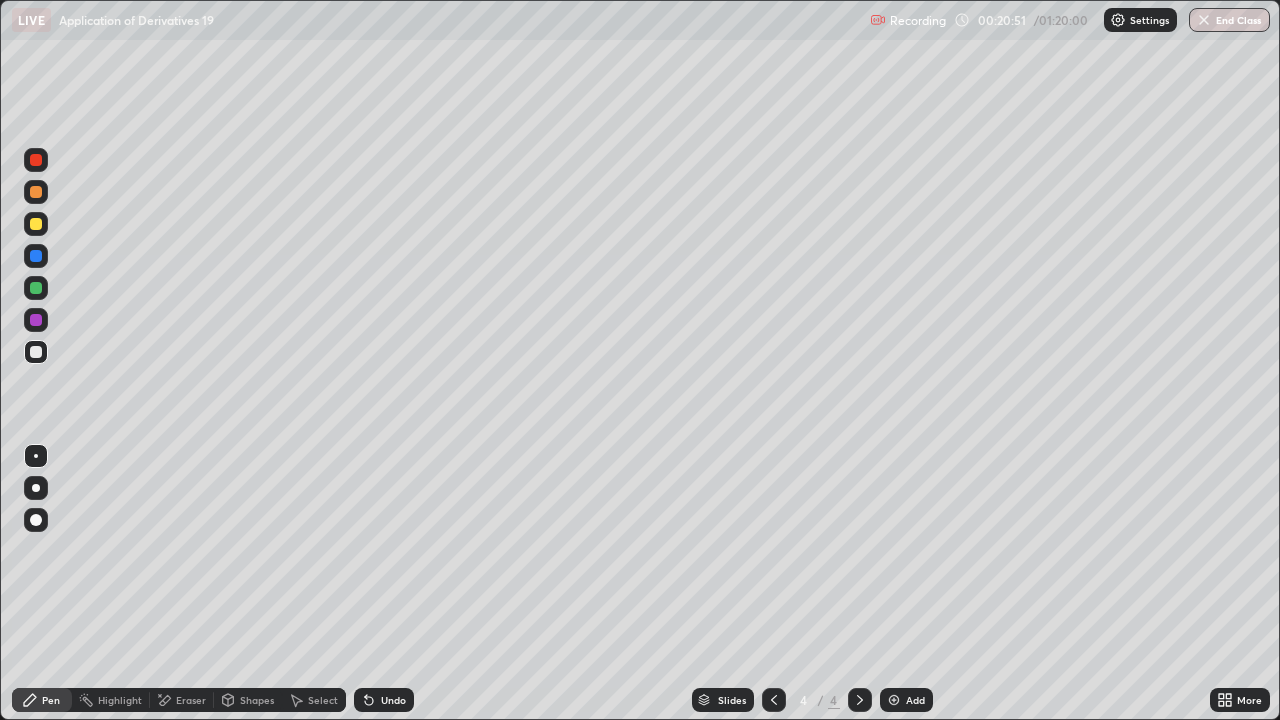 click on "Select" at bounding box center [323, 700] 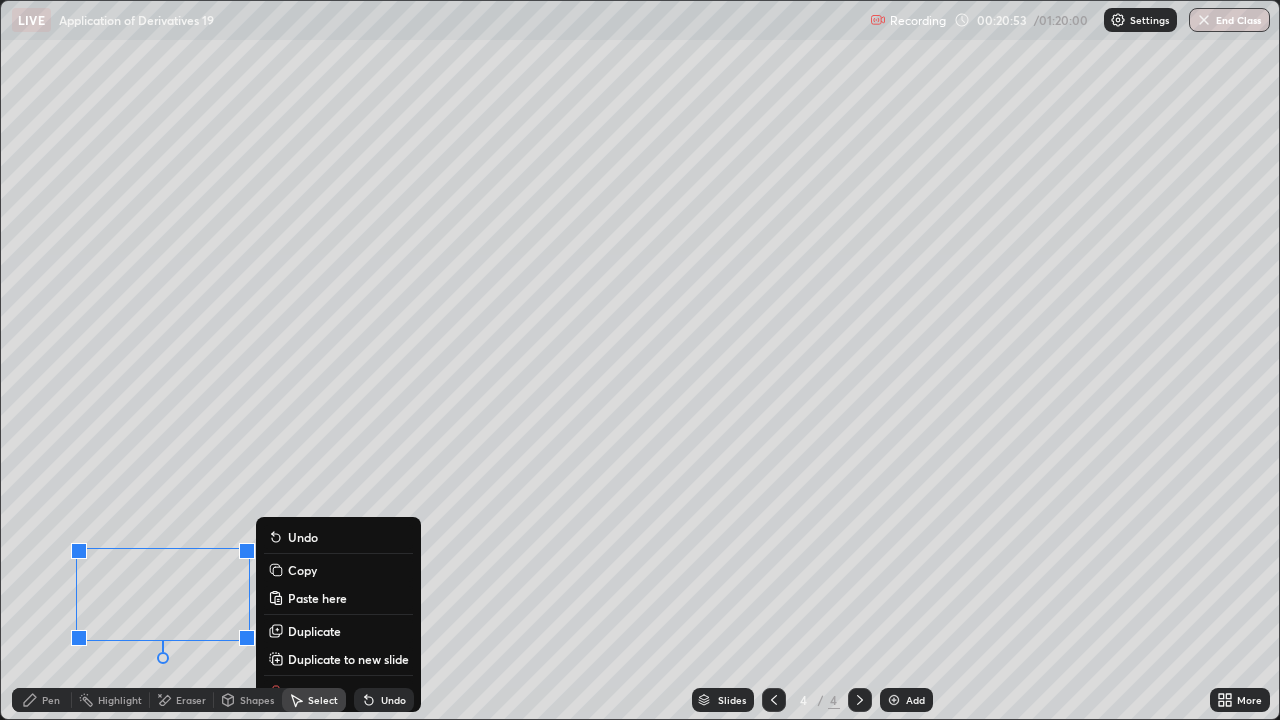 click on "Copy" at bounding box center (338, 570) 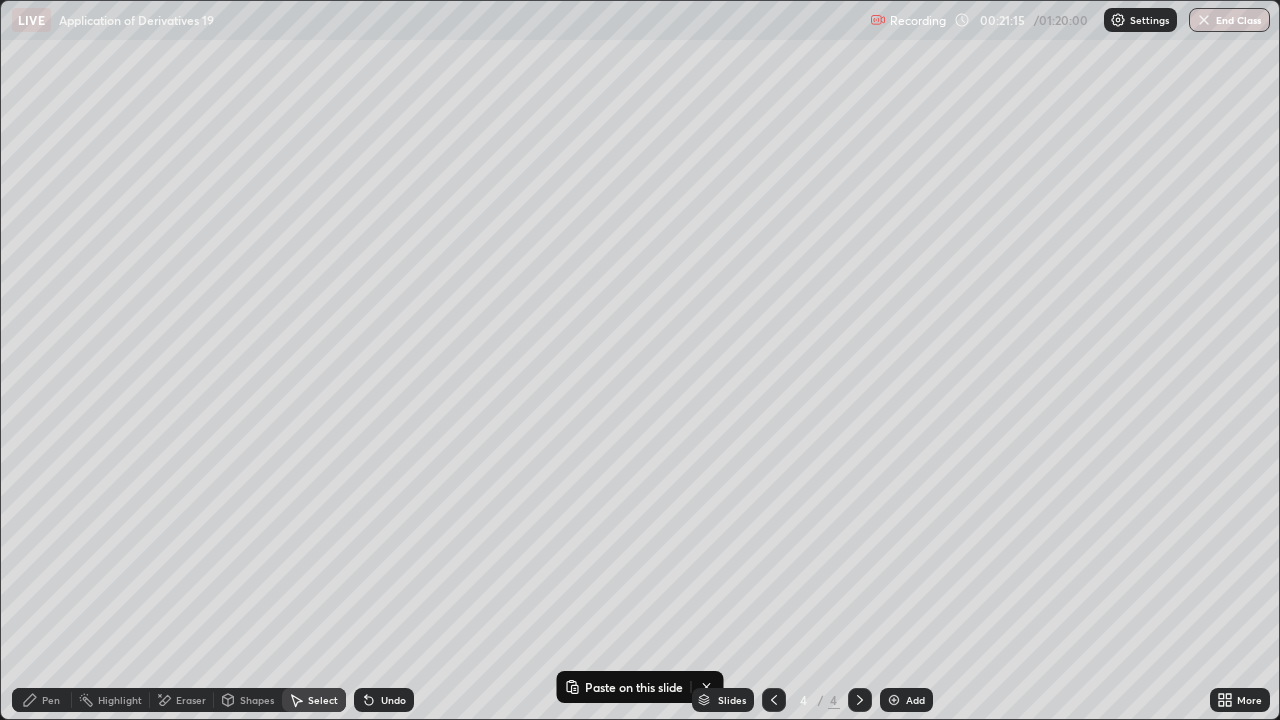 click on "Pen" at bounding box center [51, 700] 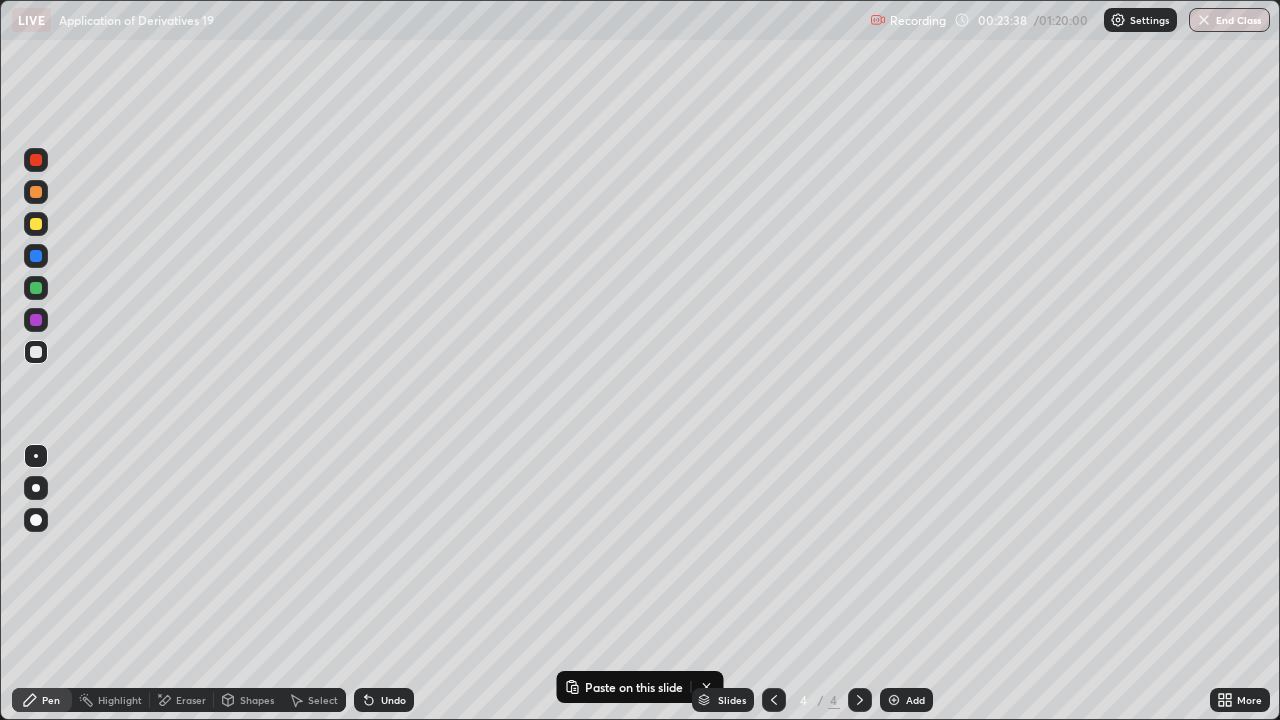 click on "Eraser" at bounding box center [191, 700] 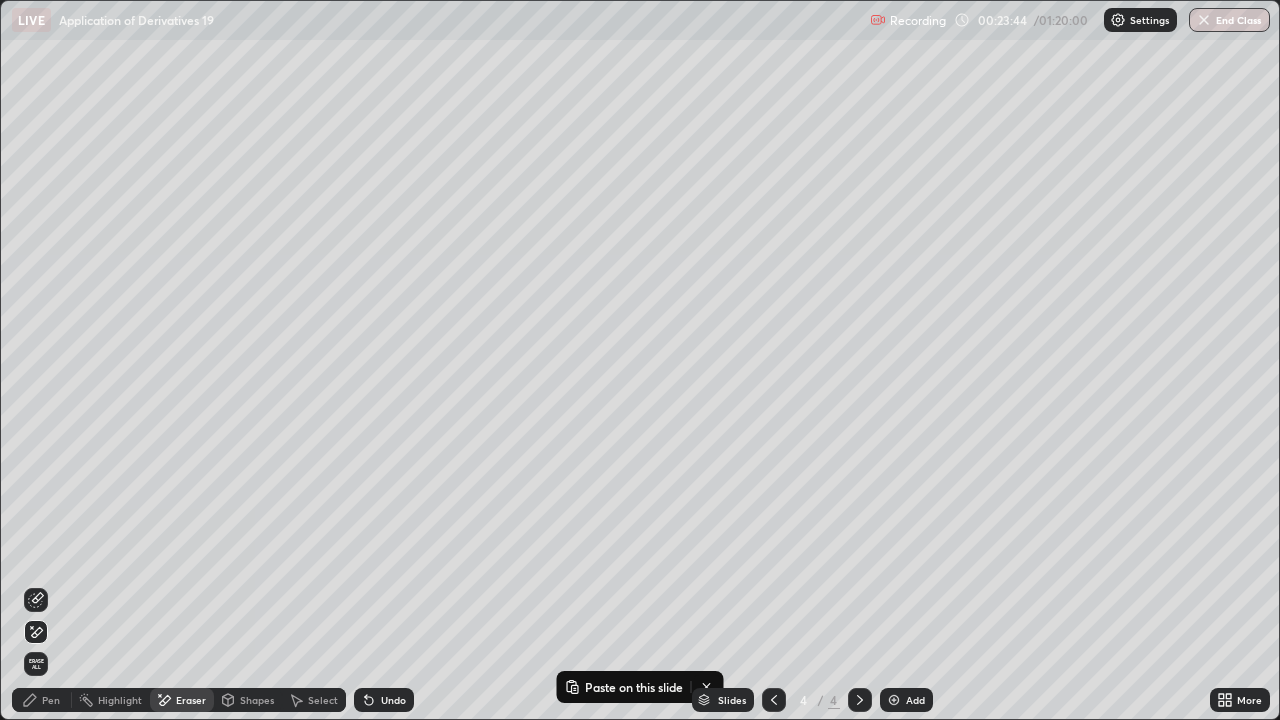 click on "Pen" at bounding box center [51, 700] 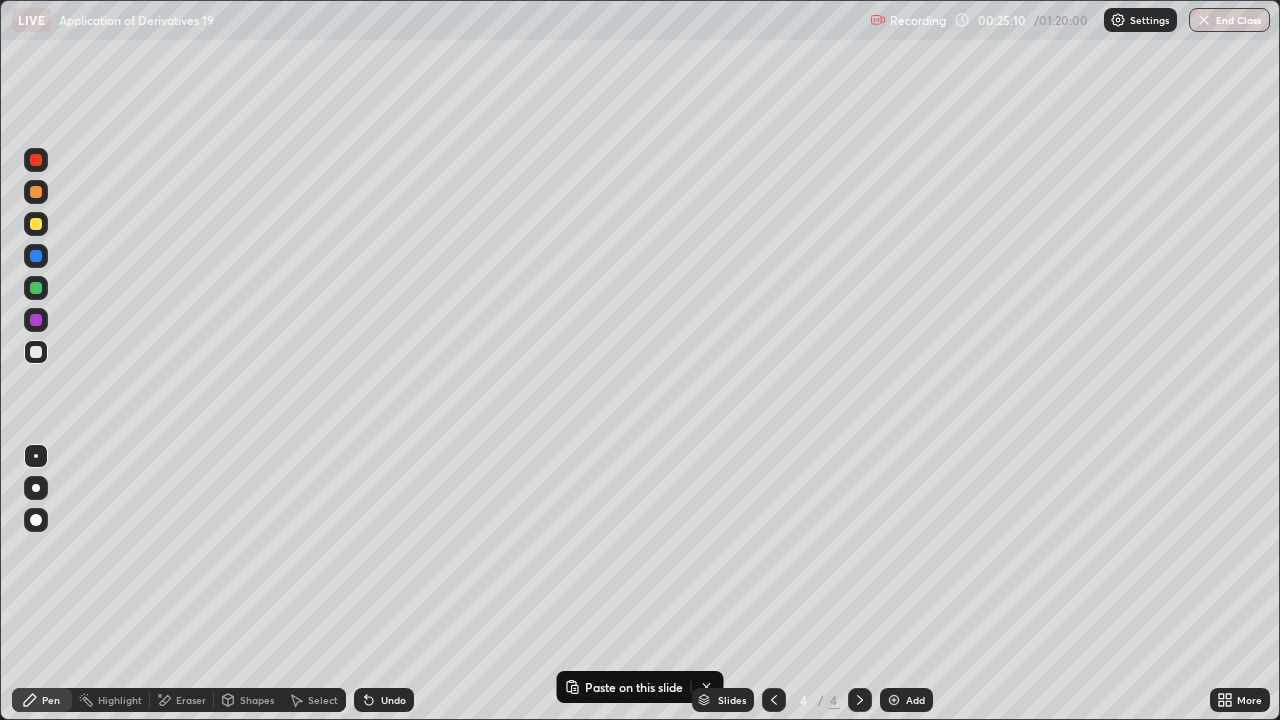 click on "Select" at bounding box center [323, 700] 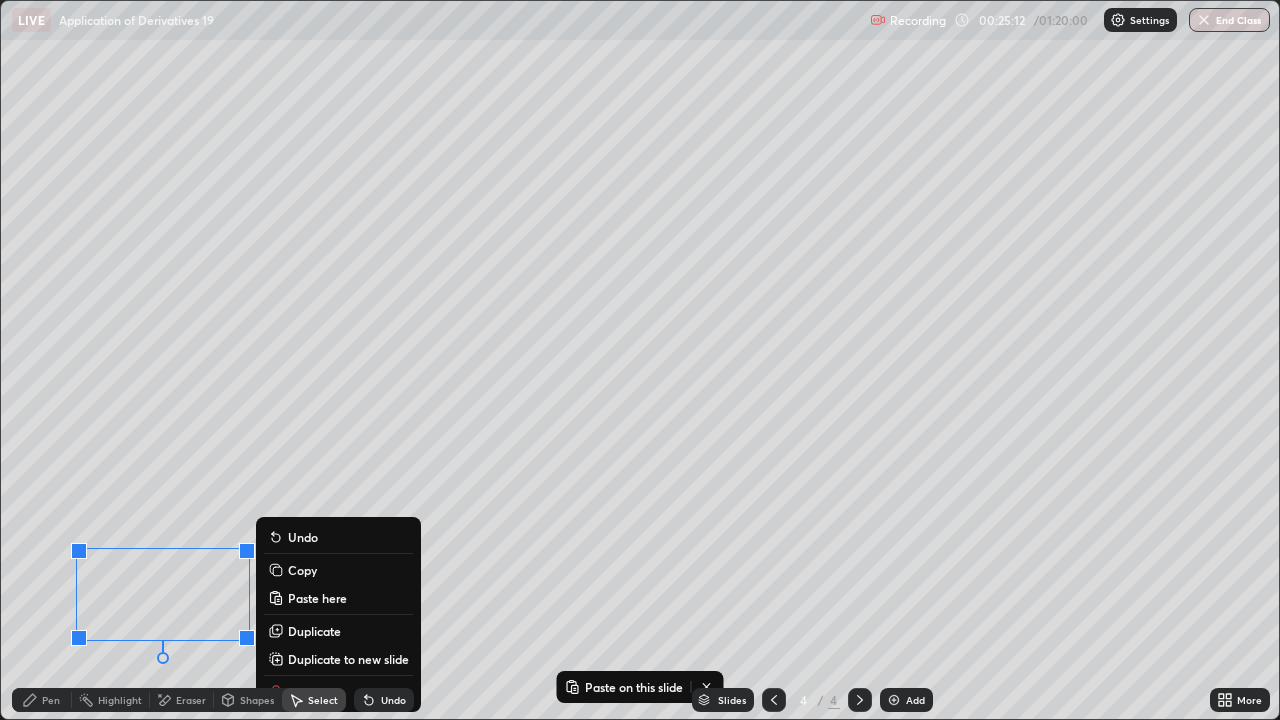 click on "Copy" at bounding box center [302, 570] 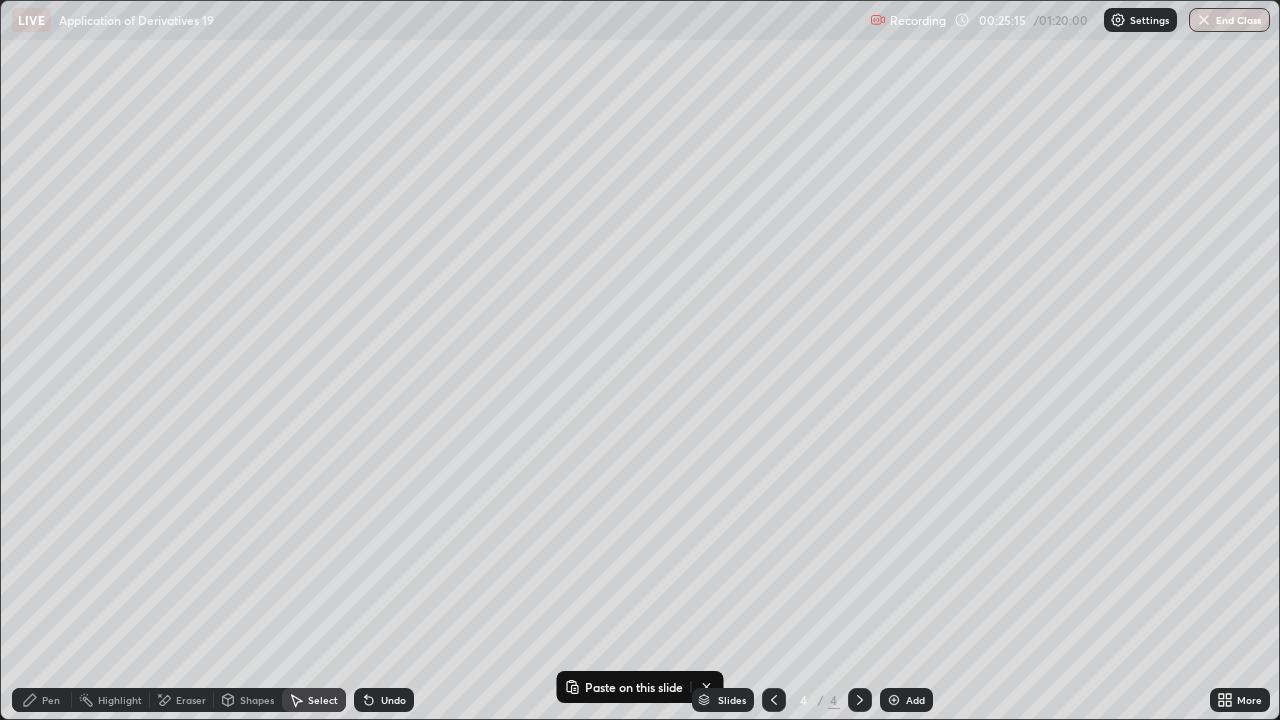 click at bounding box center (894, 700) 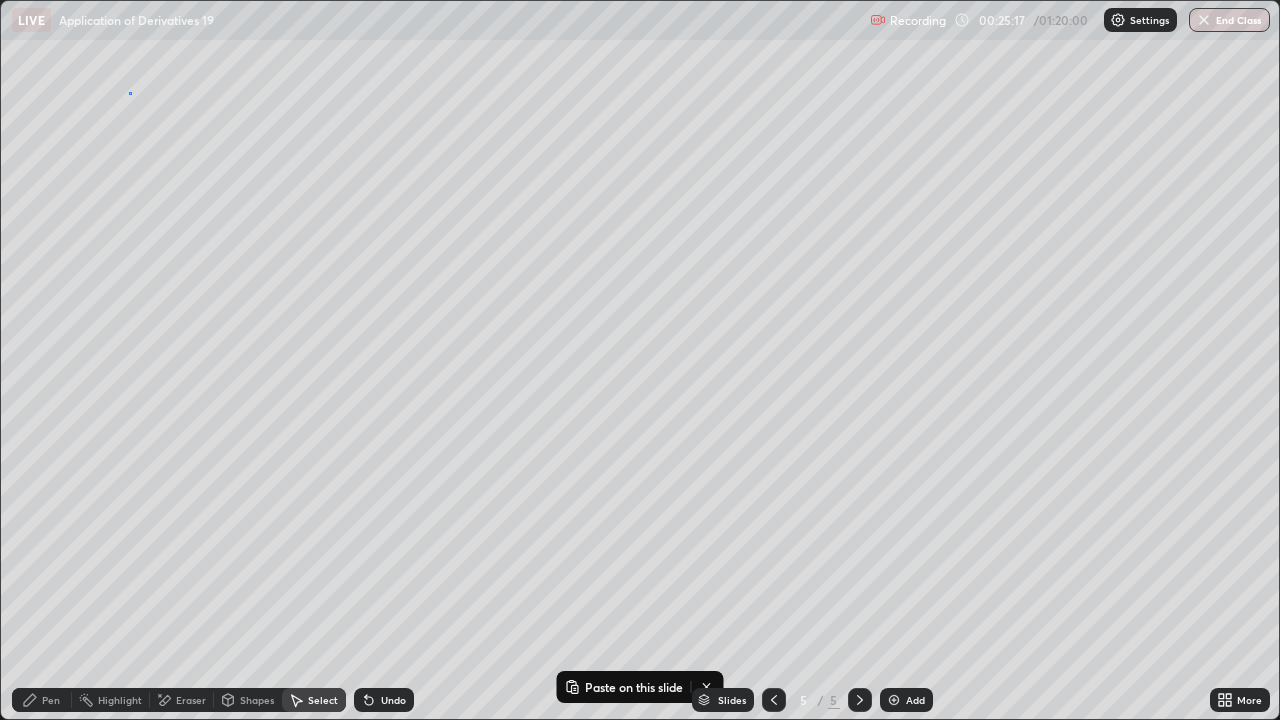 click on "0 ° Undo Copy Paste here Duplicate Duplicate to new slide Delete" at bounding box center (640, 360) 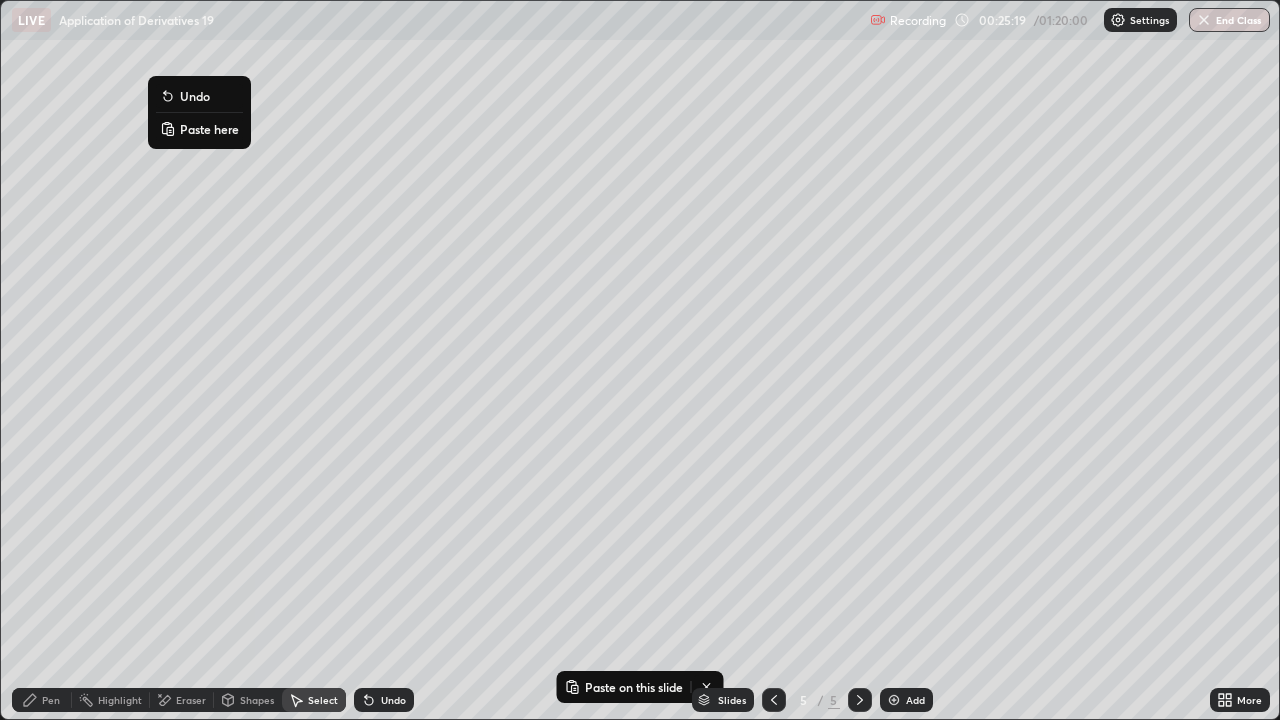 click on "Paste here" at bounding box center [199, 129] 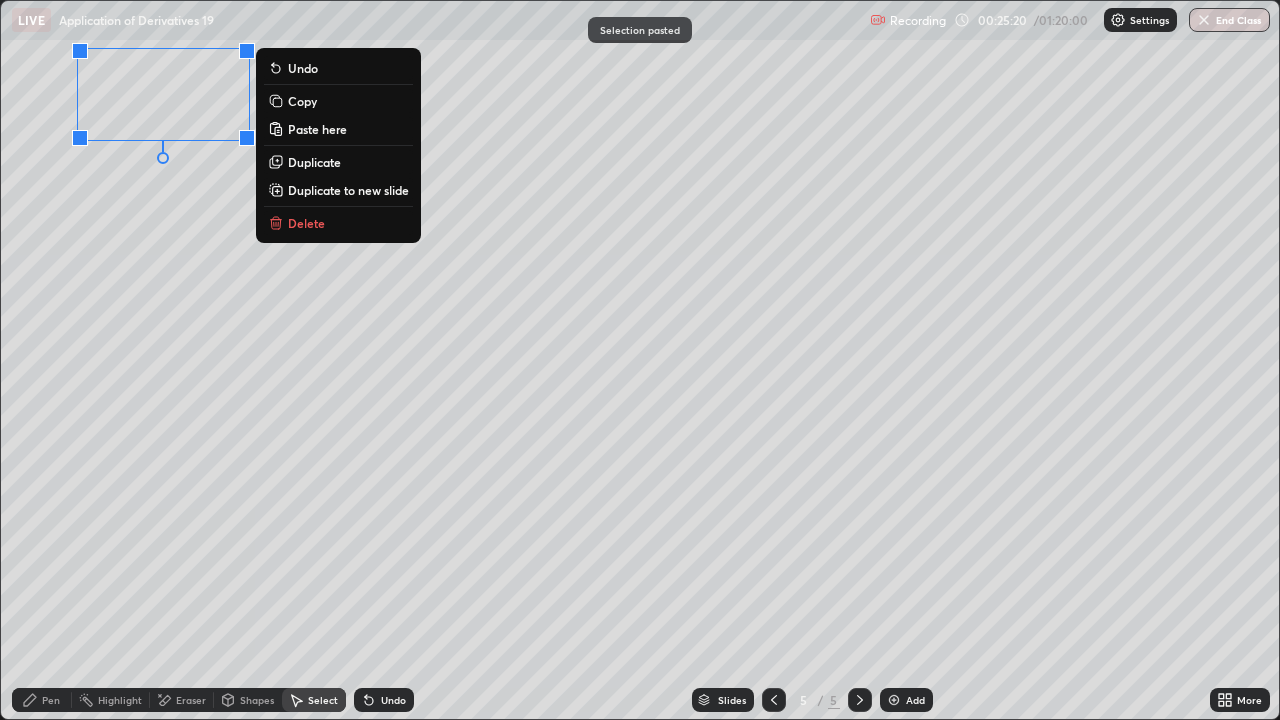 click on "0 ° Undo Copy Paste here Duplicate Duplicate to new slide Delete" at bounding box center [640, 360] 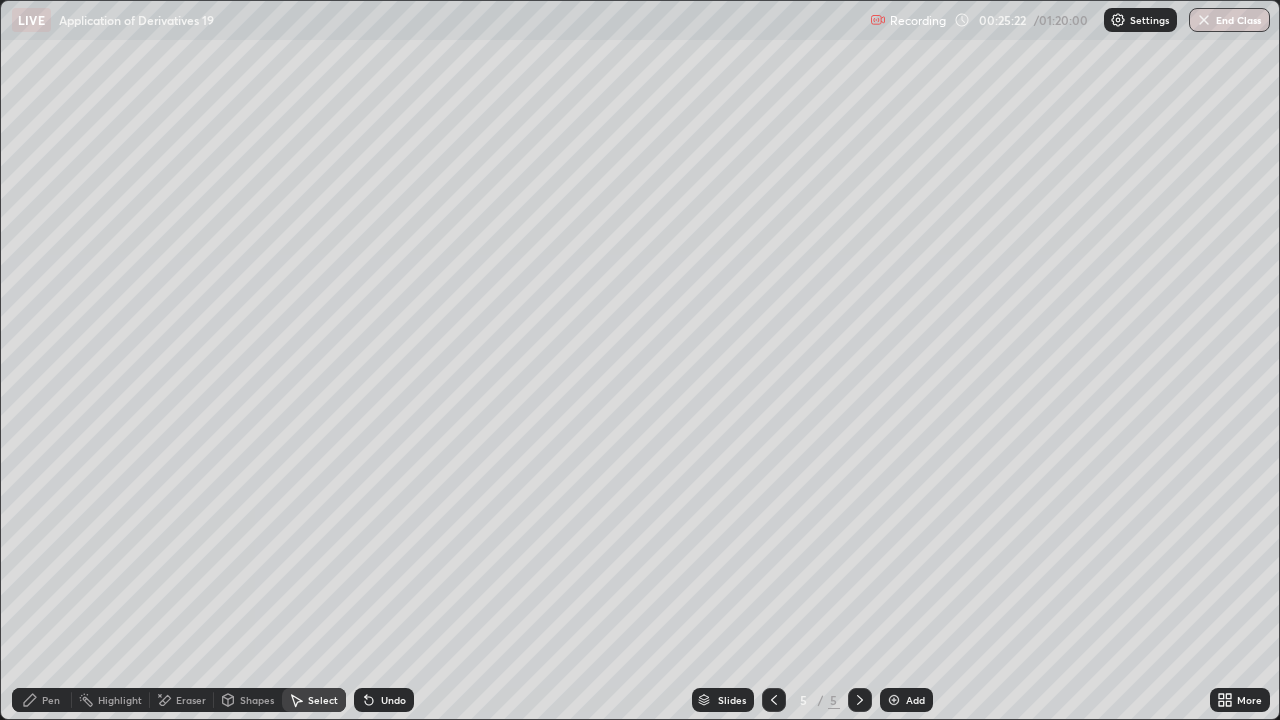 click on "Pen" at bounding box center (51, 700) 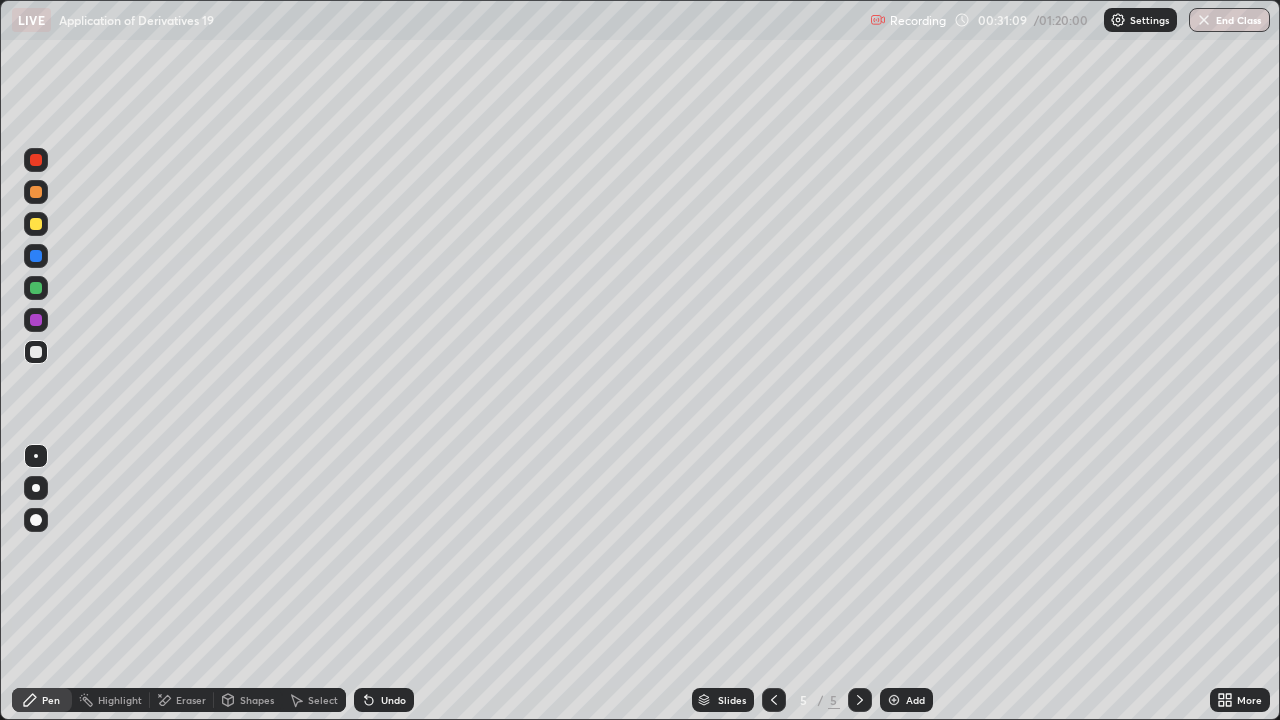 click at bounding box center (36, 288) 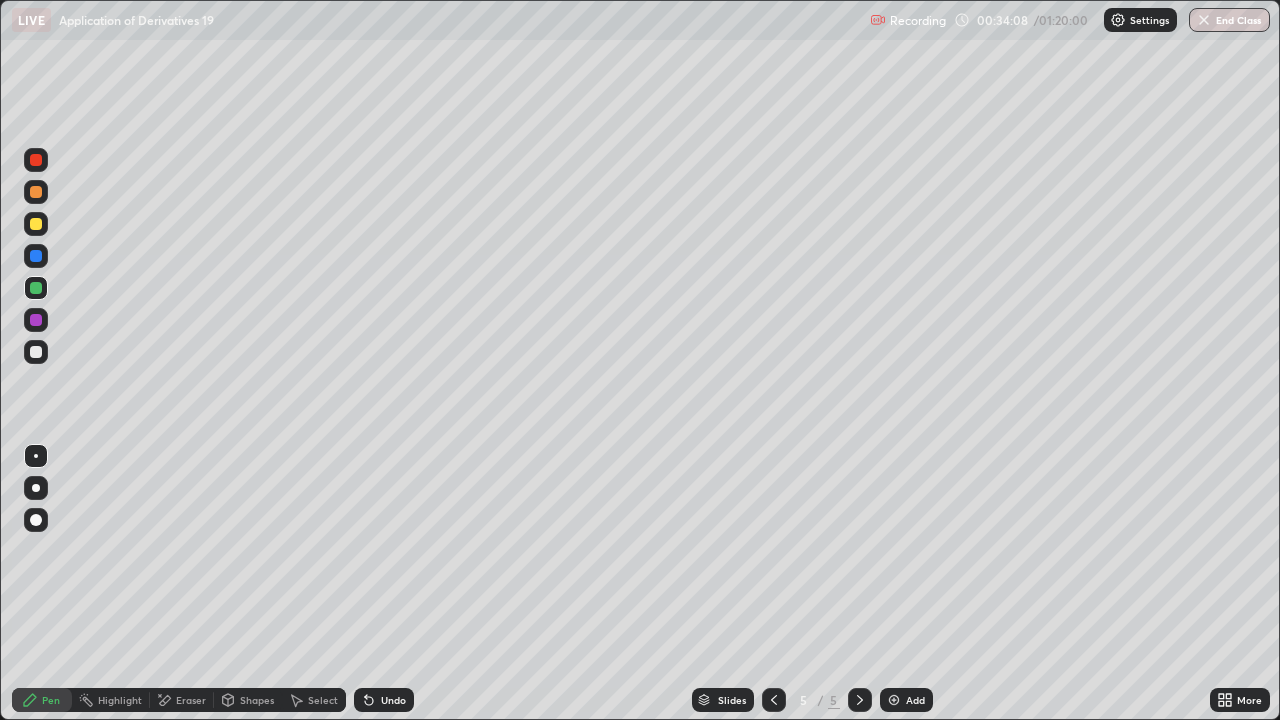 click on "Add" at bounding box center (915, 700) 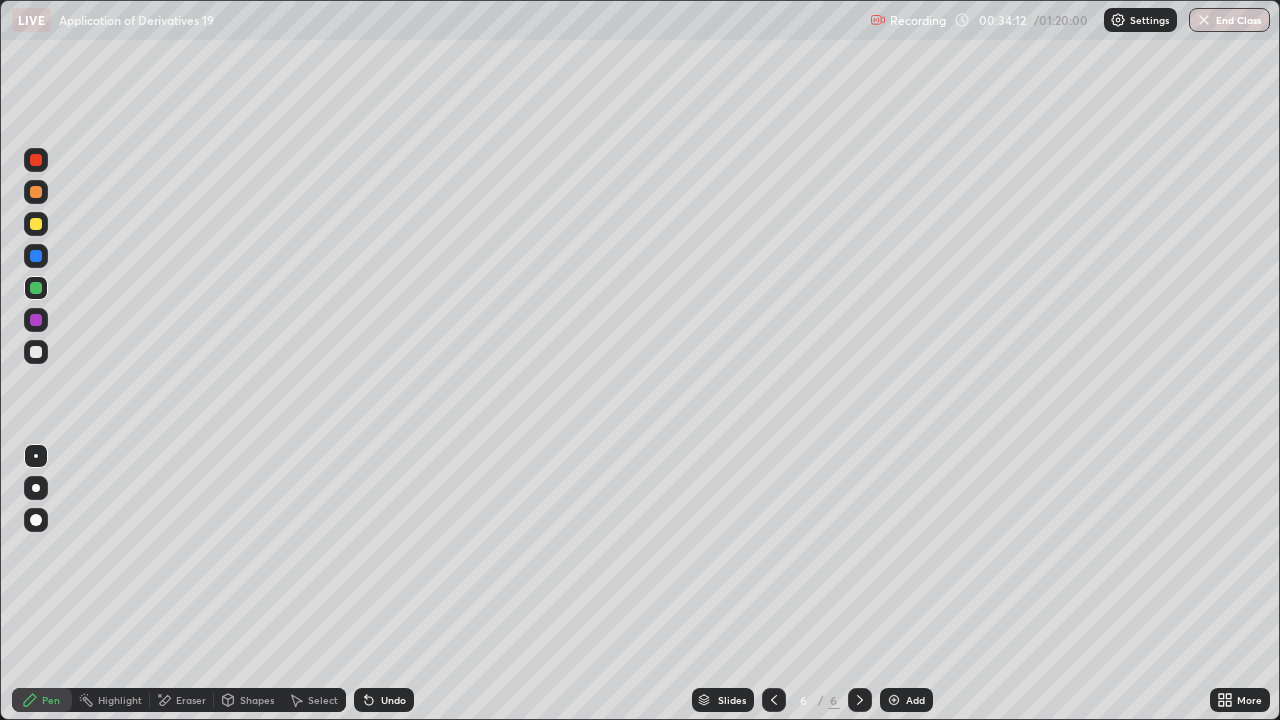 click at bounding box center (36, 352) 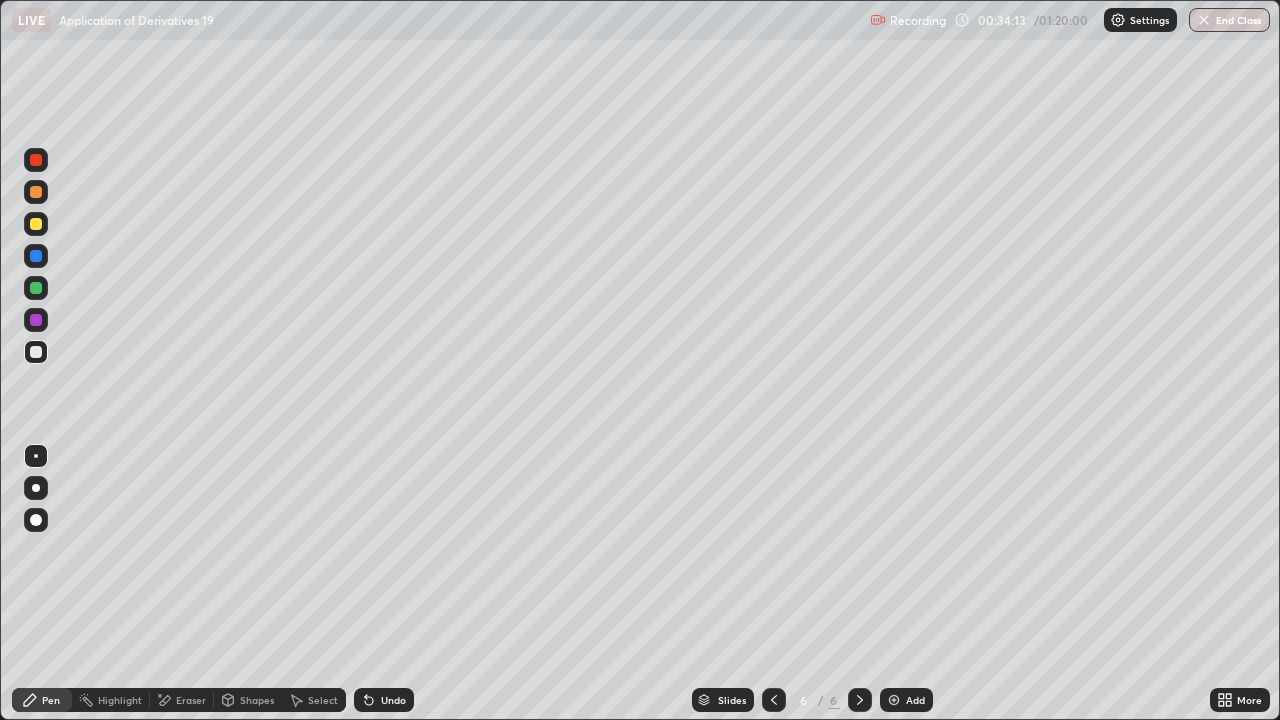 click at bounding box center [36, 352] 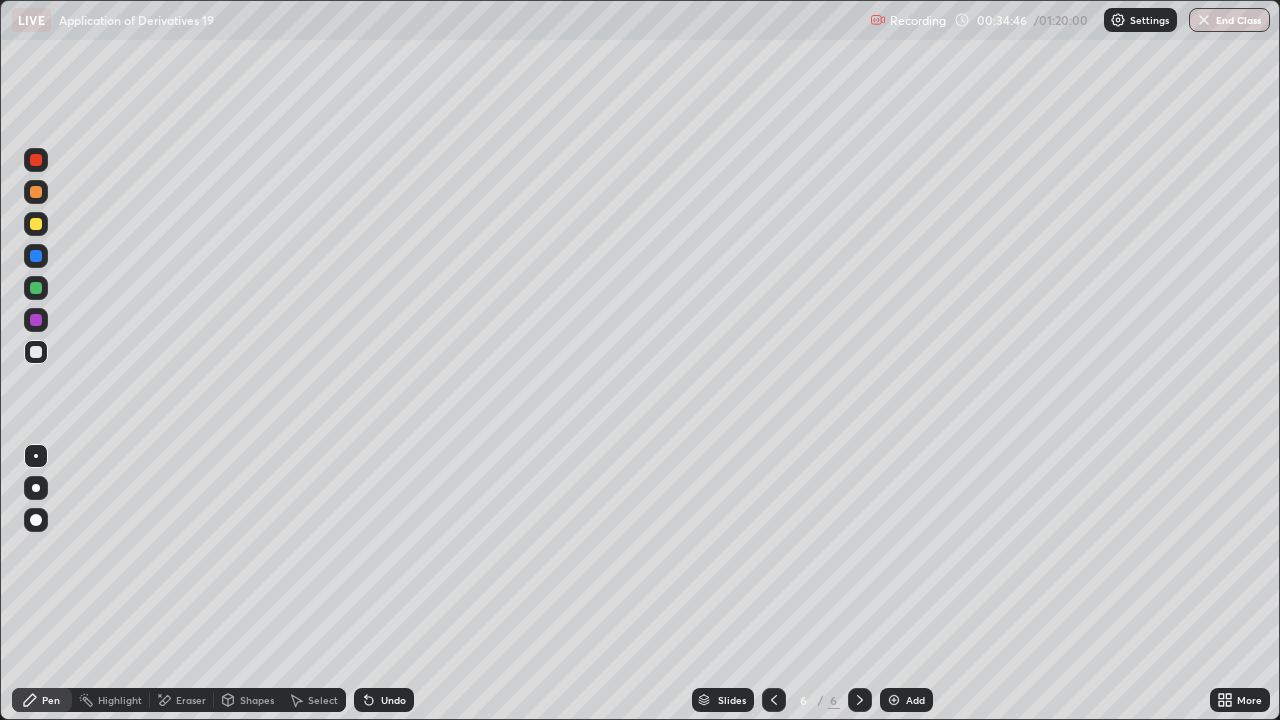 click 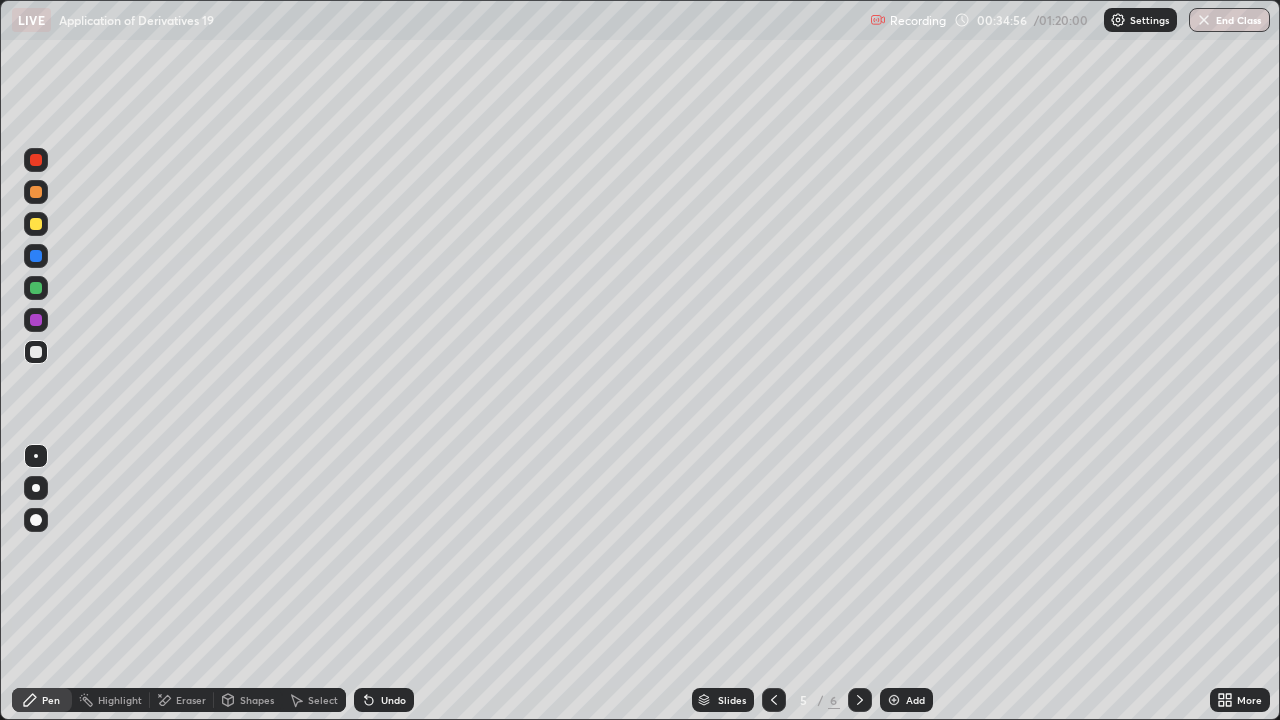 click 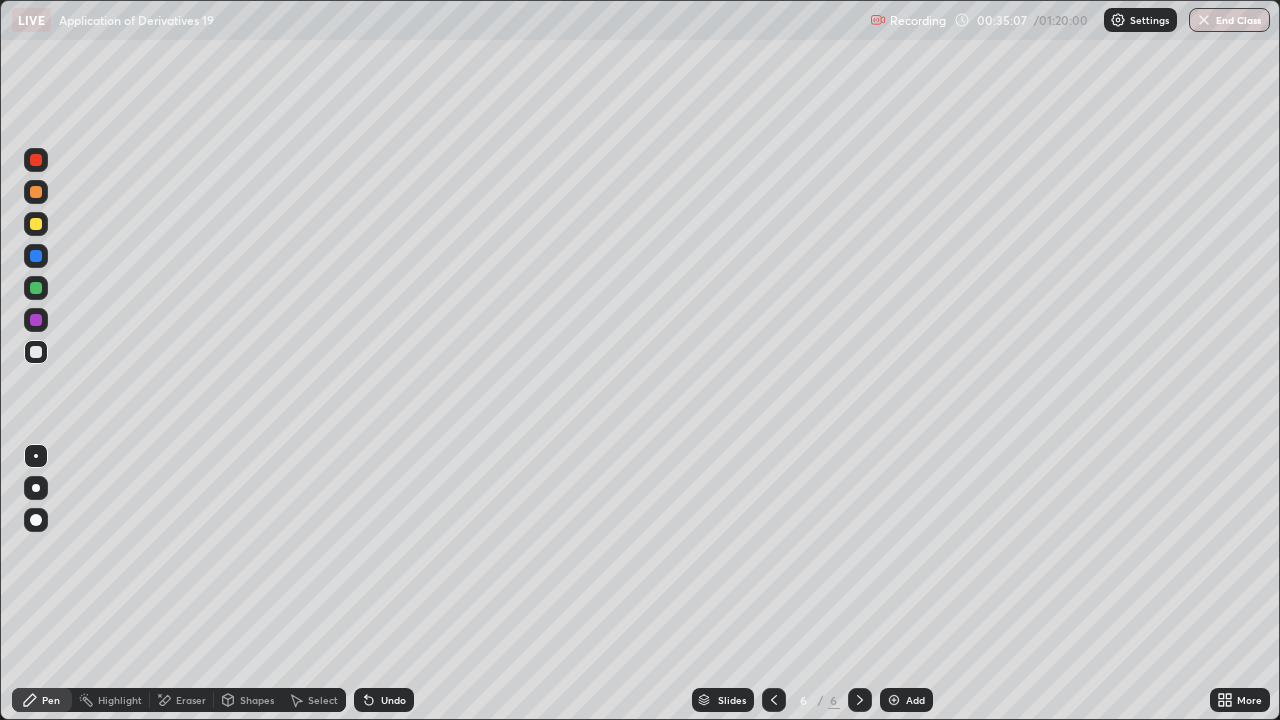 click 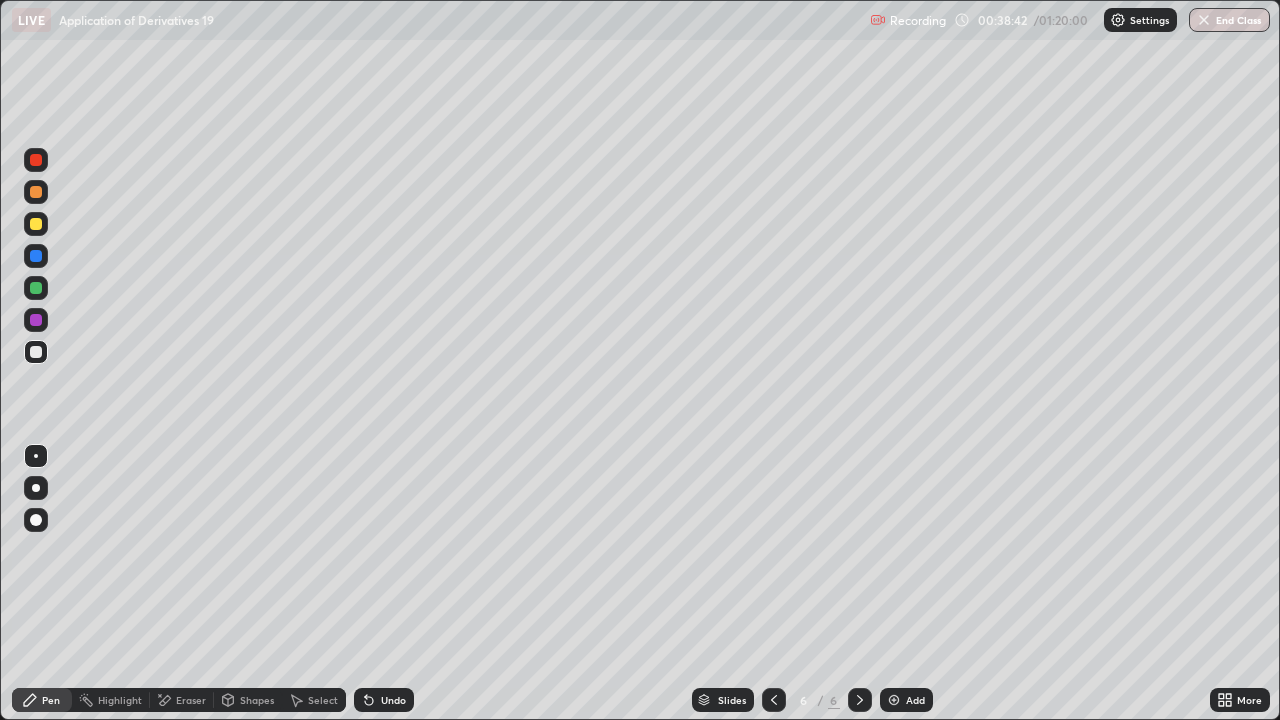 click on "Add" at bounding box center [915, 700] 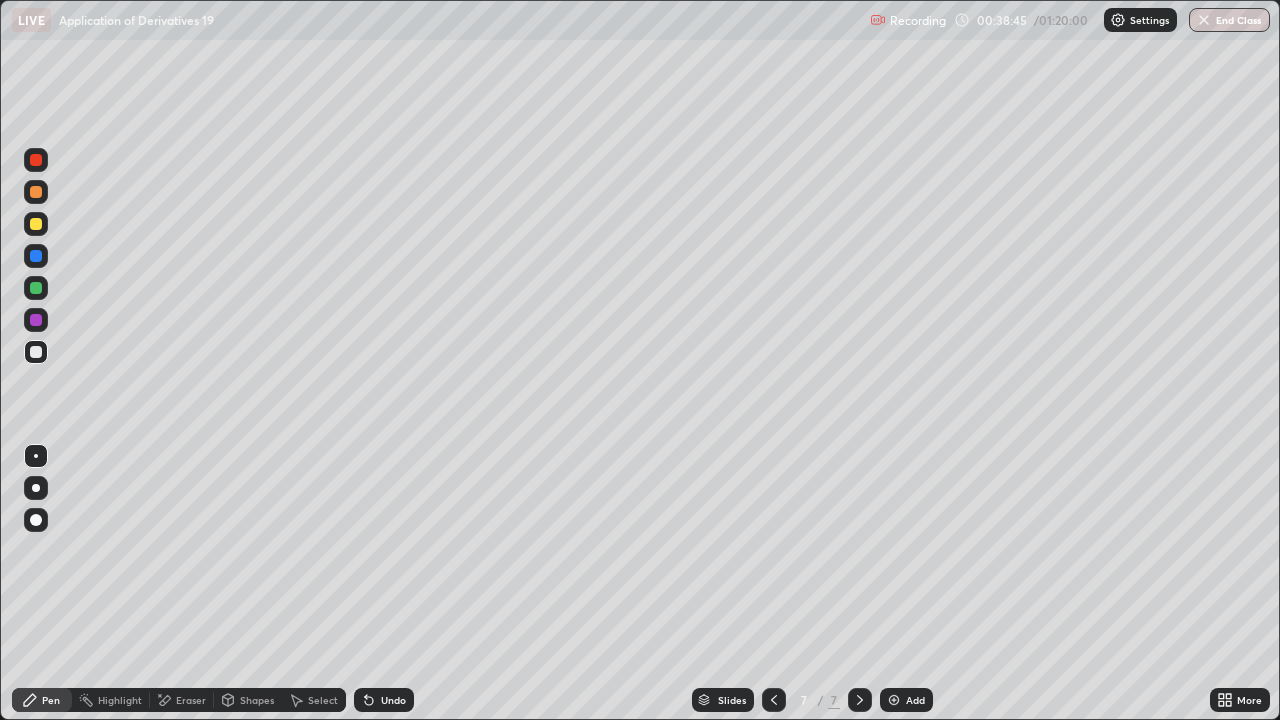 click at bounding box center (36, 352) 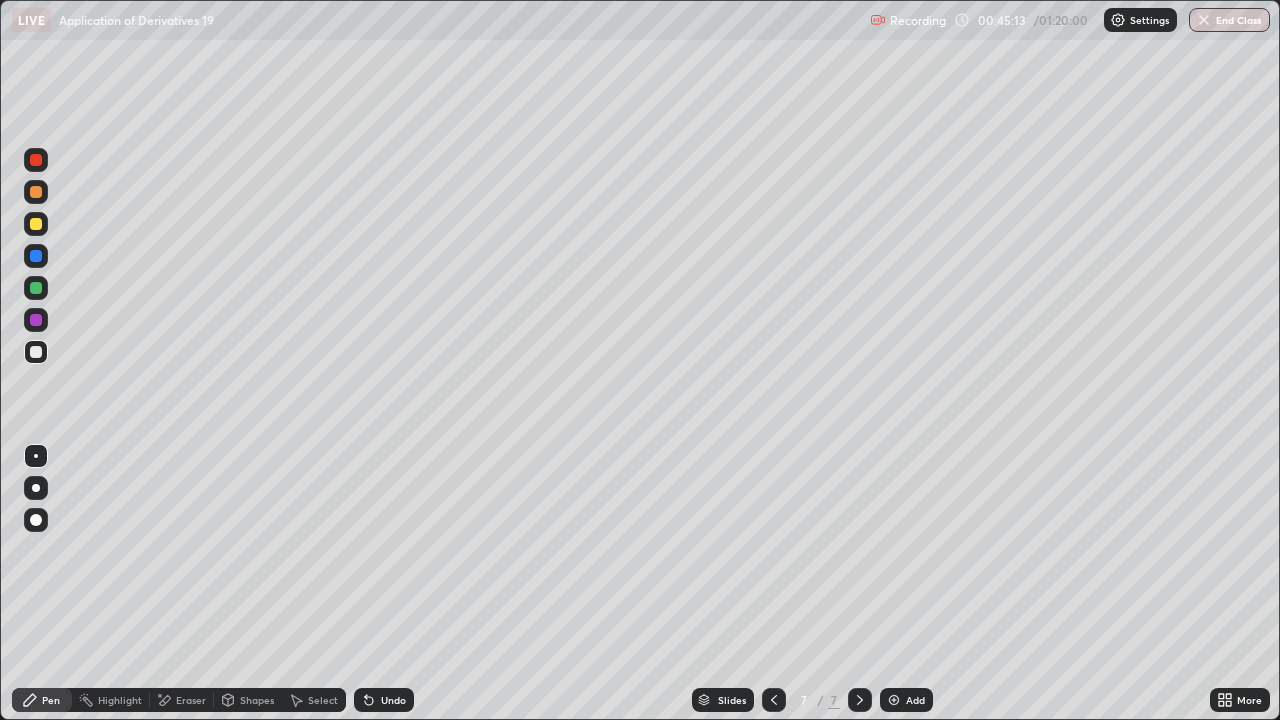 click 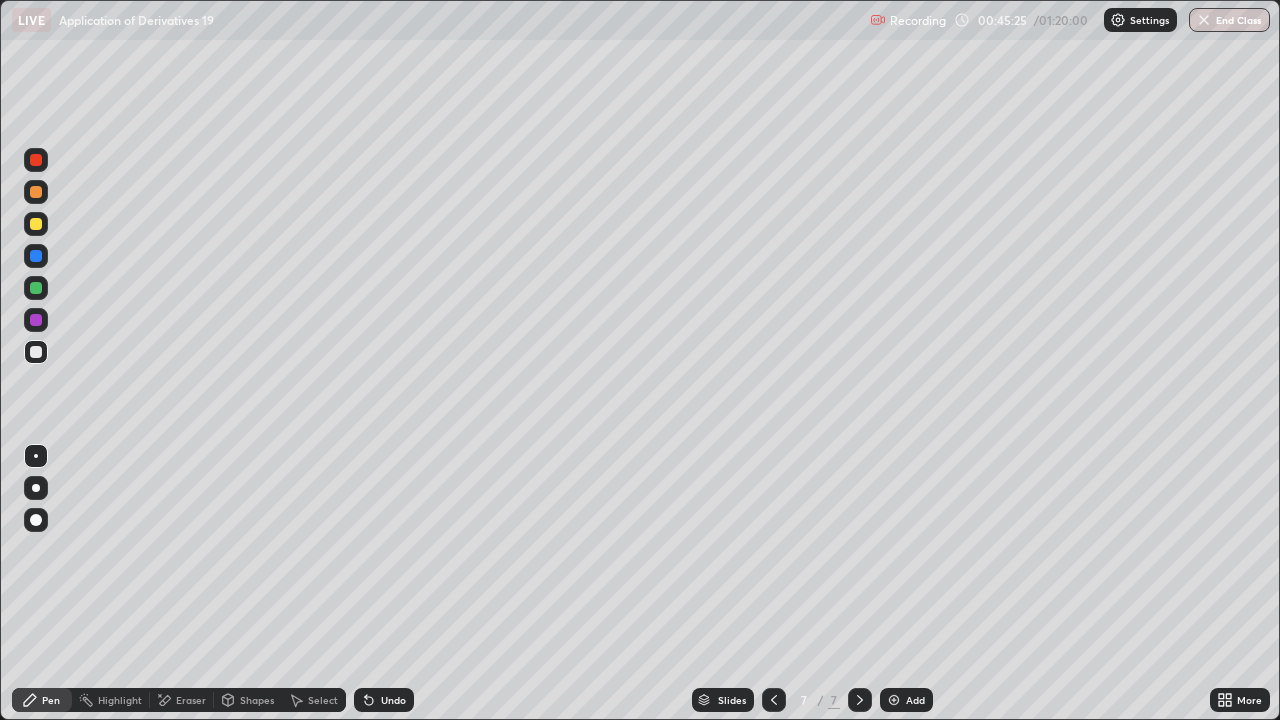 click on "Select" at bounding box center (314, 700) 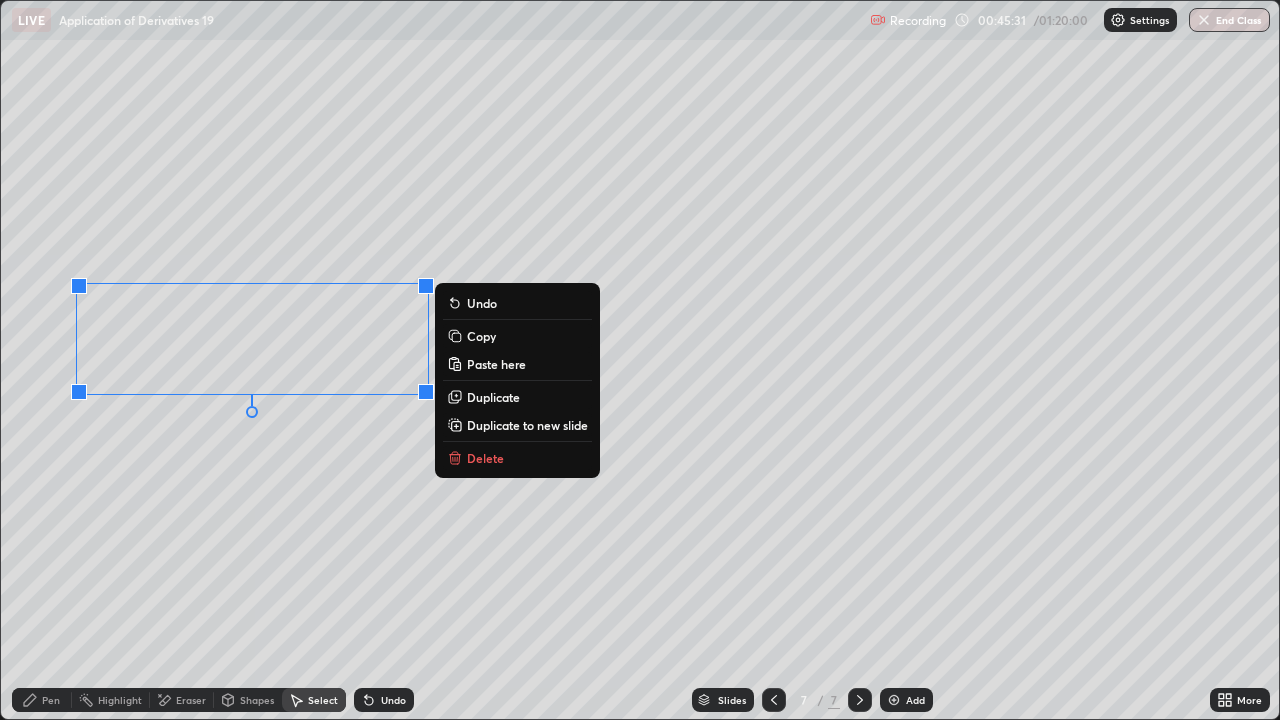 click on "Copy" at bounding box center (481, 336) 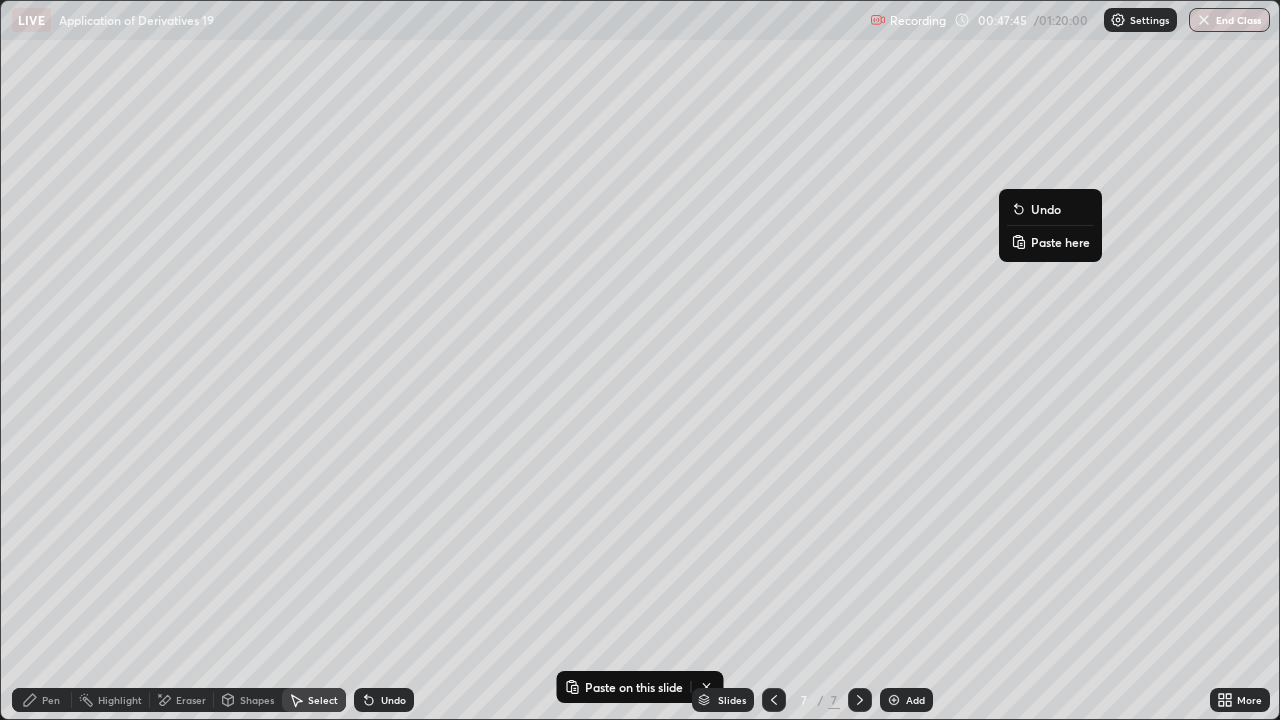 click on "Paste here" at bounding box center [1060, 242] 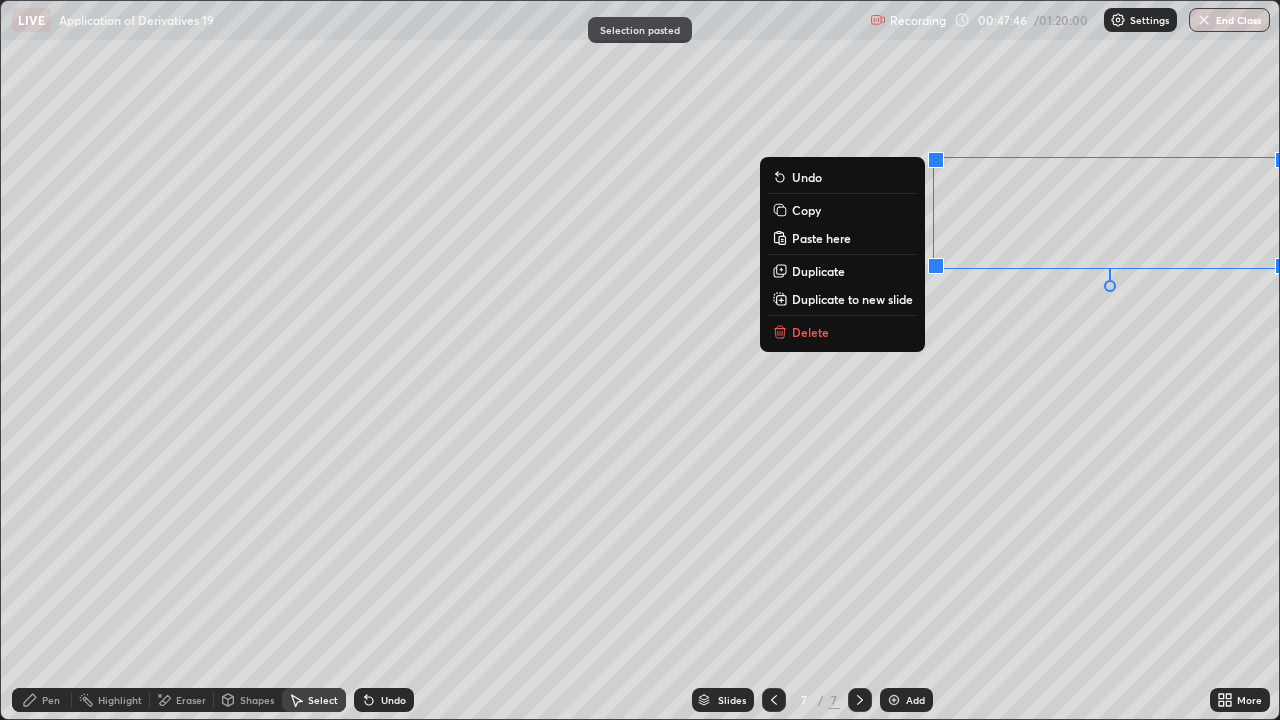 click on "0 ° Undo Copy Paste here Duplicate Duplicate to new slide Delete" at bounding box center (640, 360) 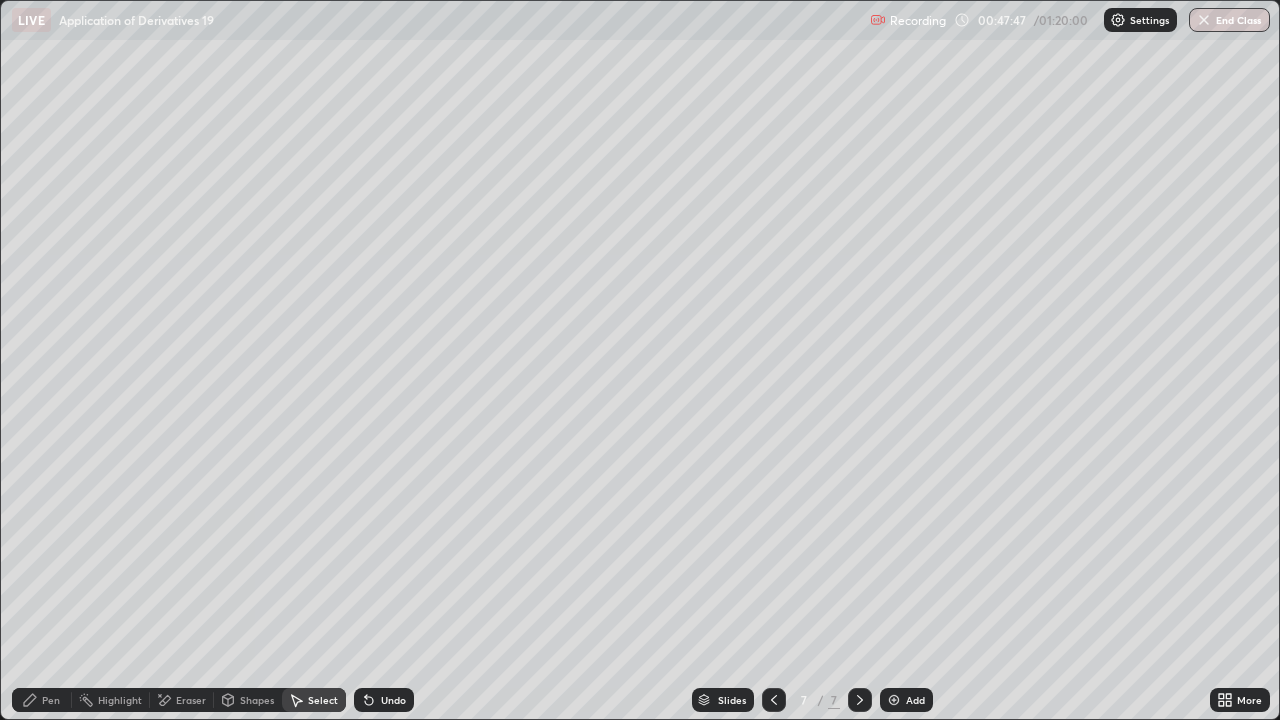 click on "Pen" at bounding box center (42, 700) 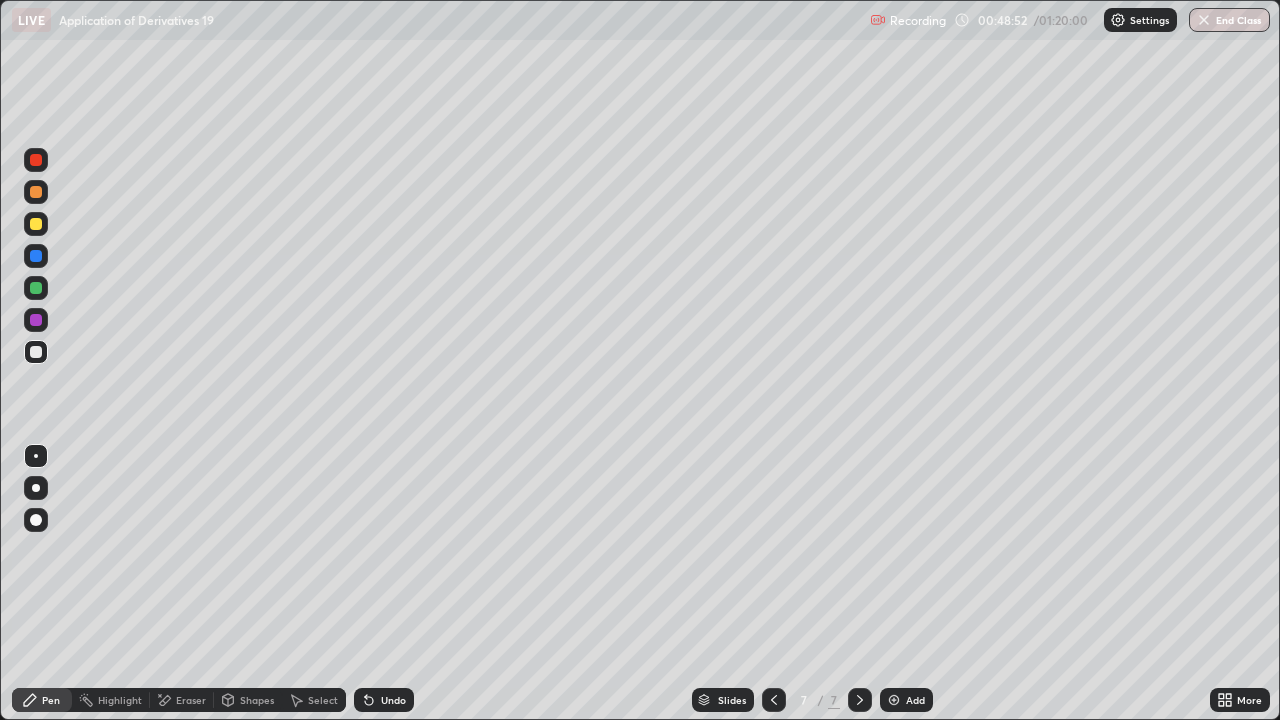 click on "Select" at bounding box center [323, 700] 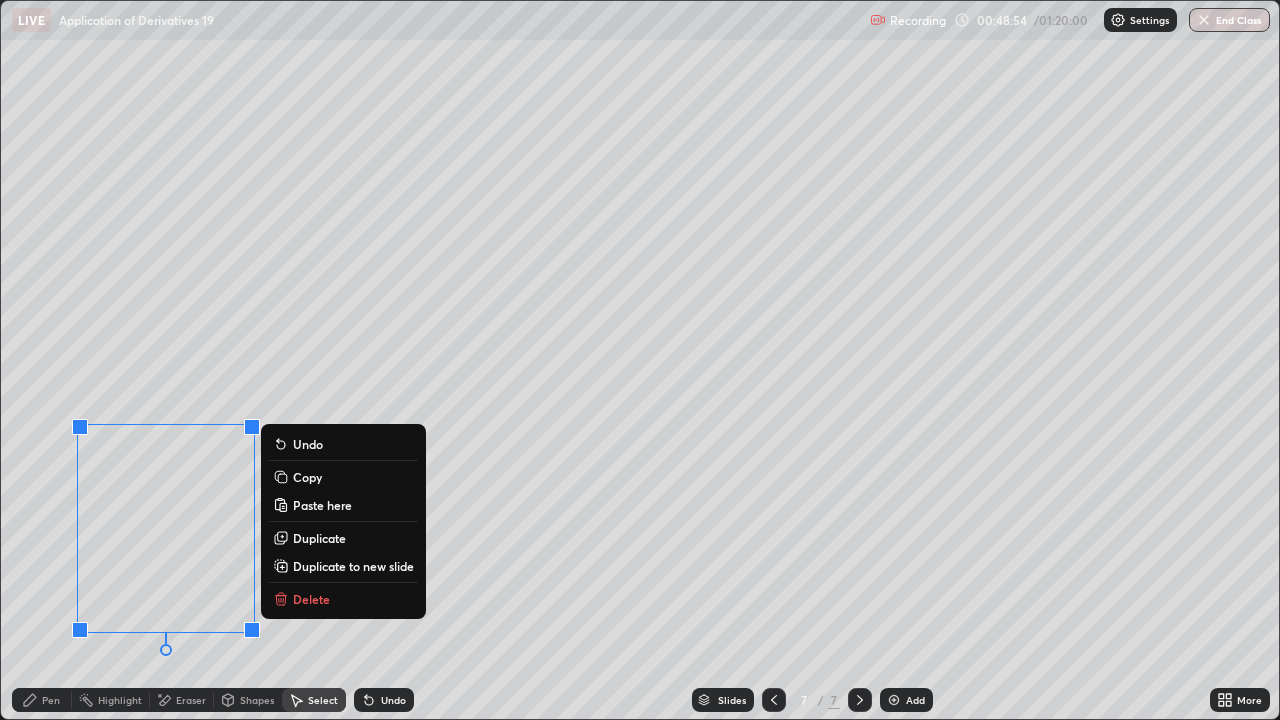 click on "Copy" at bounding box center [343, 477] 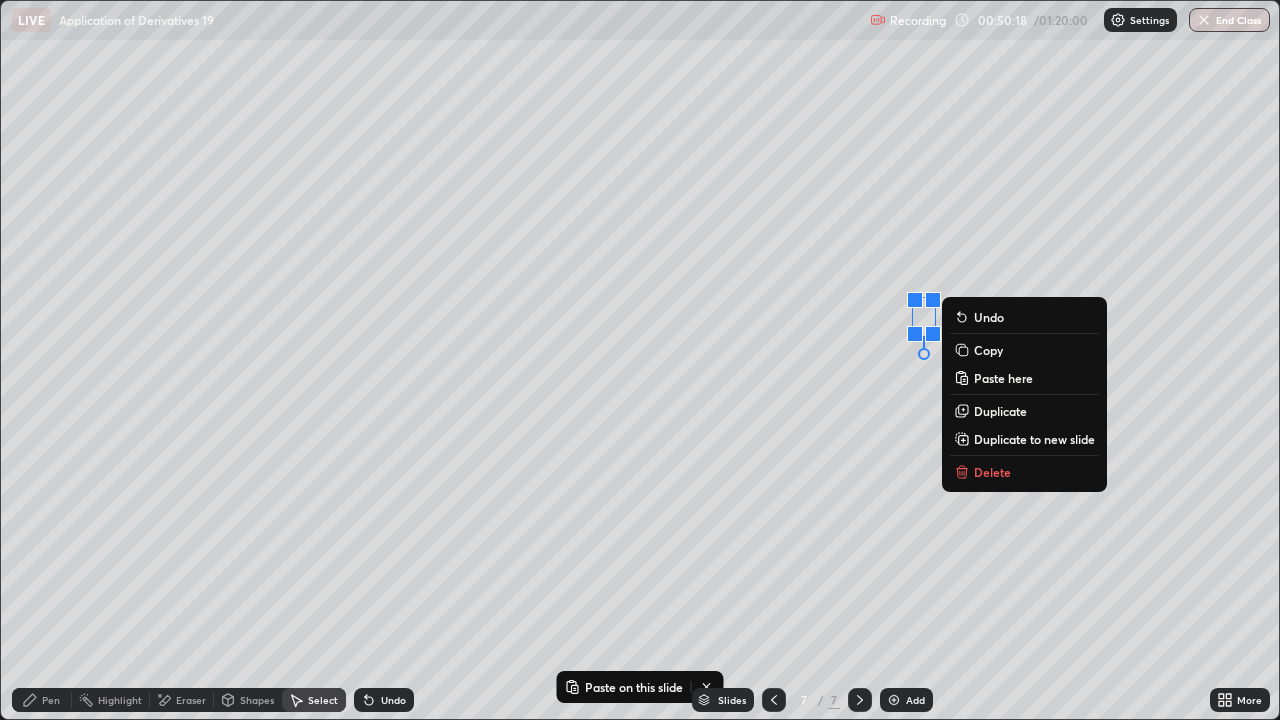 click on "0 ° Undo Copy Paste here Duplicate Duplicate to new slide Delete" at bounding box center [640, 360] 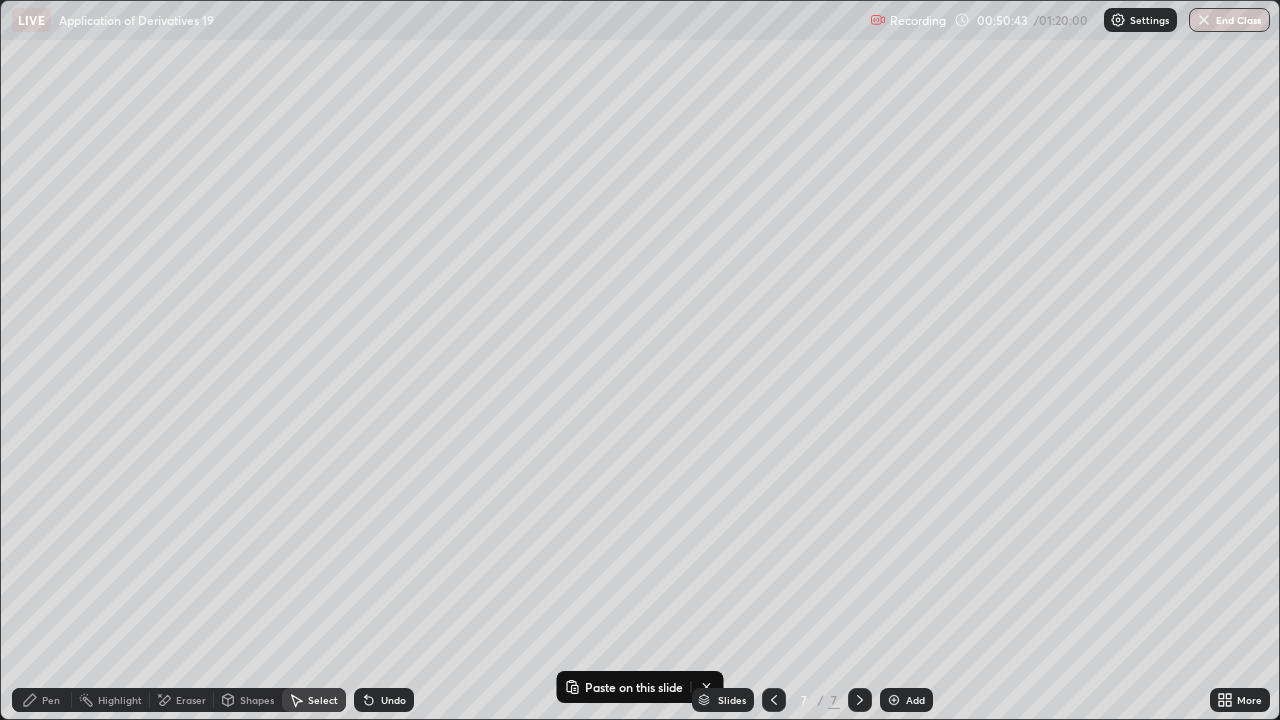 click on "Add" at bounding box center (915, 700) 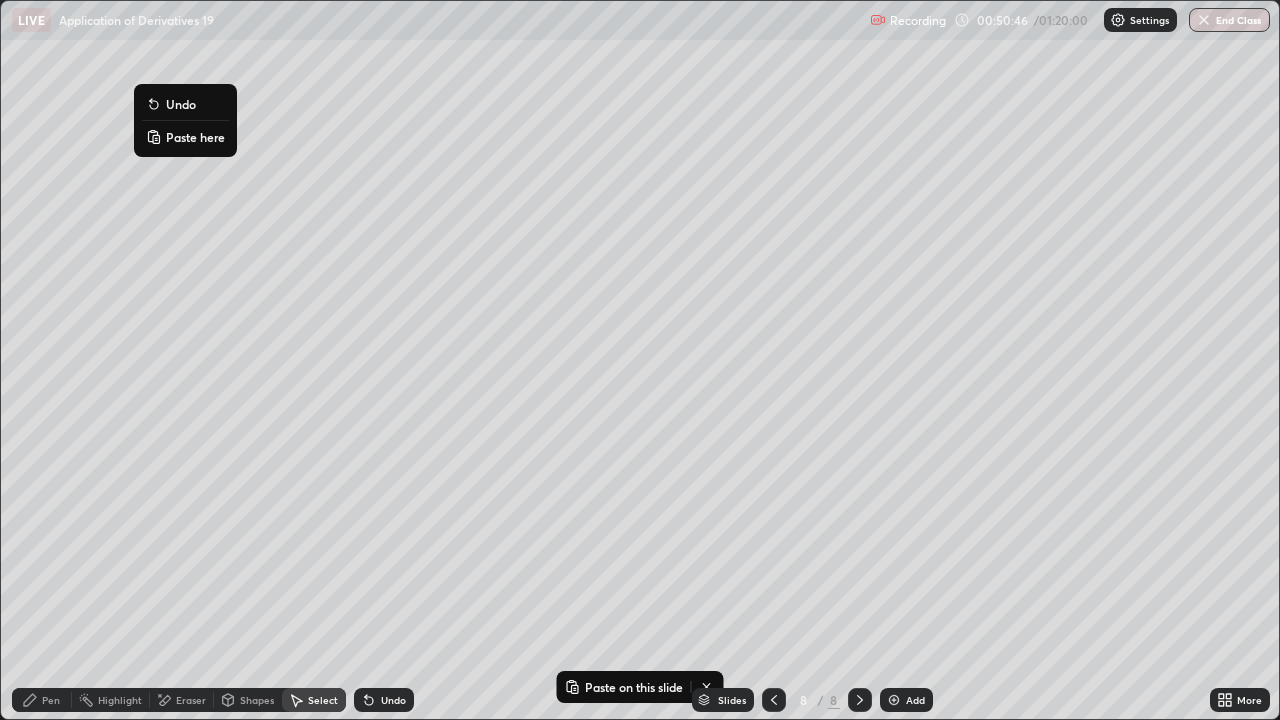 click on "Paste here" at bounding box center [185, 137] 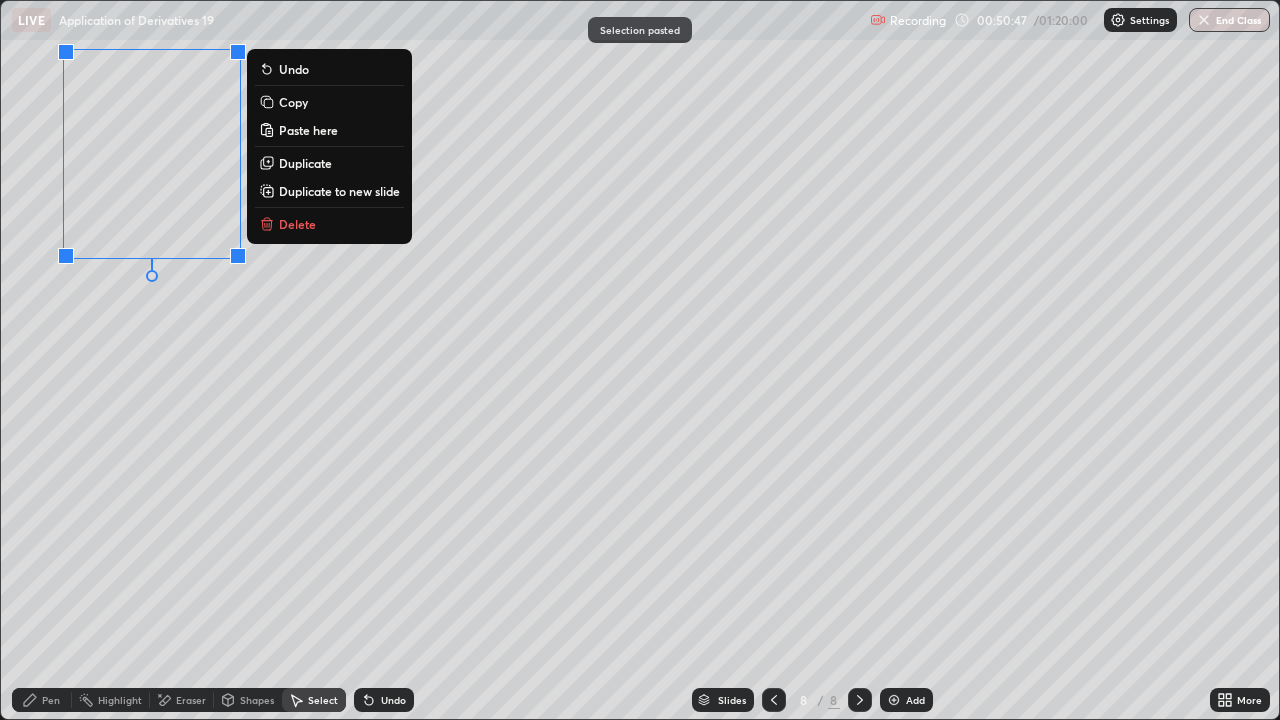 click on "0 ° Undo Copy Paste here Duplicate Duplicate to new slide Delete" at bounding box center (640, 360) 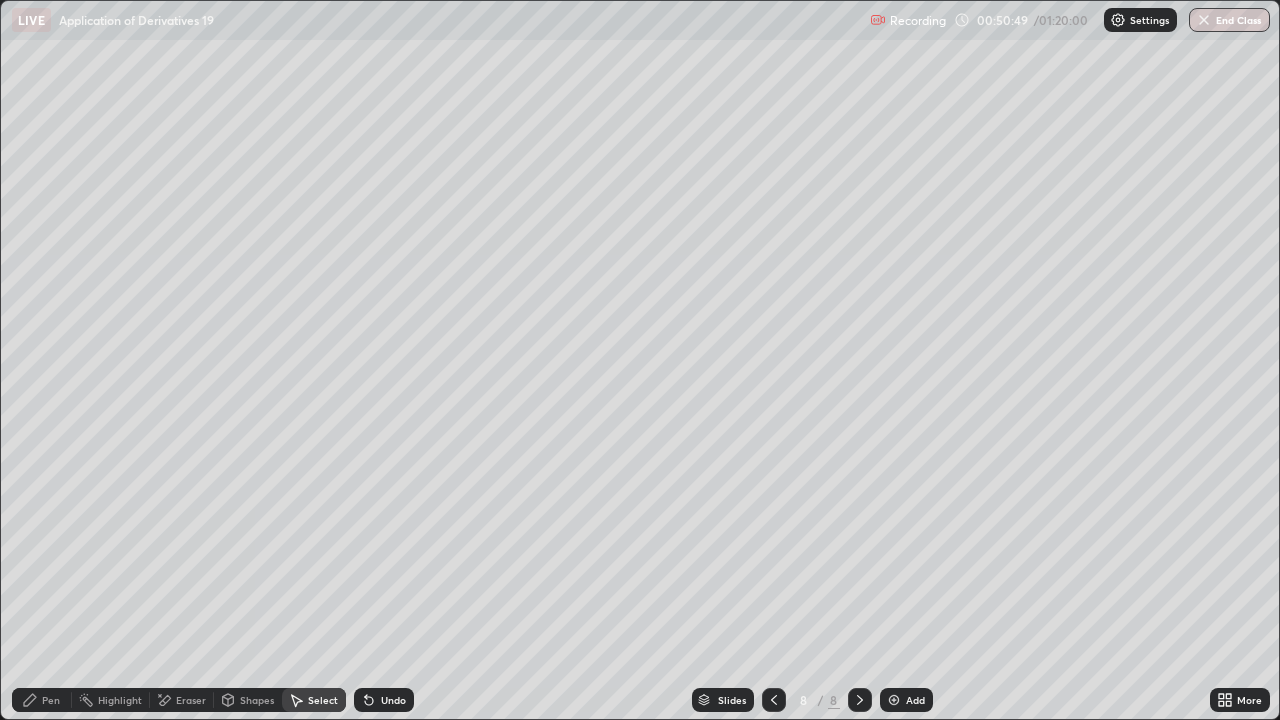 click 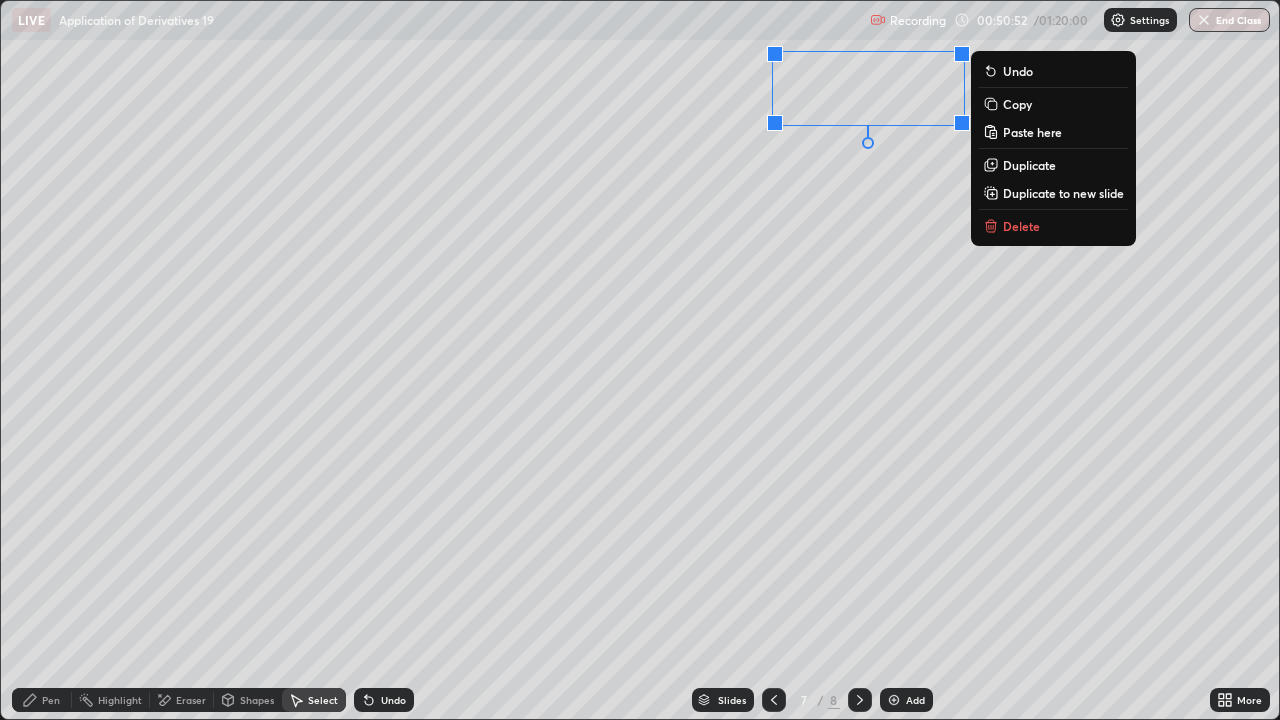 click on "Copy" at bounding box center (1017, 104) 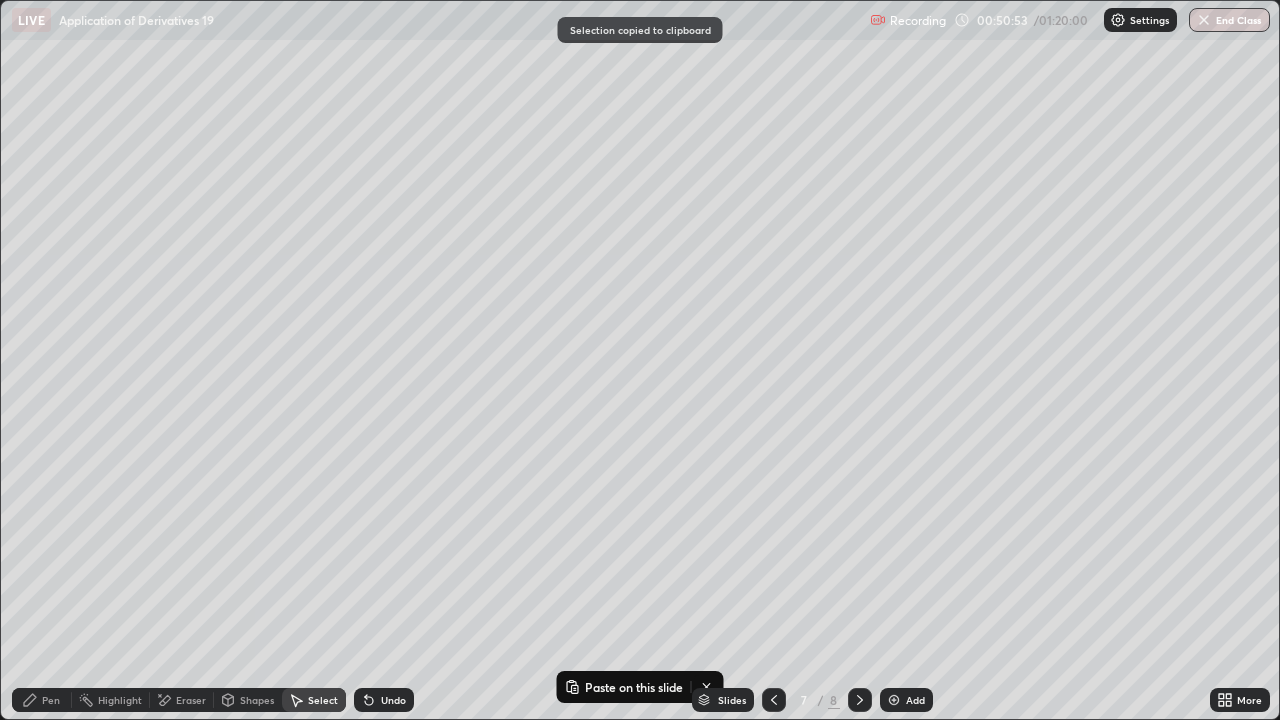 click 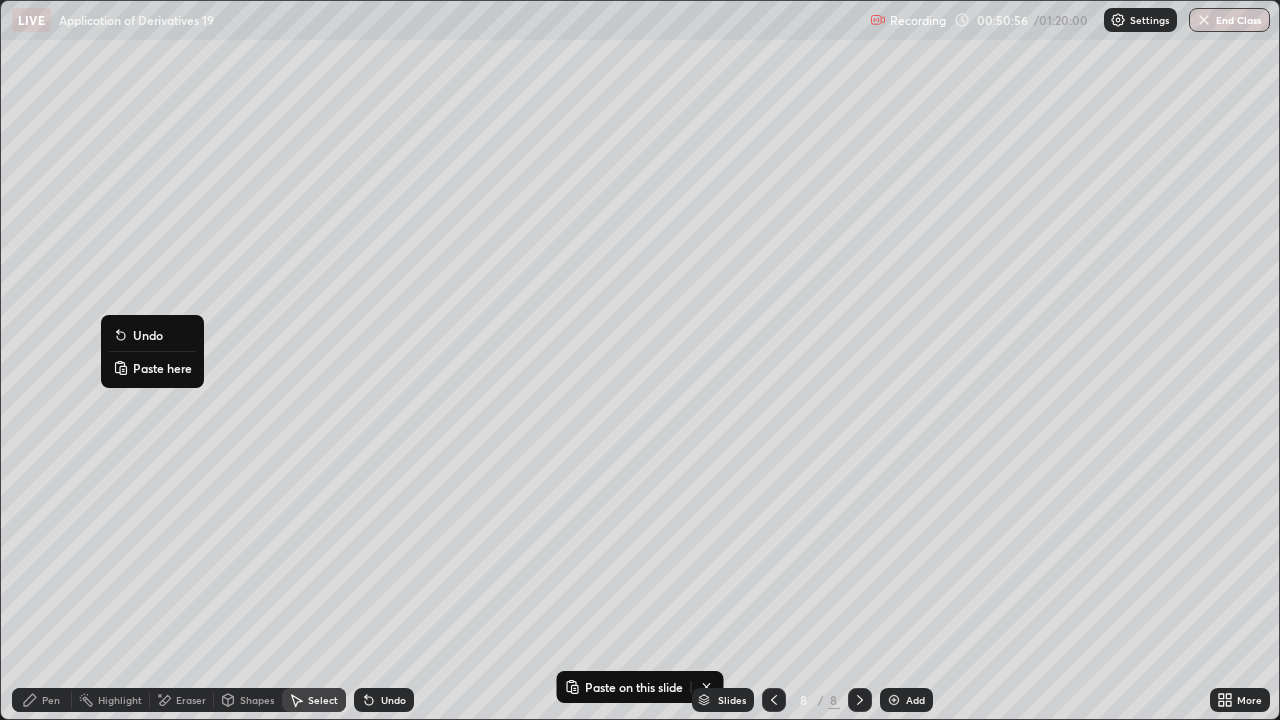 click on "Paste here" at bounding box center (162, 368) 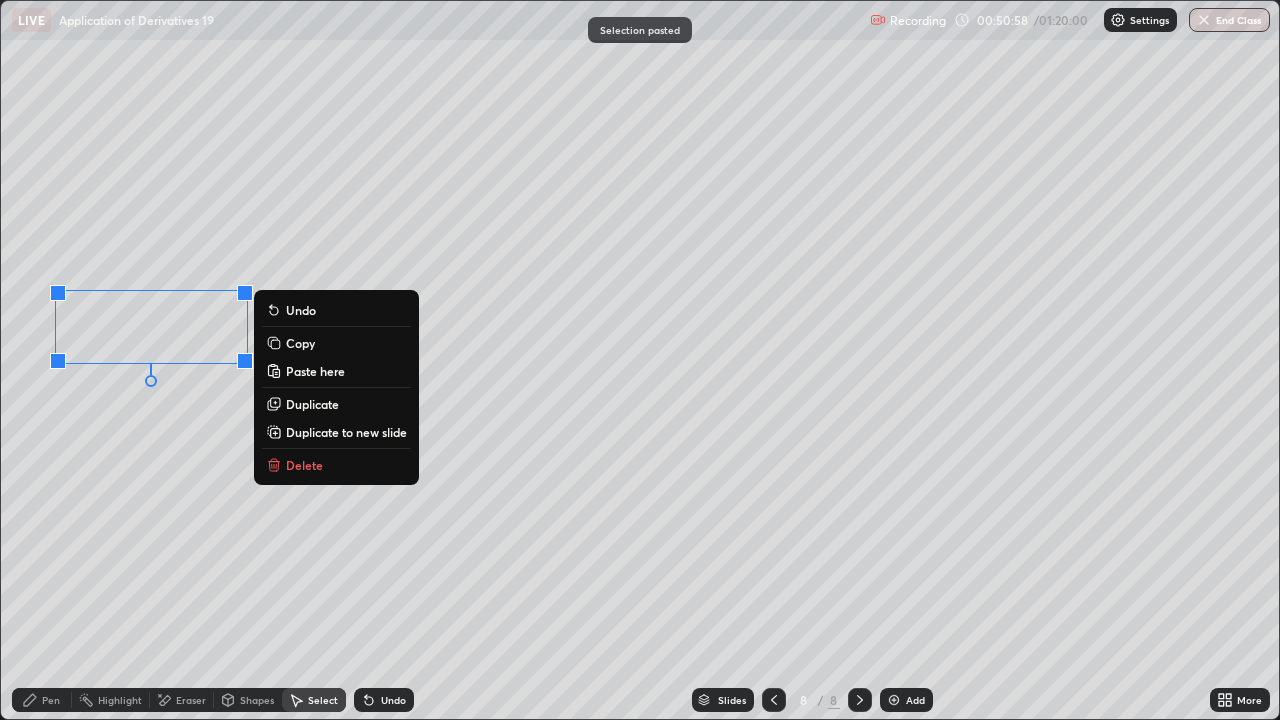 click on "0 ° Undo Copy Paste here Duplicate Duplicate to new slide Delete" at bounding box center [640, 360] 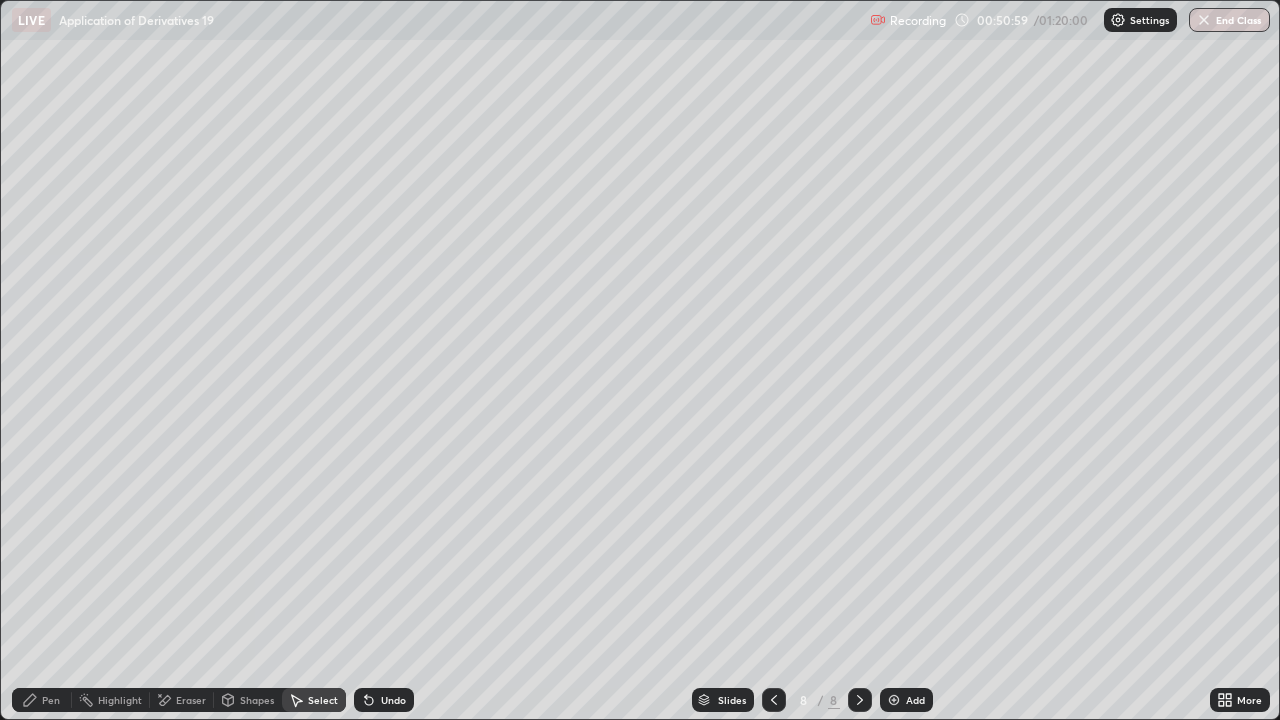 click on "Pen" at bounding box center (42, 700) 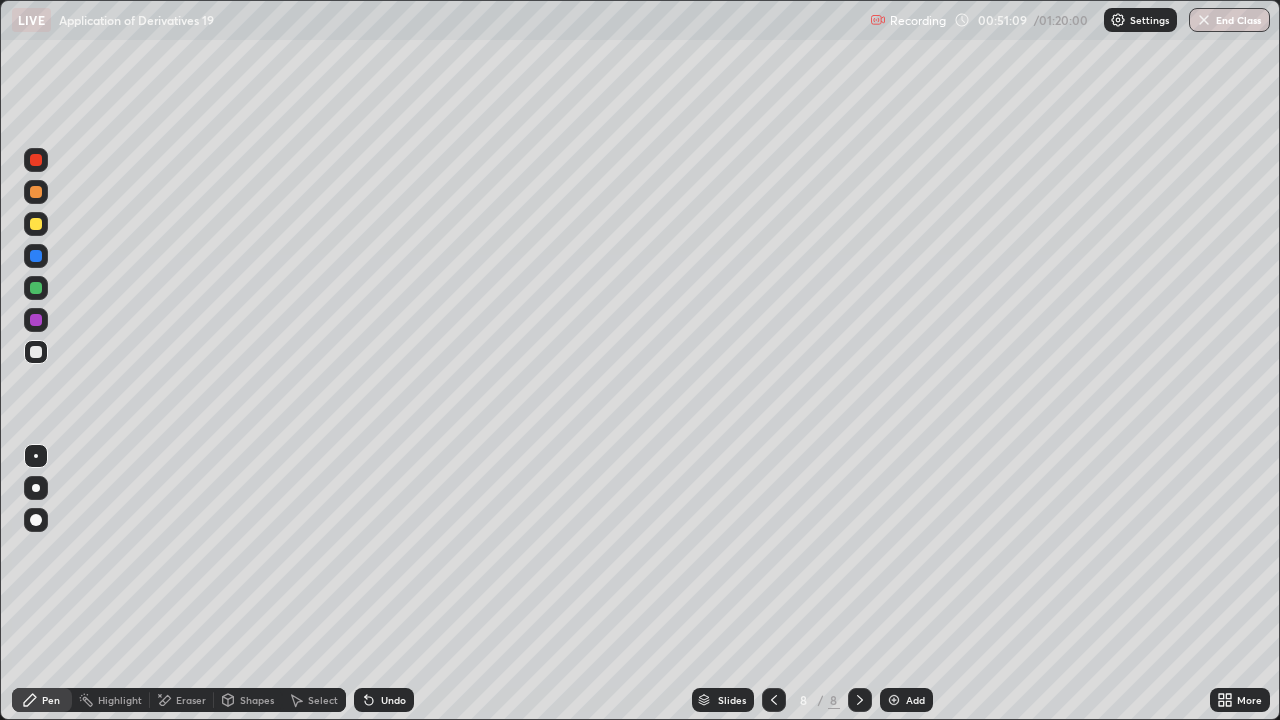 click 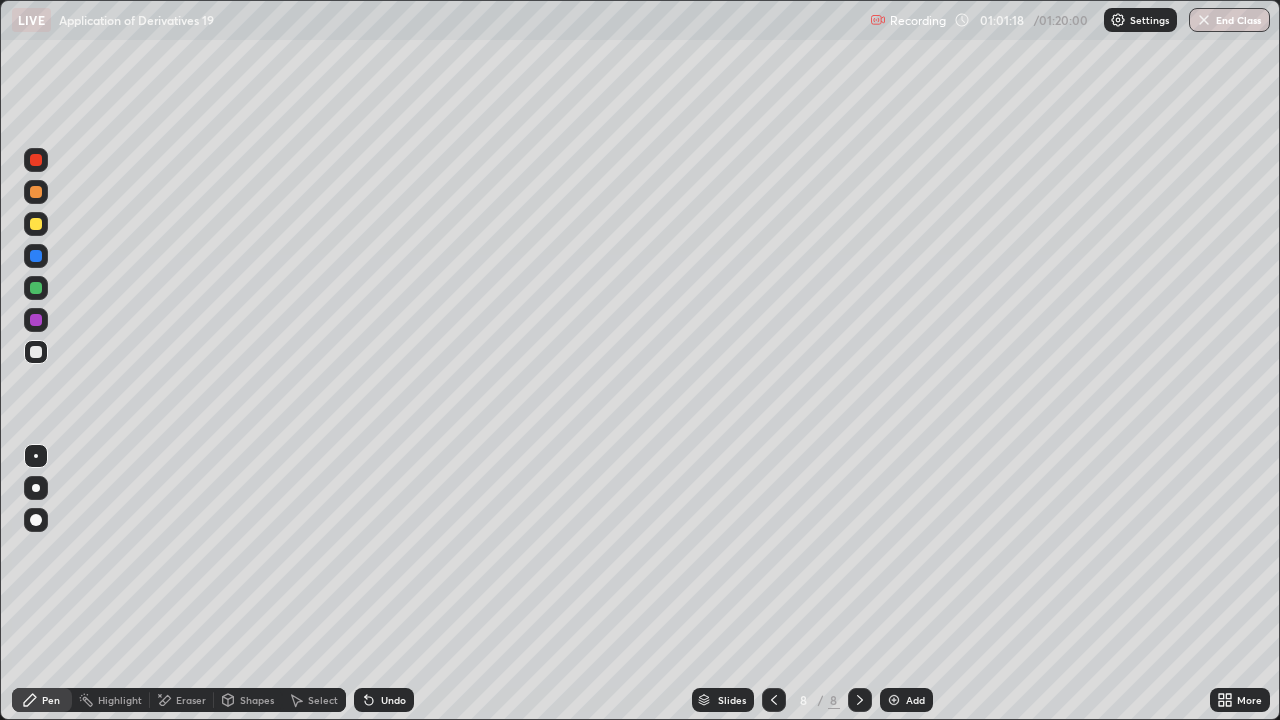 click at bounding box center [894, 700] 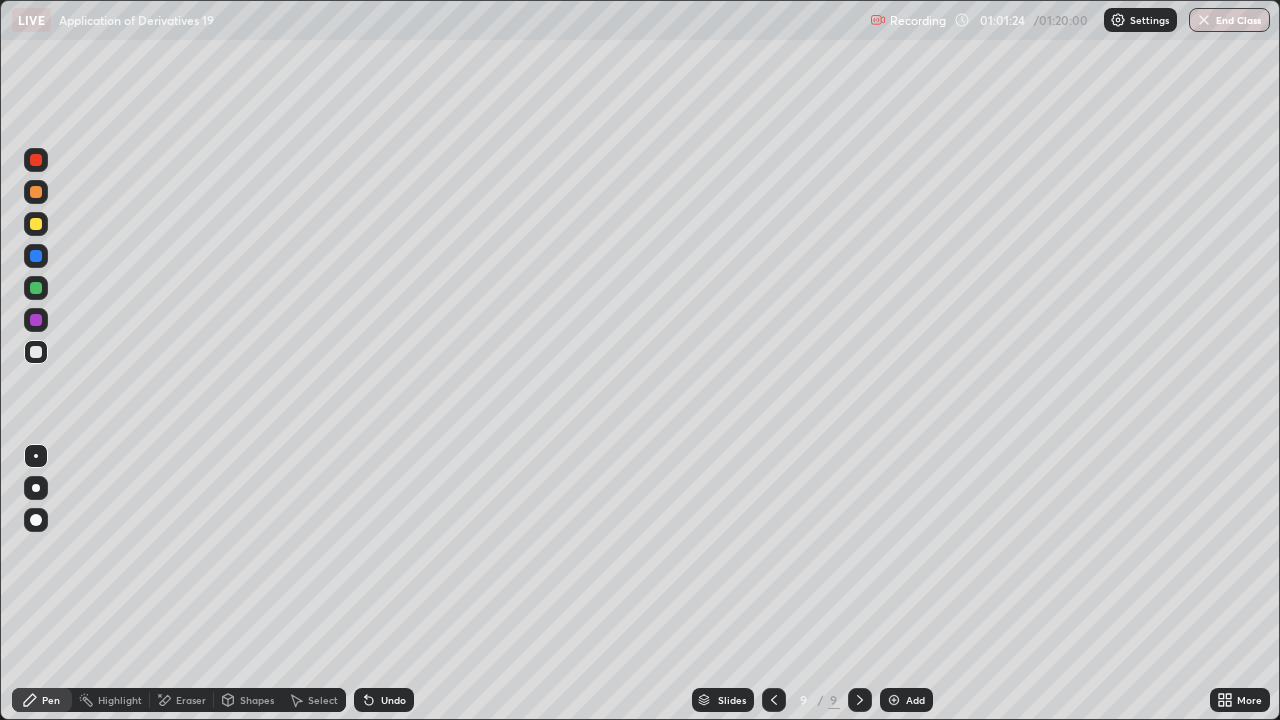 click at bounding box center (36, 352) 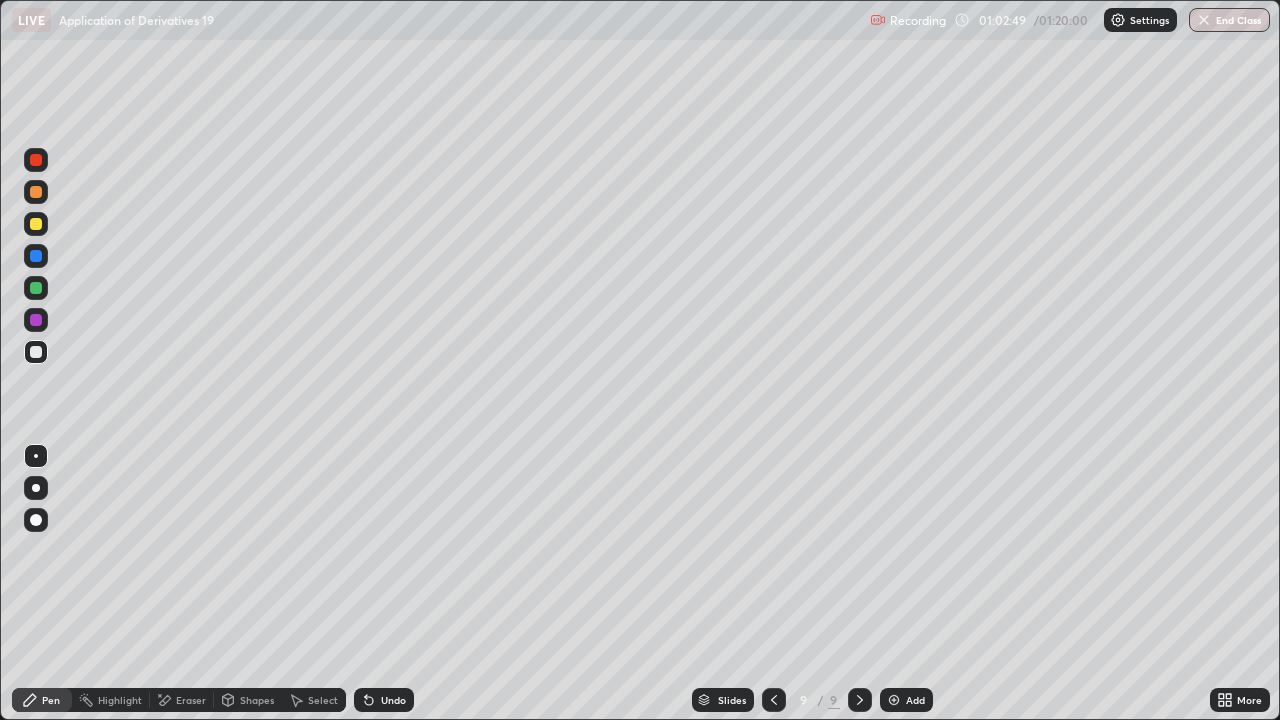 click 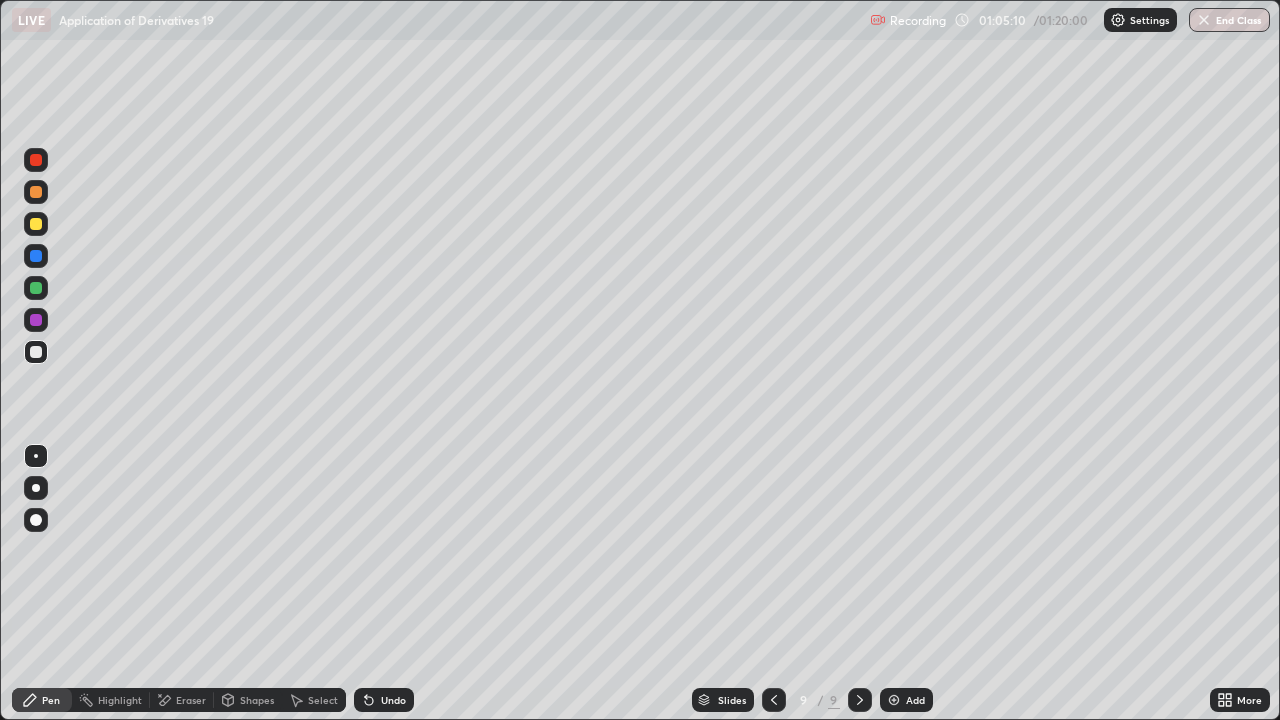 click at bounding box center [36, 352] 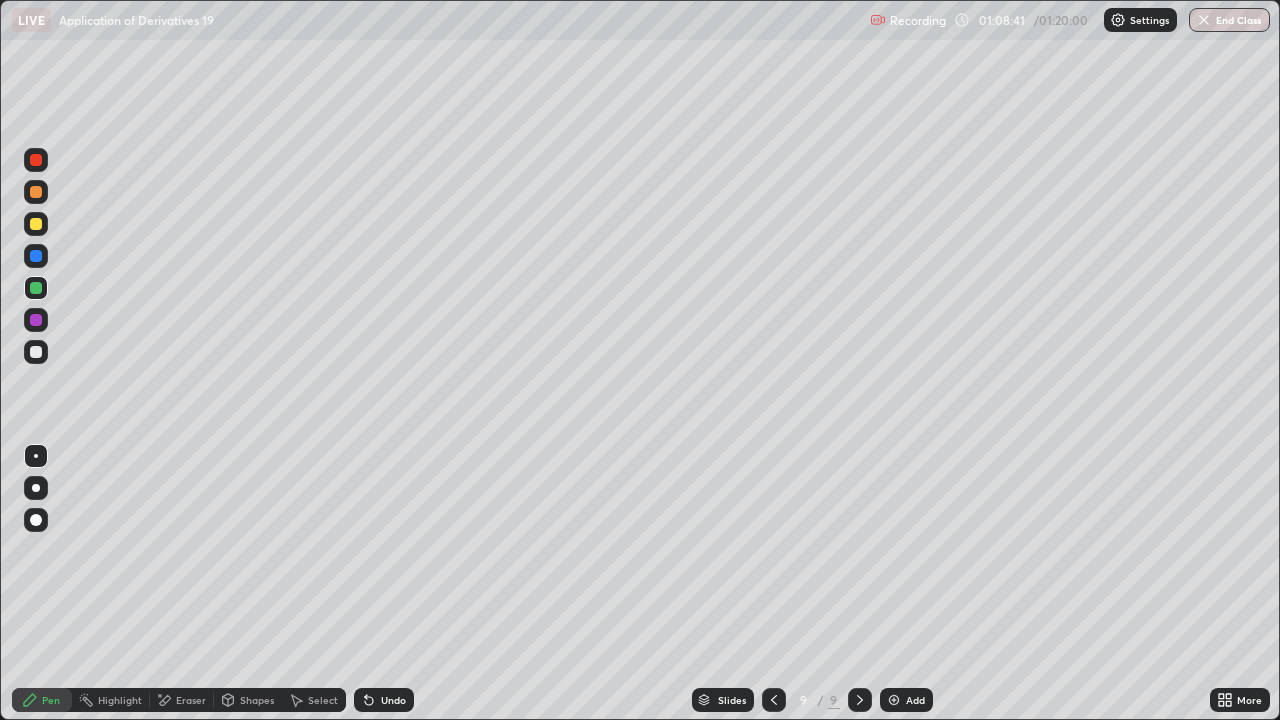 click on "Undo" at bounding box center [393, 700] 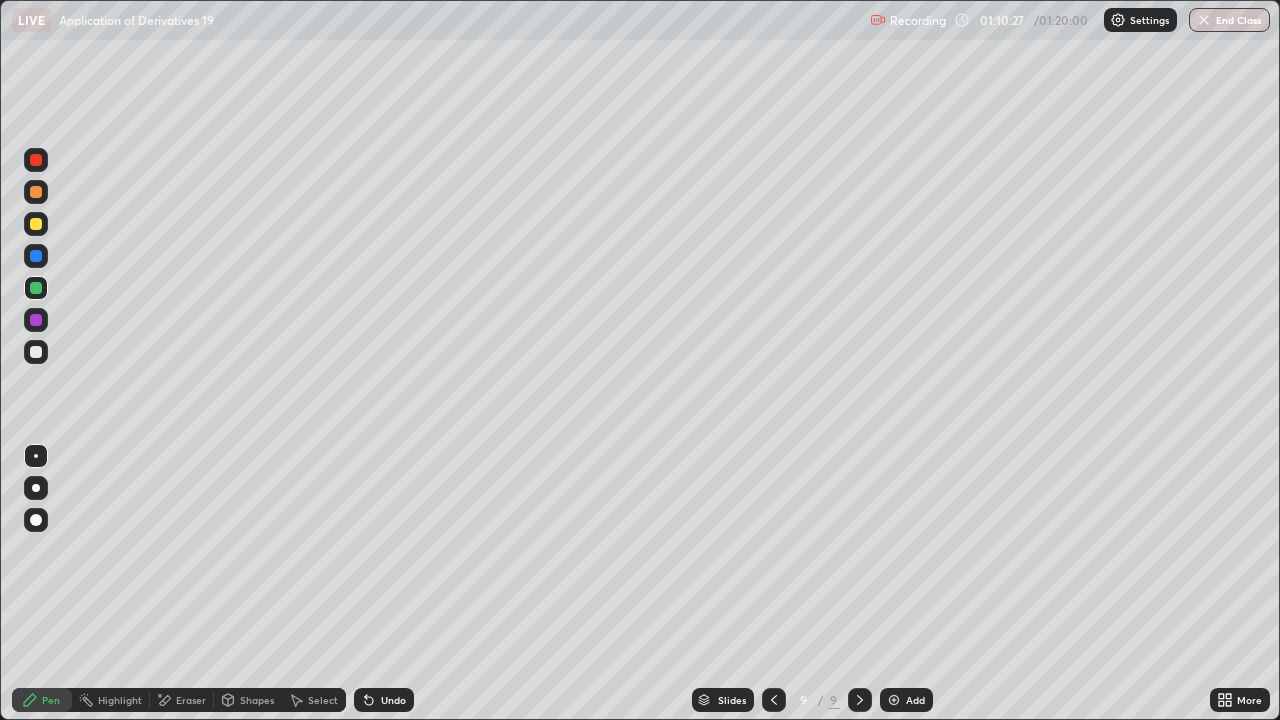 click on "Select" at bounding box center [323, 700] 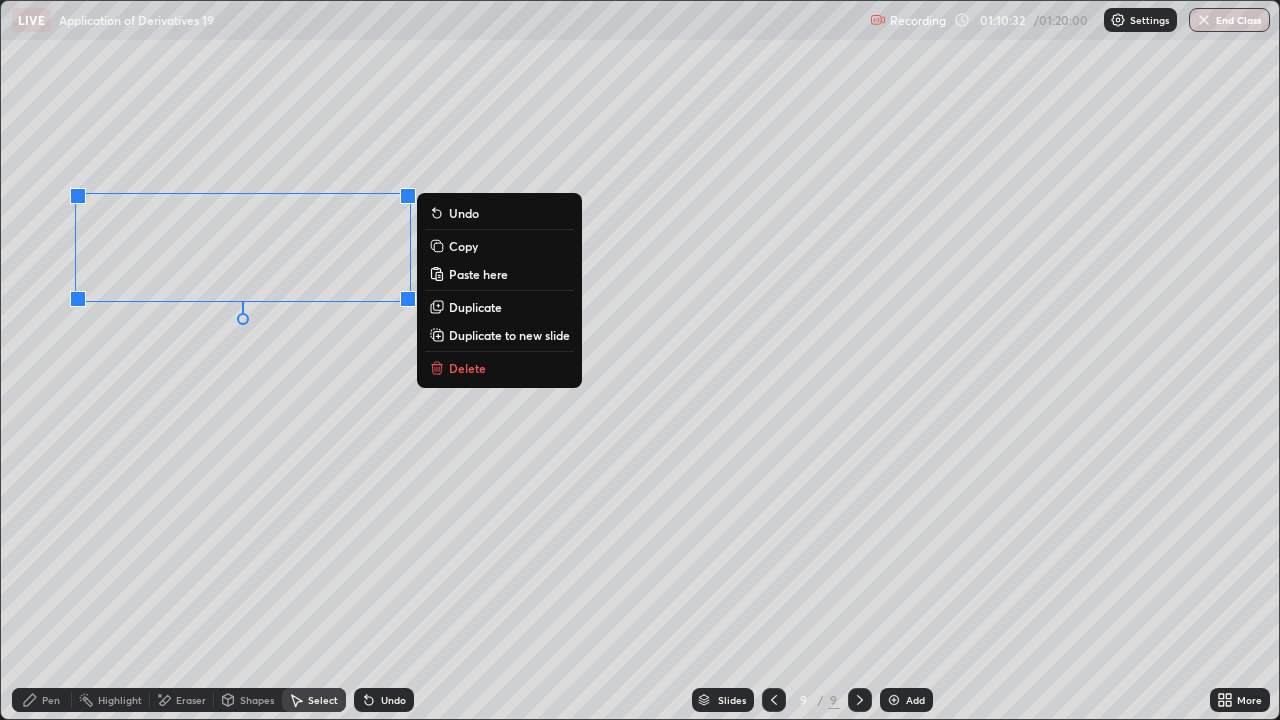 click on "Copy" at bounding box center [499, 246] 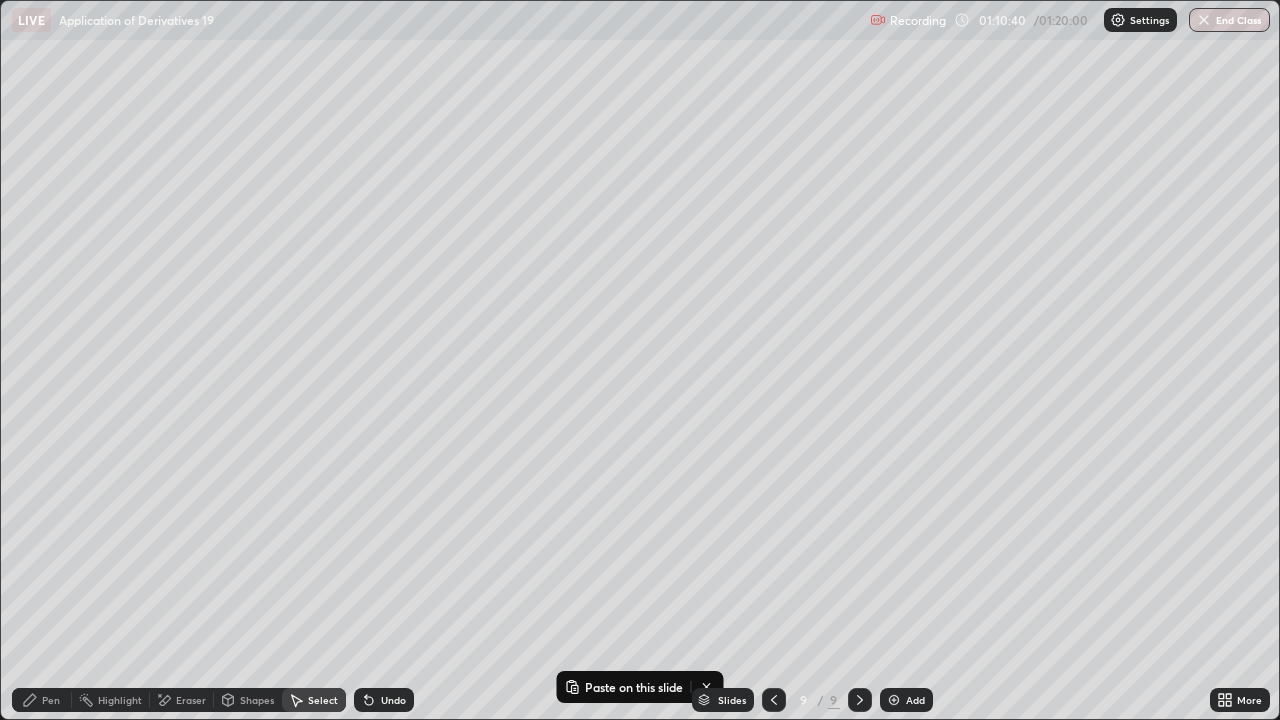 click at bounding box center (894, 700) 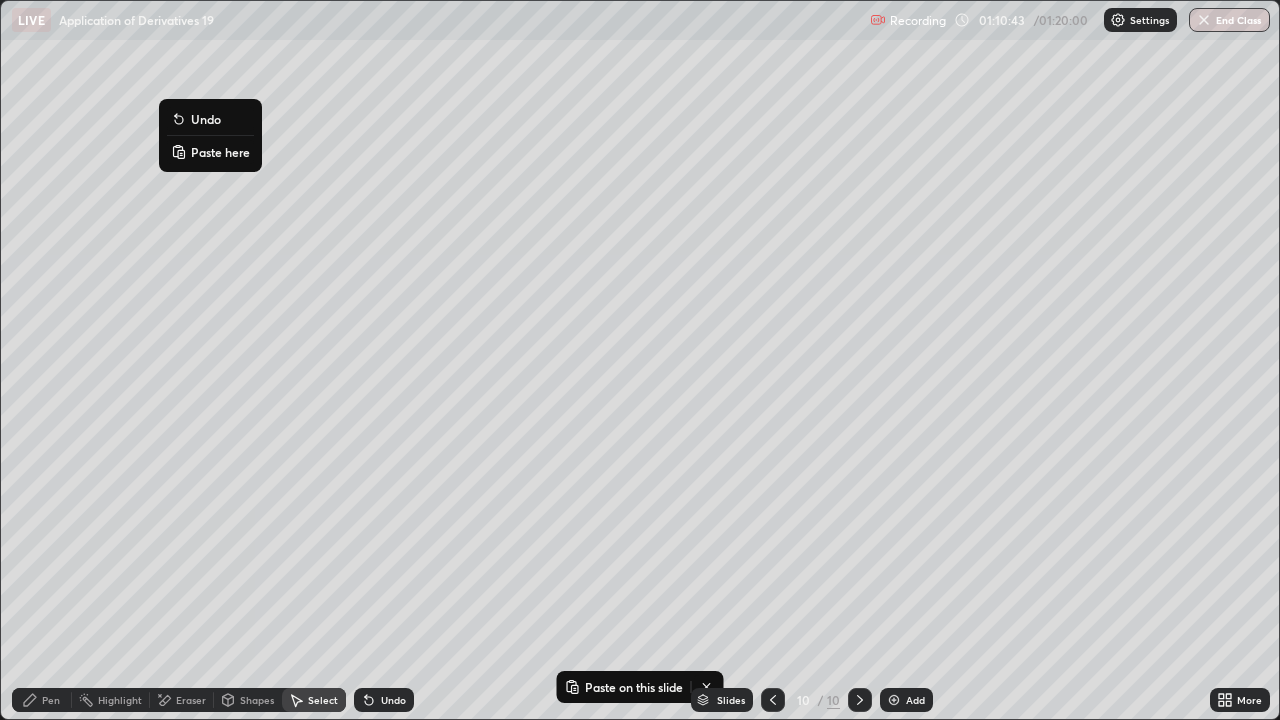 click on "Paste here" at bounding box center (220, 152) 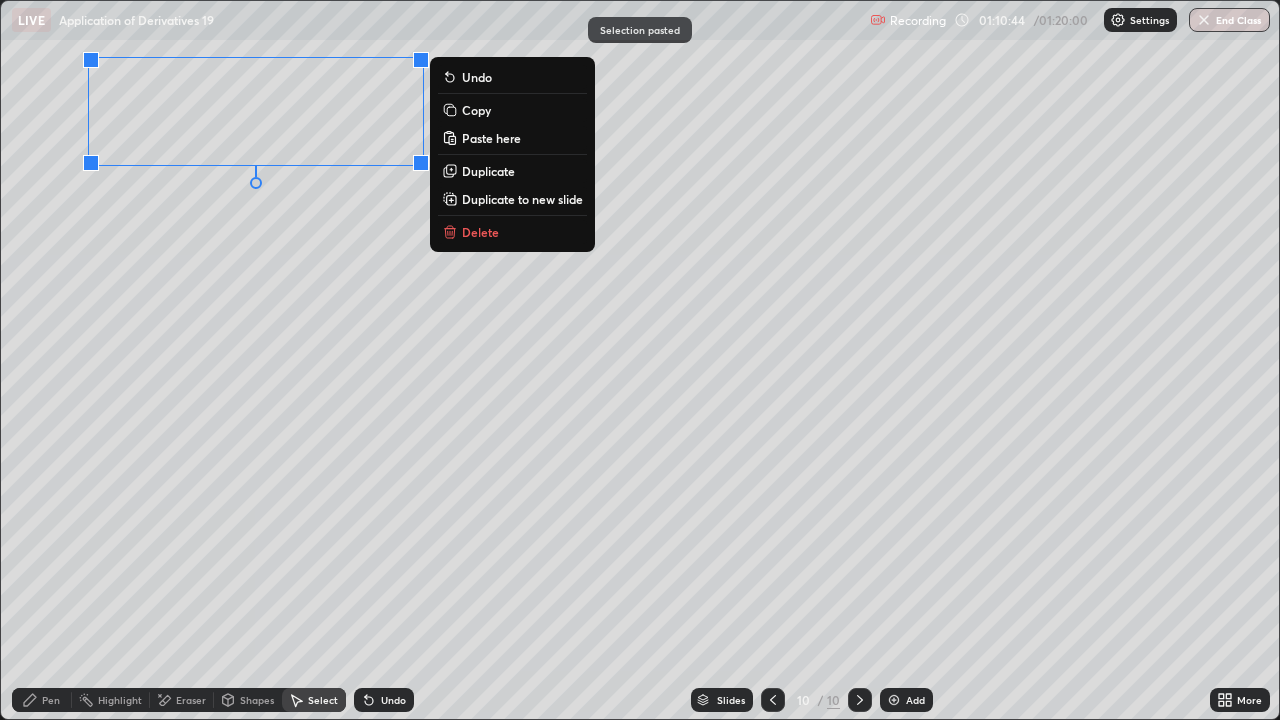 click on "0 ° Undo Copy Paste here Duplicate Duplicate to new slide Delete" at bounding box center (640, 360) 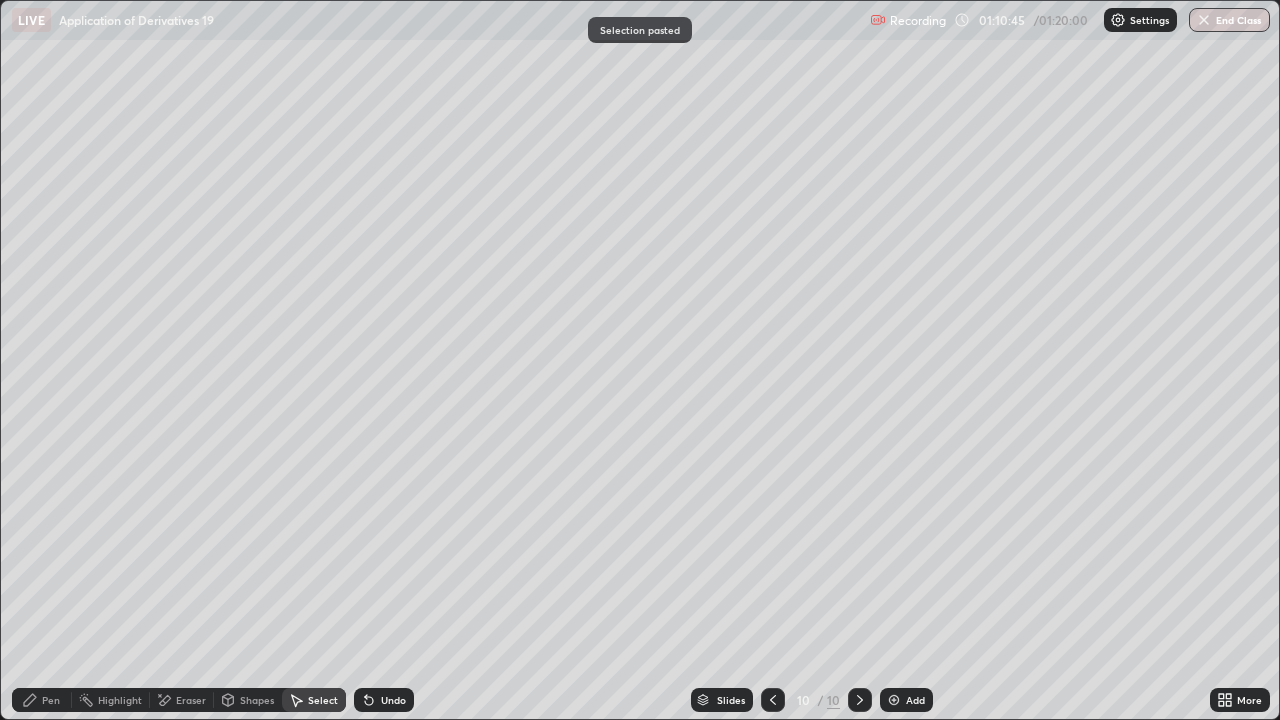 click on "Pen" at bounding box center [42, 700] 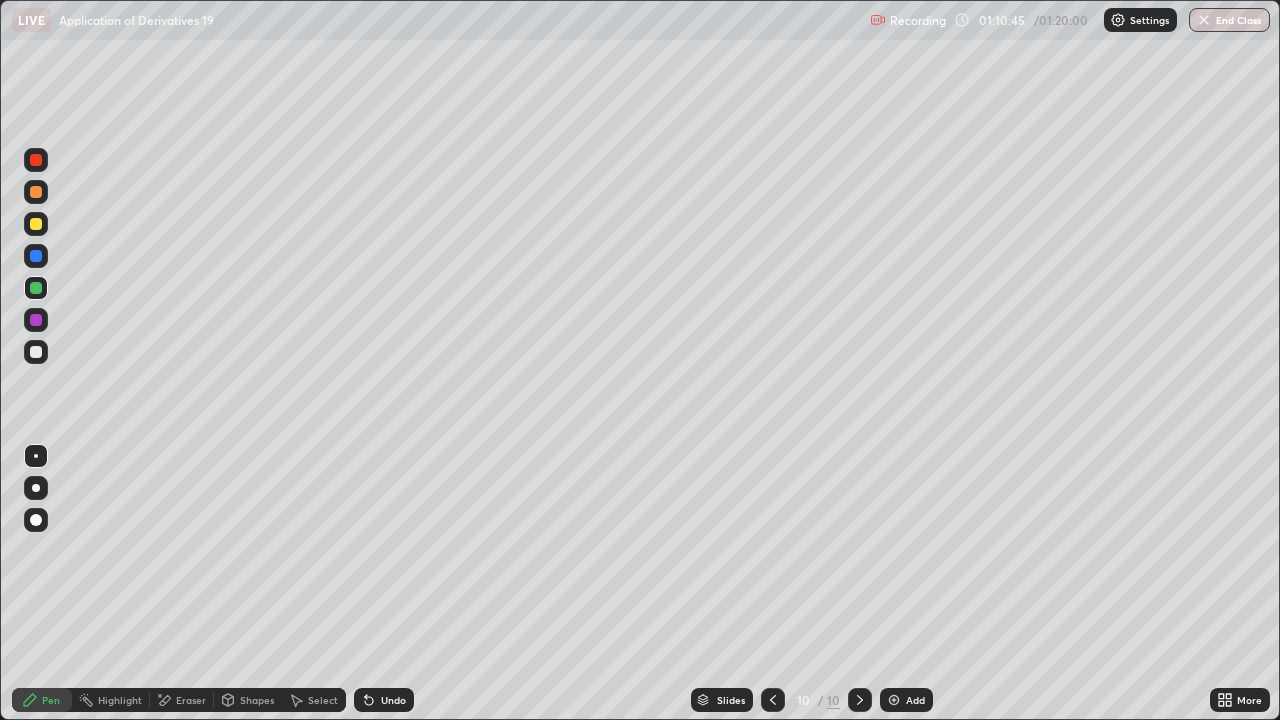 click at bounding box center [36, 352] 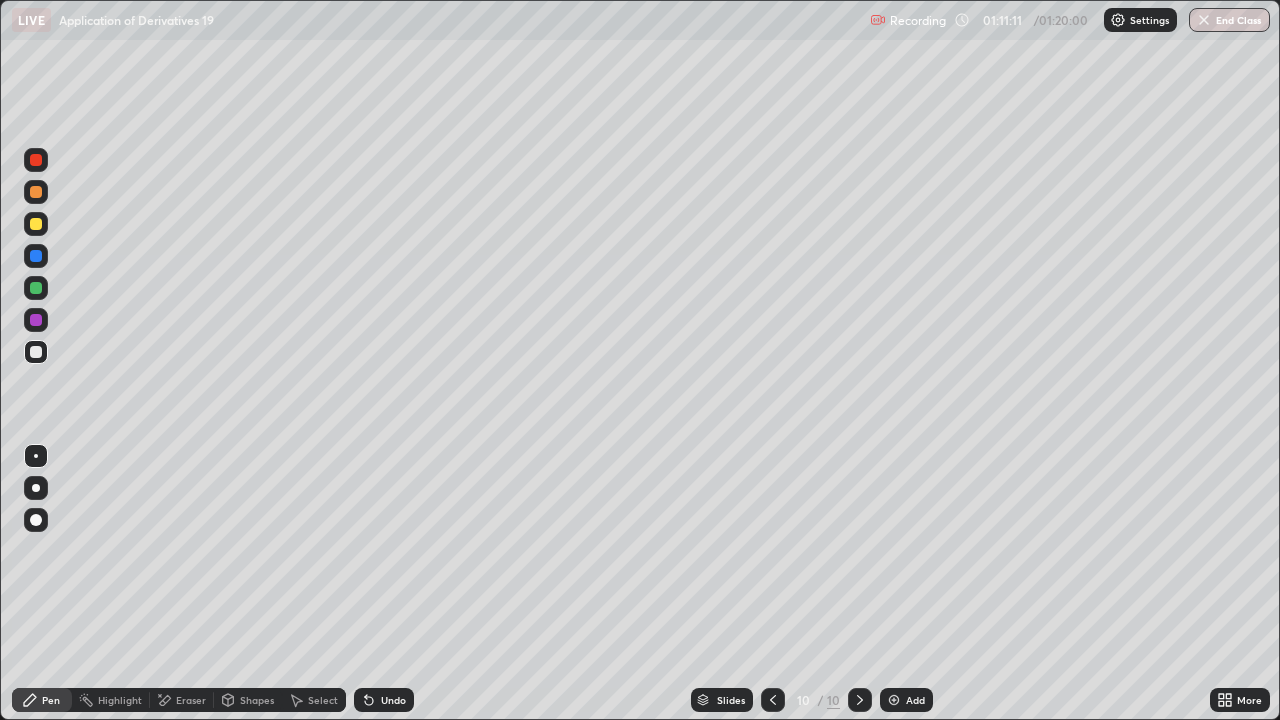 click on "Undo" at bounding box center [393, 700] 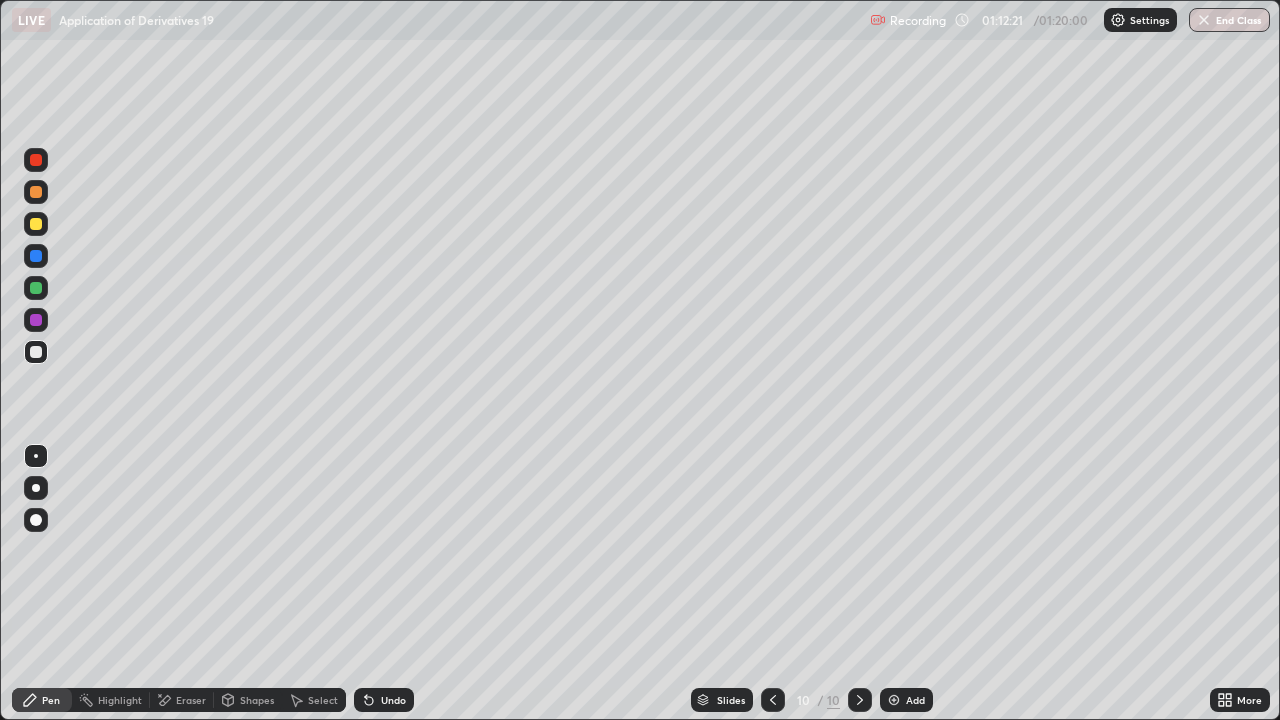 click 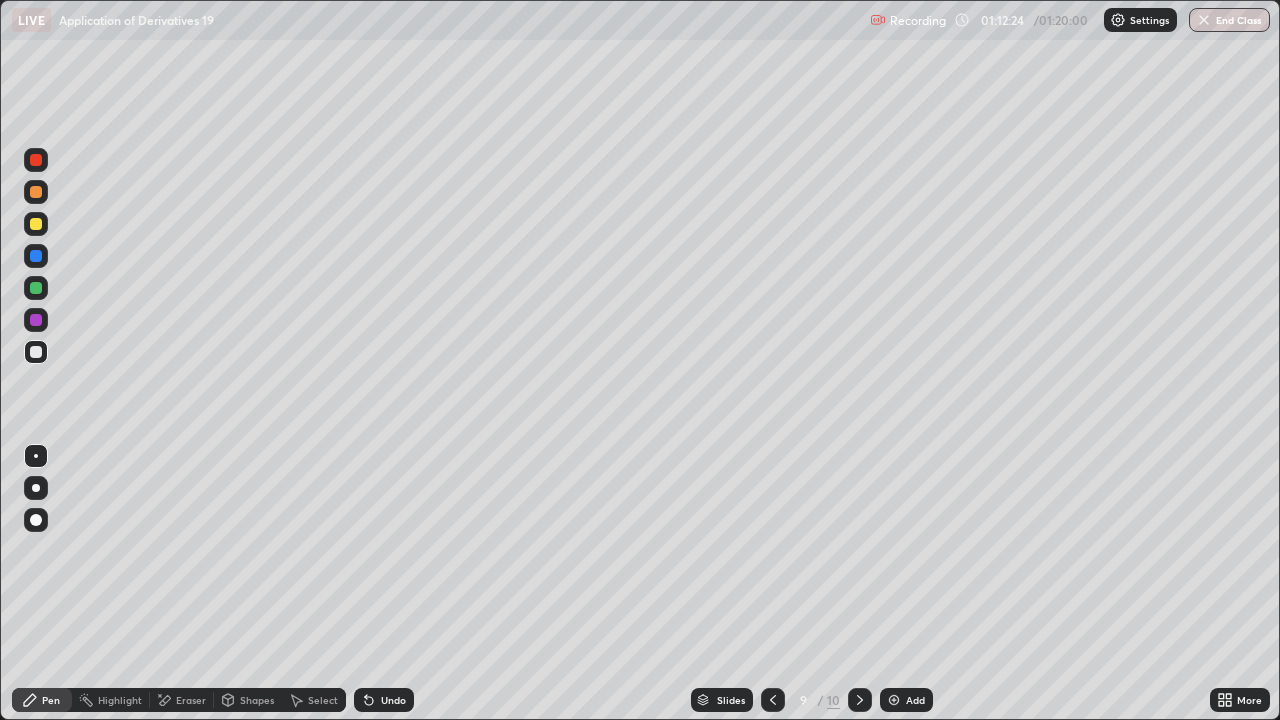 click at bounding box center [36, 288] 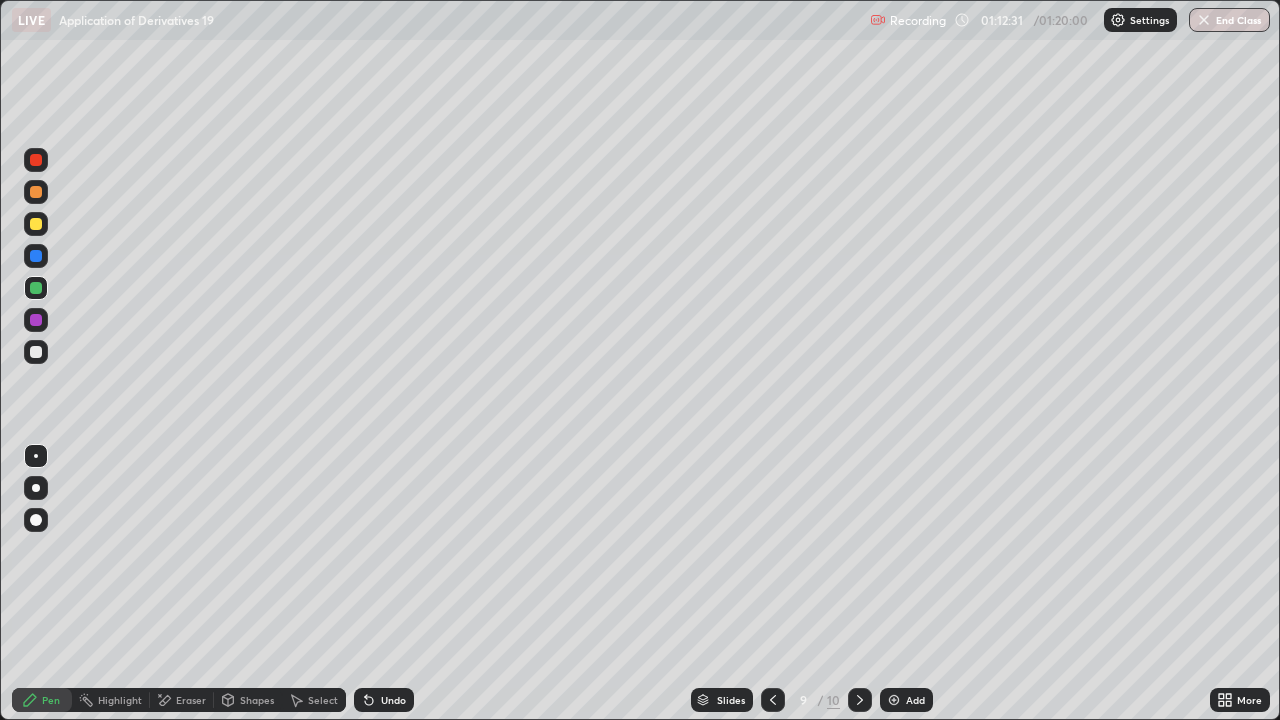 click on "Undo" at bounding box center (384, 700) 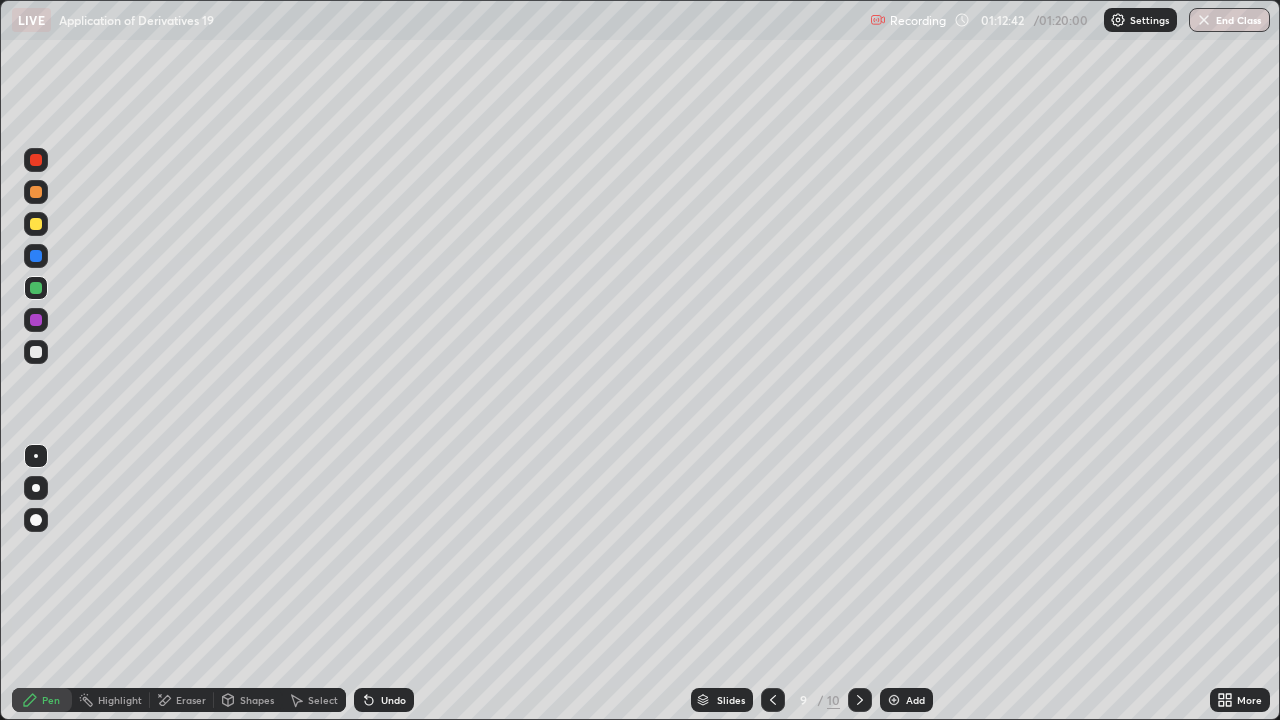 click 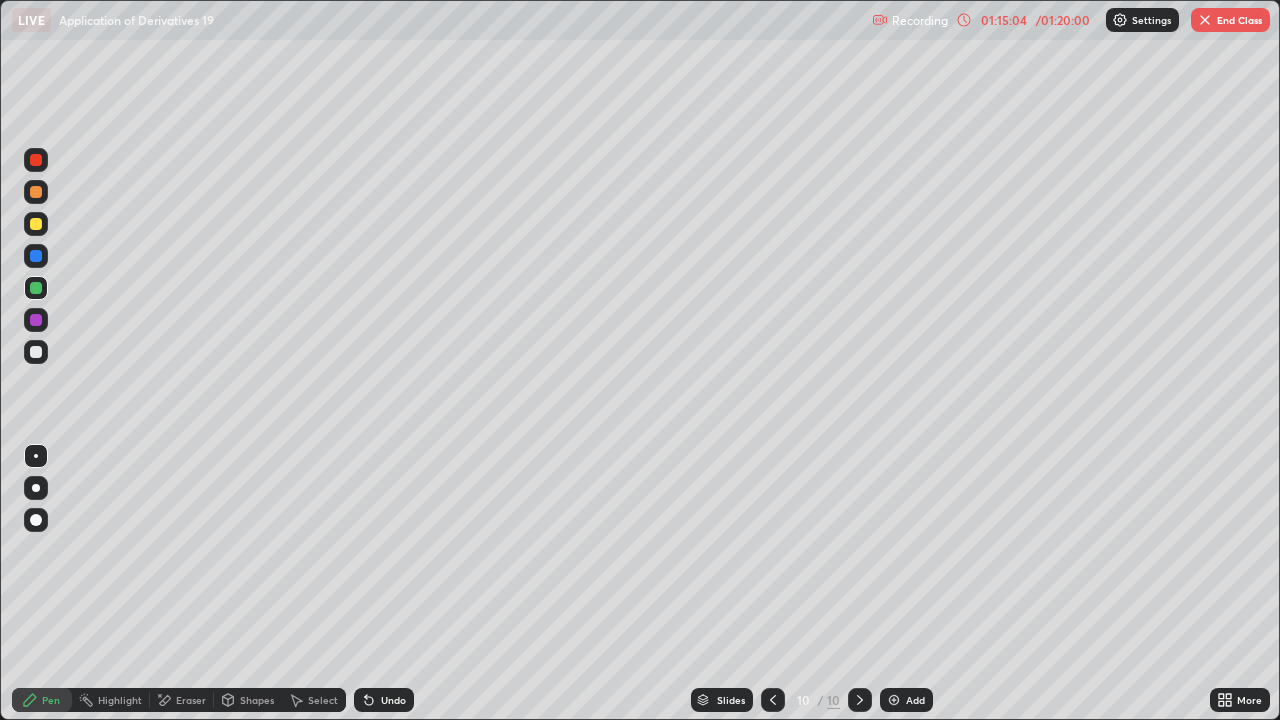 click 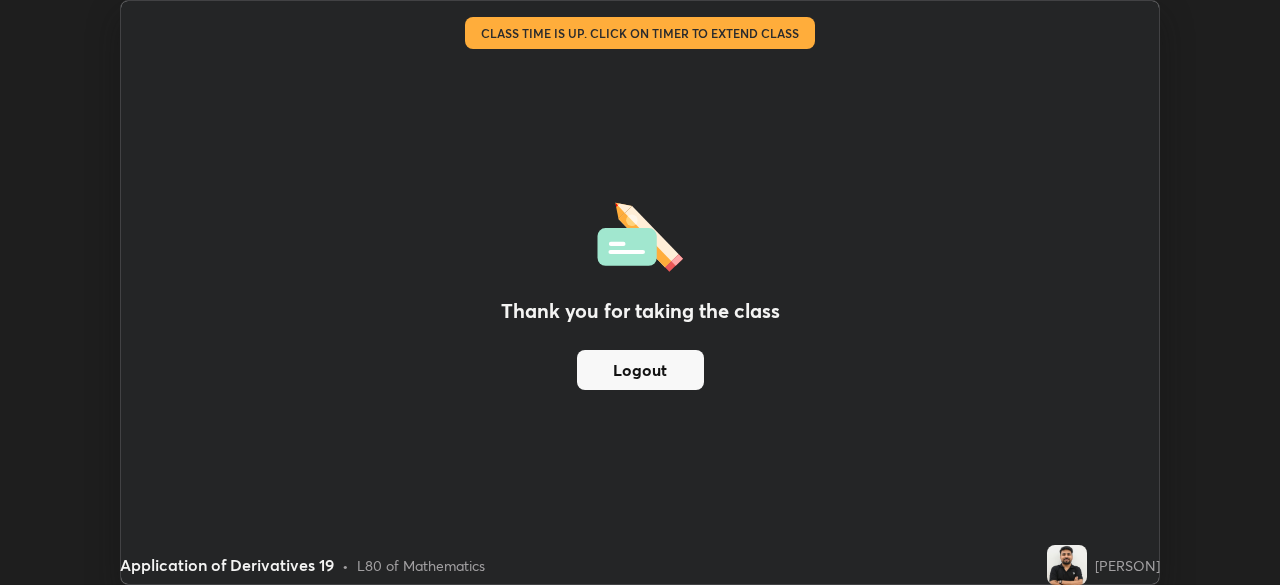 scroll, scrollTop: 585, scrollLeft: 1280, axis: both 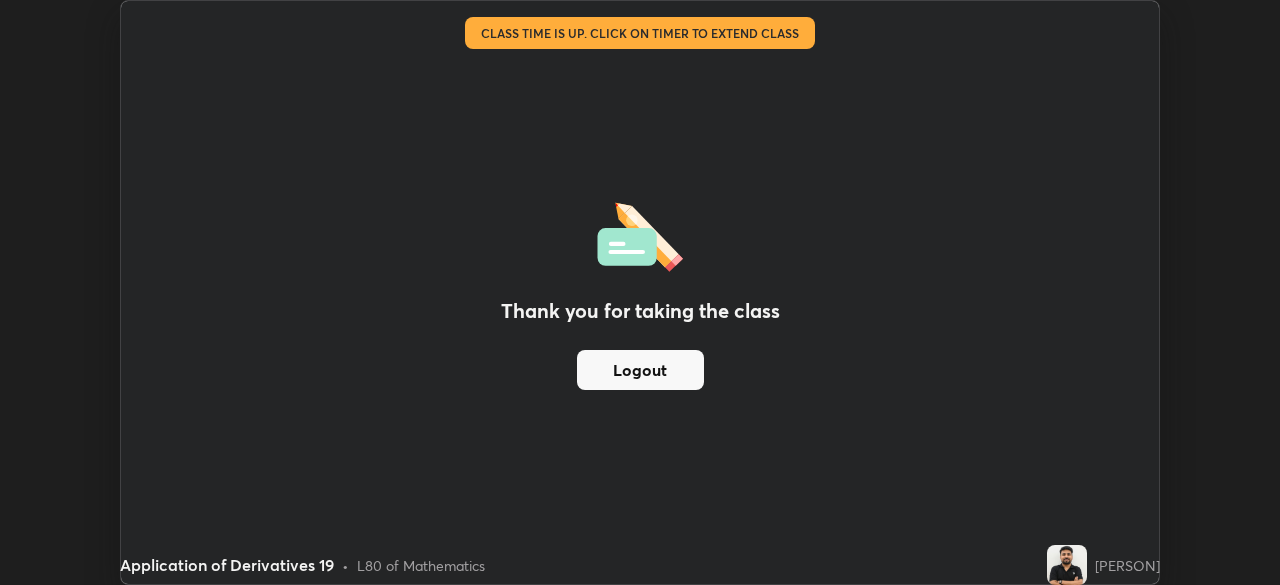 click on "Logout" at bounding box center (640, 370) 